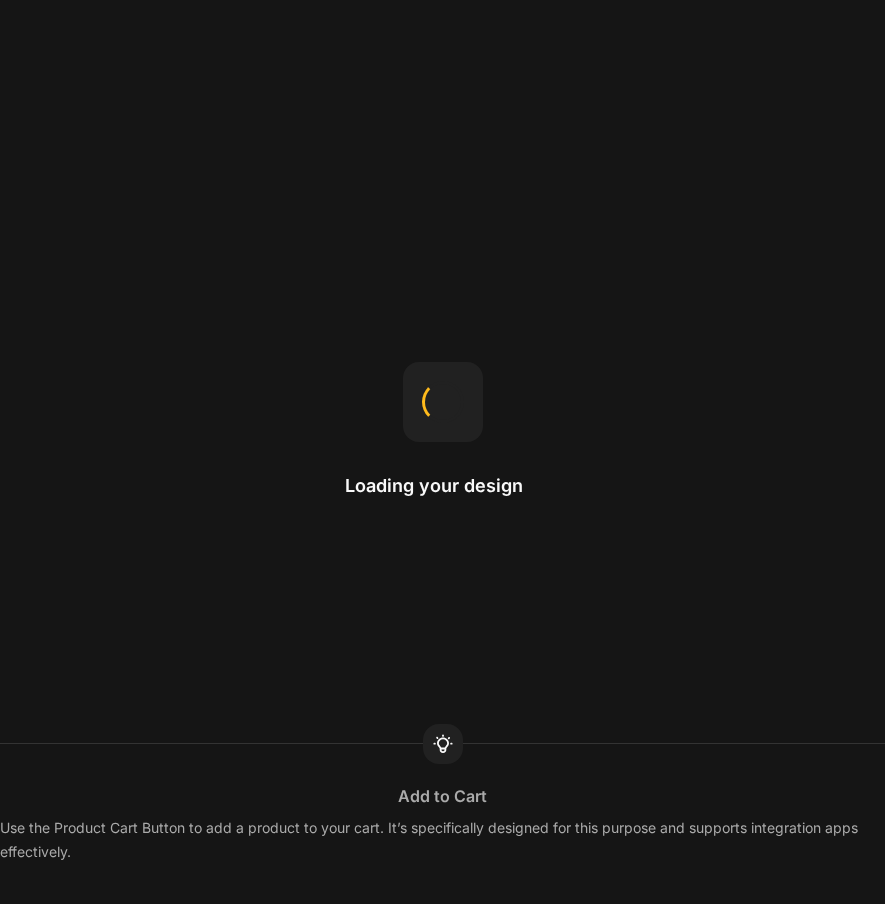 scroll, scrollTop: 0, scrollLeft: 0, axis: both 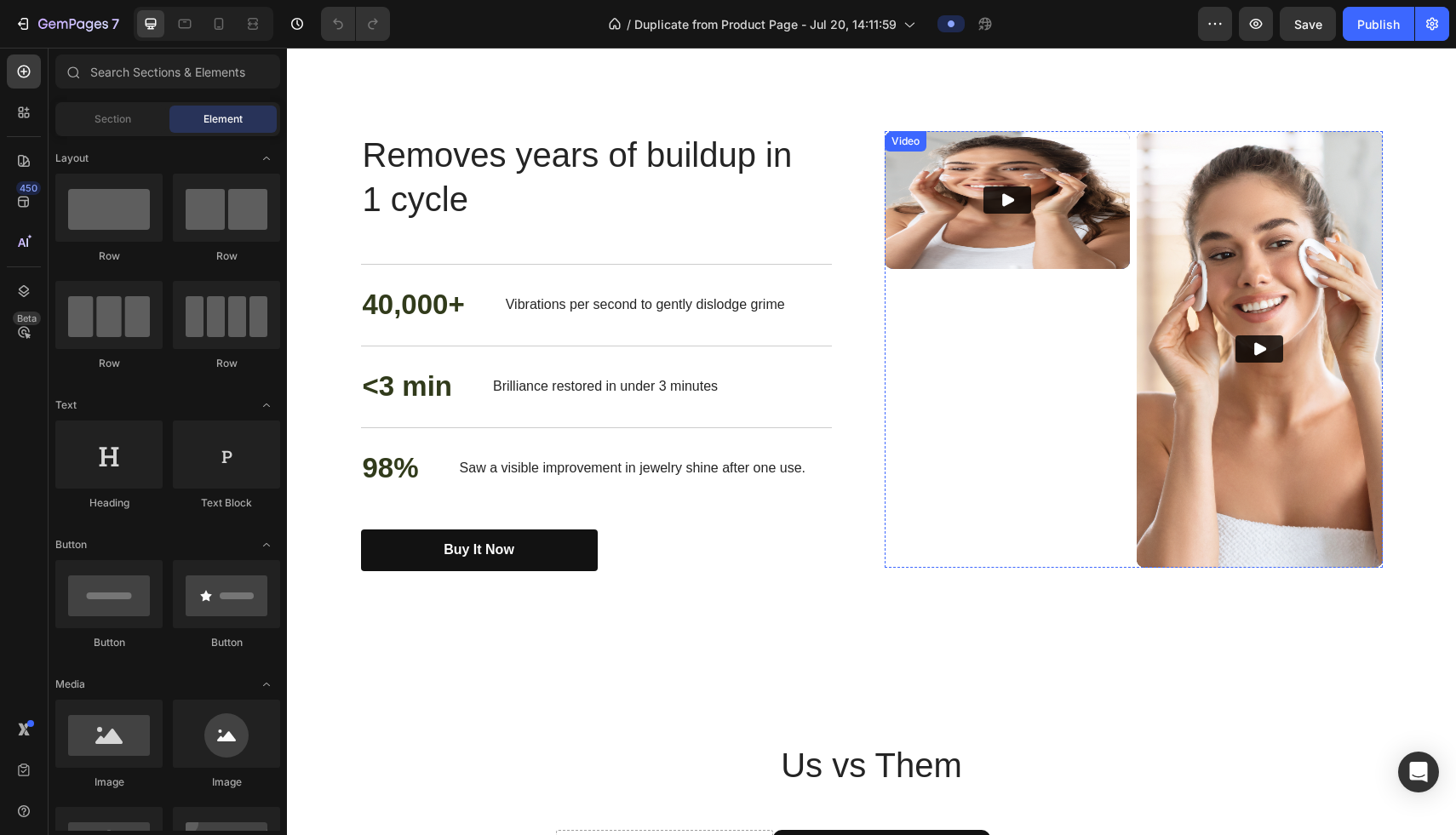click 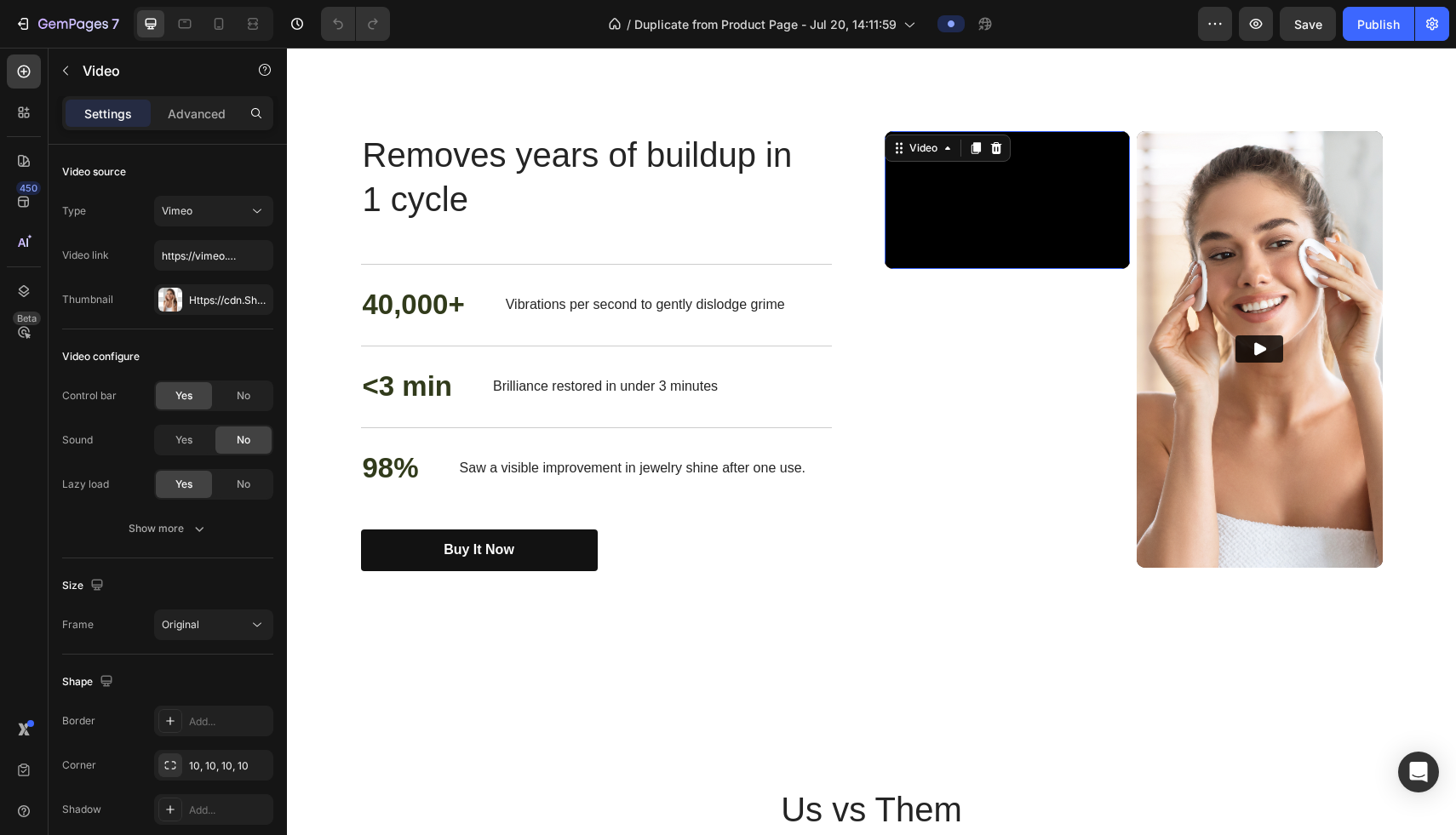 drag, startPoint x: 1006, startPoint y: 266, endPoint x: 1008, endPoint y: 625, distance: 359.00557 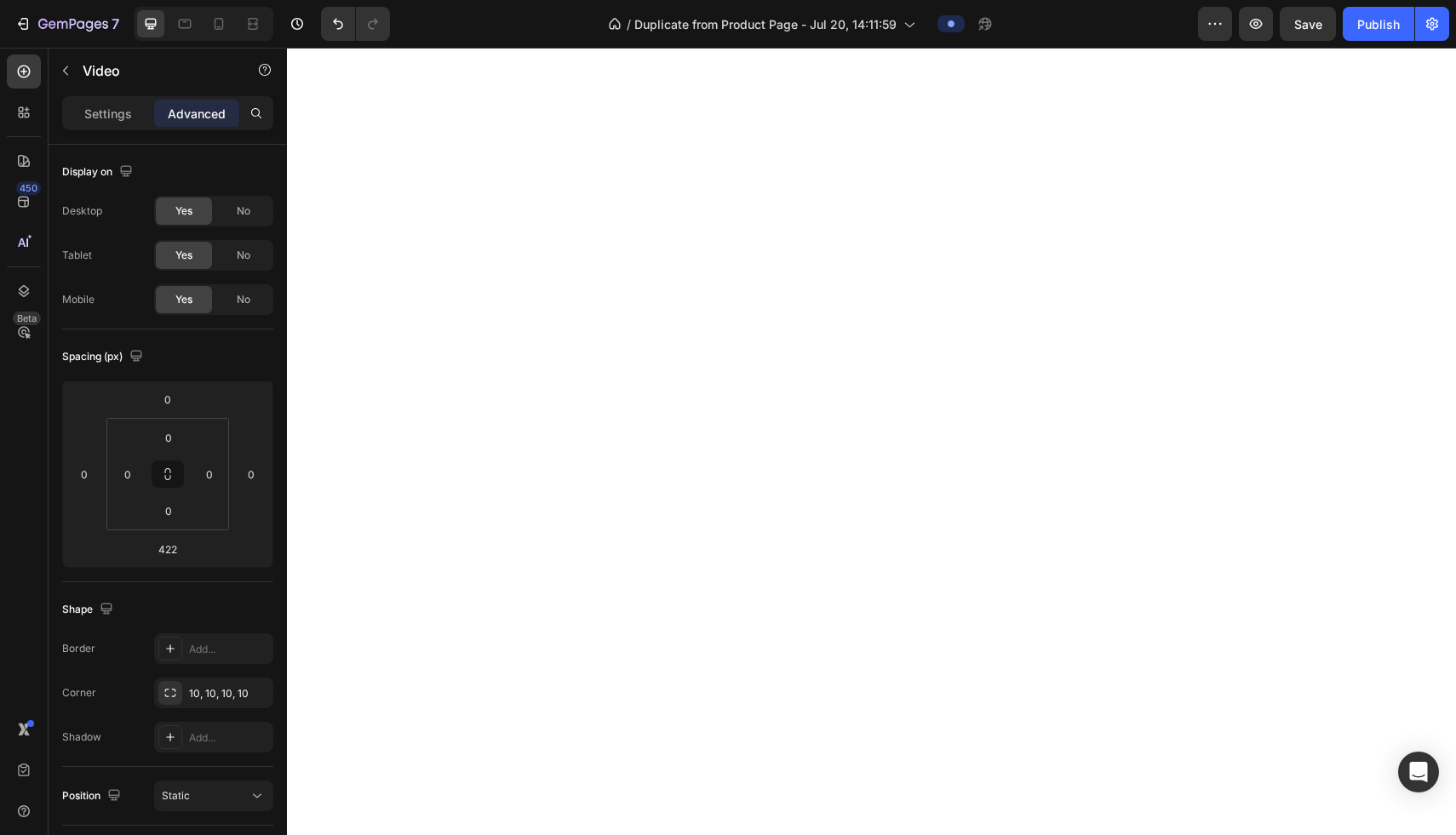 click at bounding box center [1002, 5074] 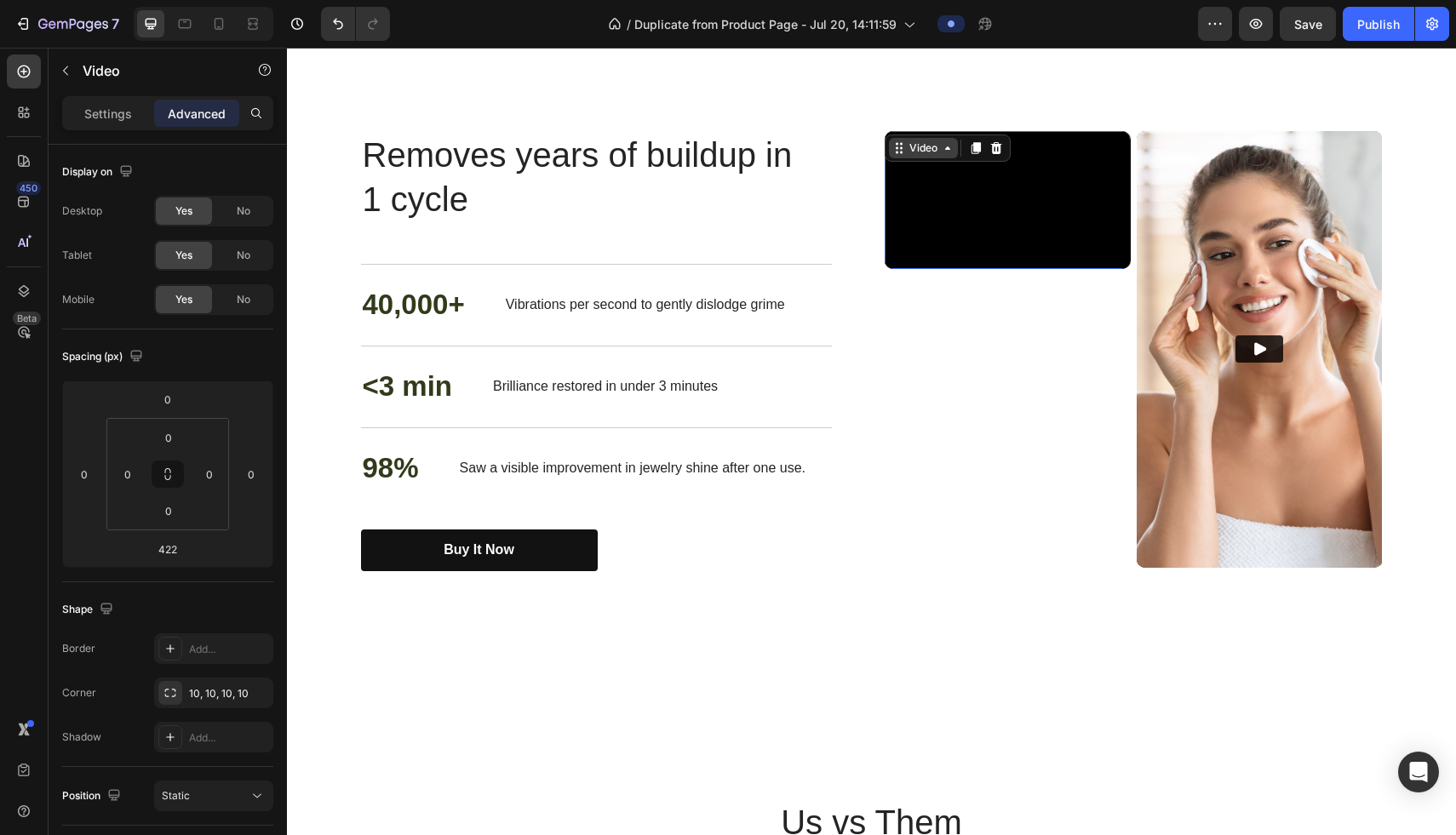 click 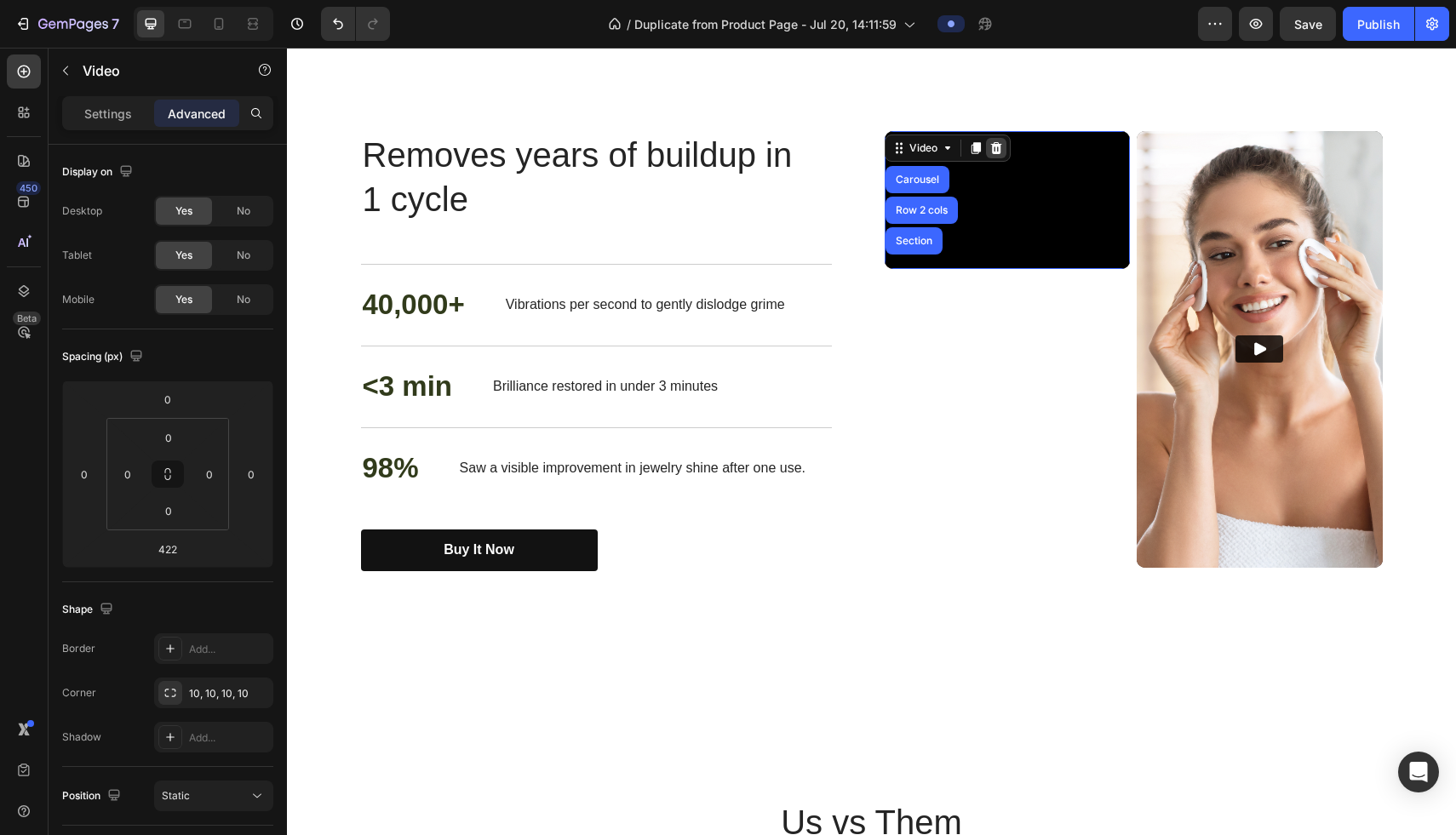 click 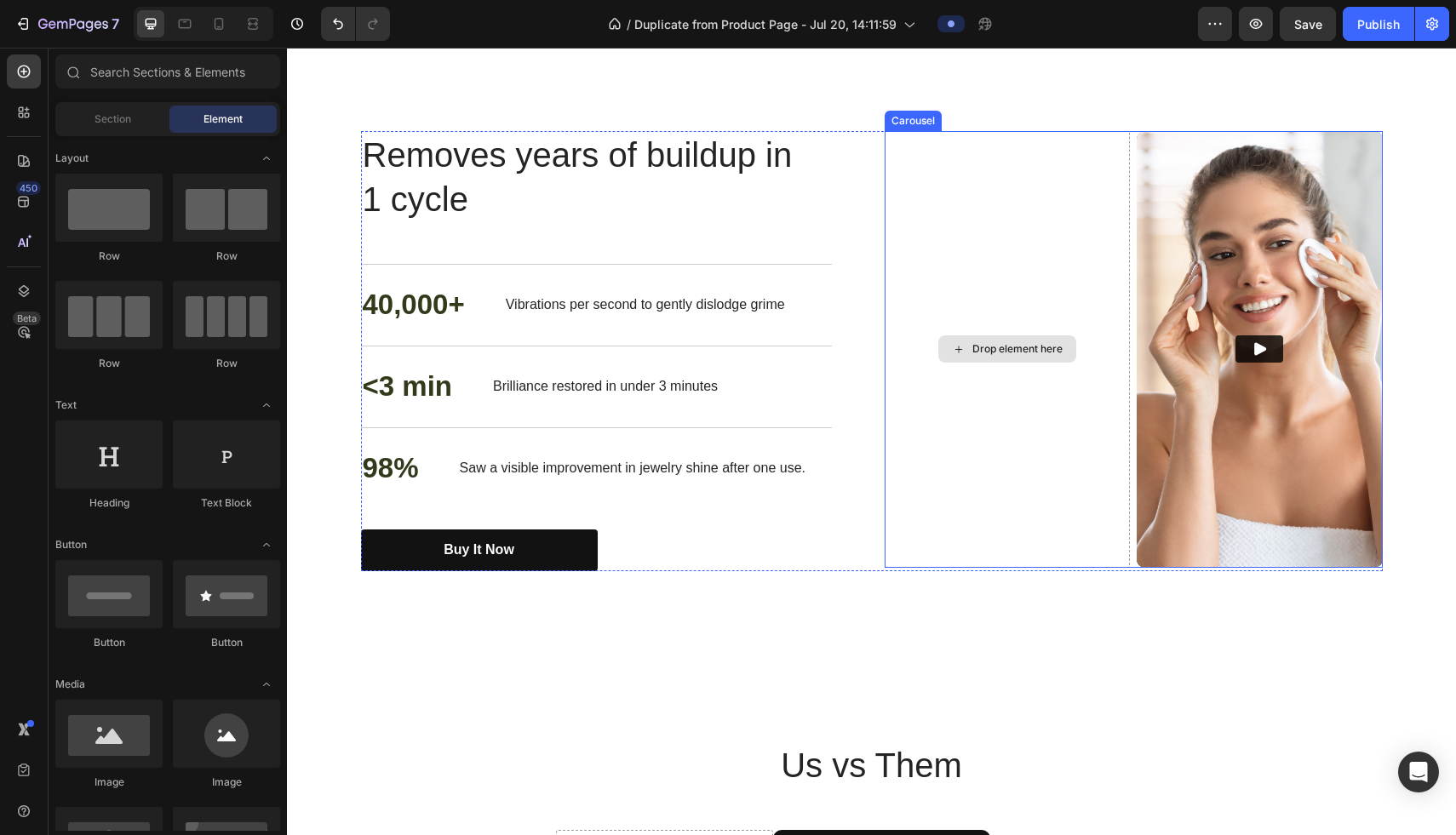 click on "Drop element here" at bounding box center (1007, 349) 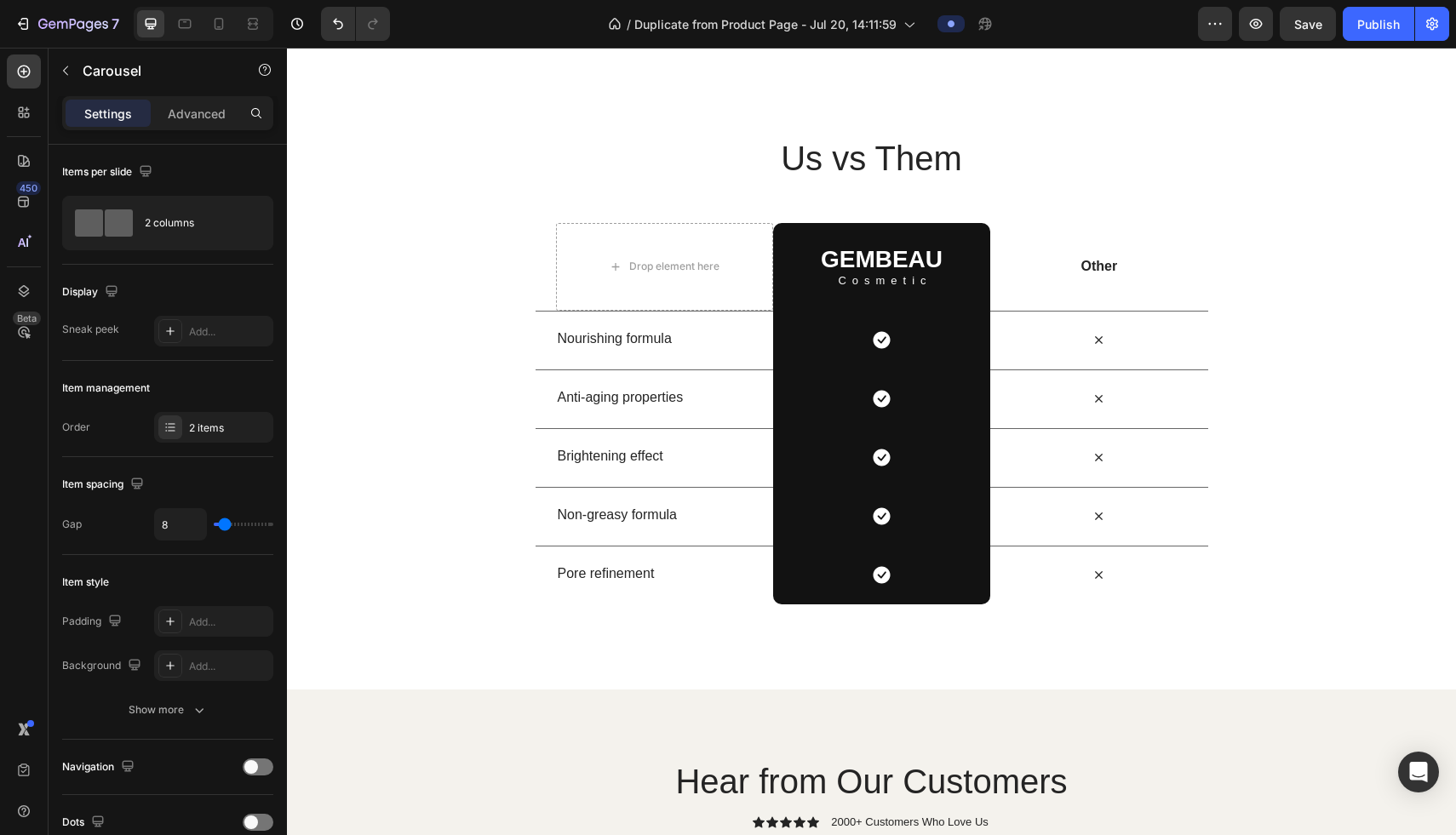 scroll, scrollTop: 3731, scrollLeft: 0, axis: vertical 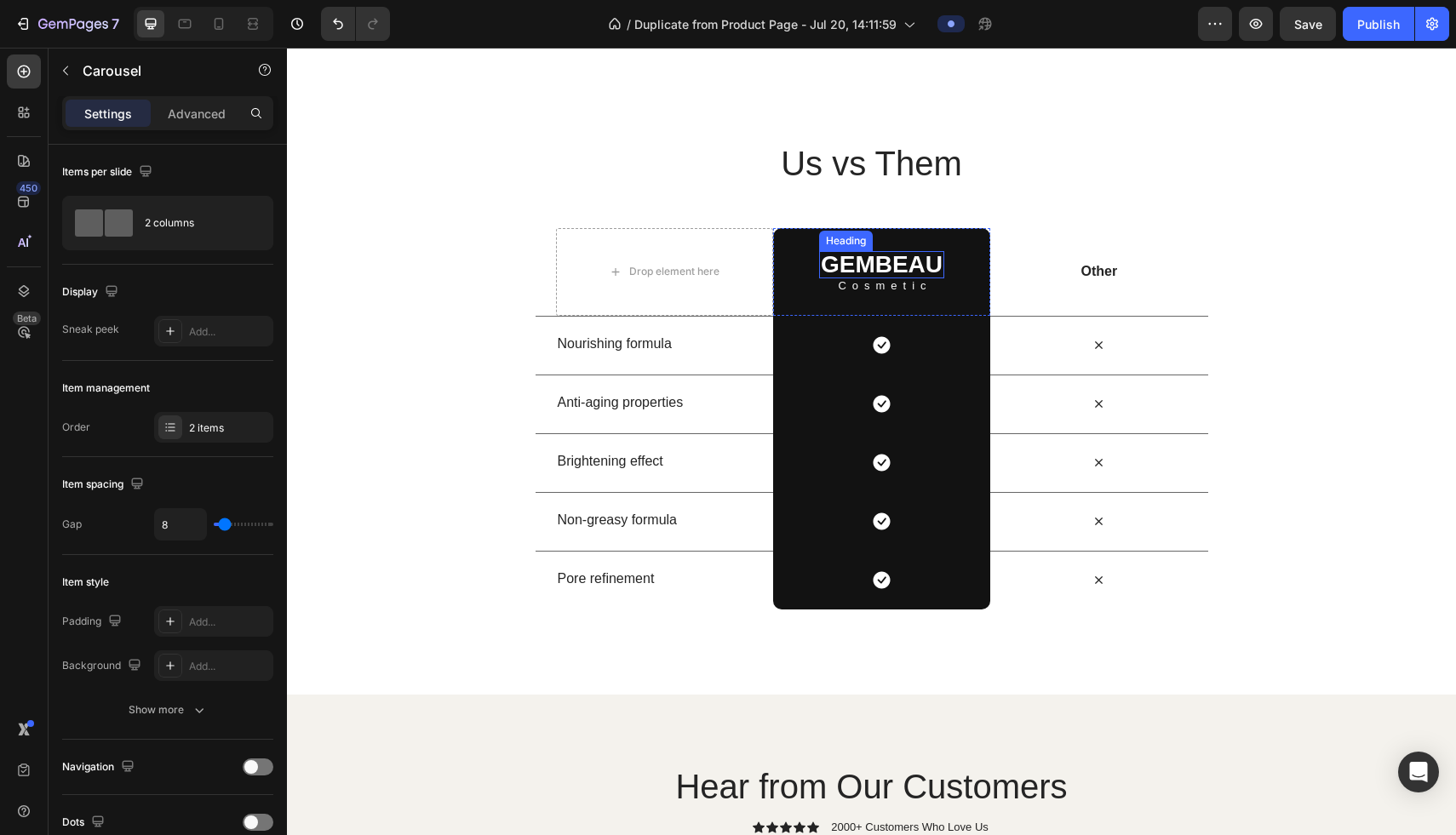 click on "GEMBEAU" at bounding box center (881, 265) 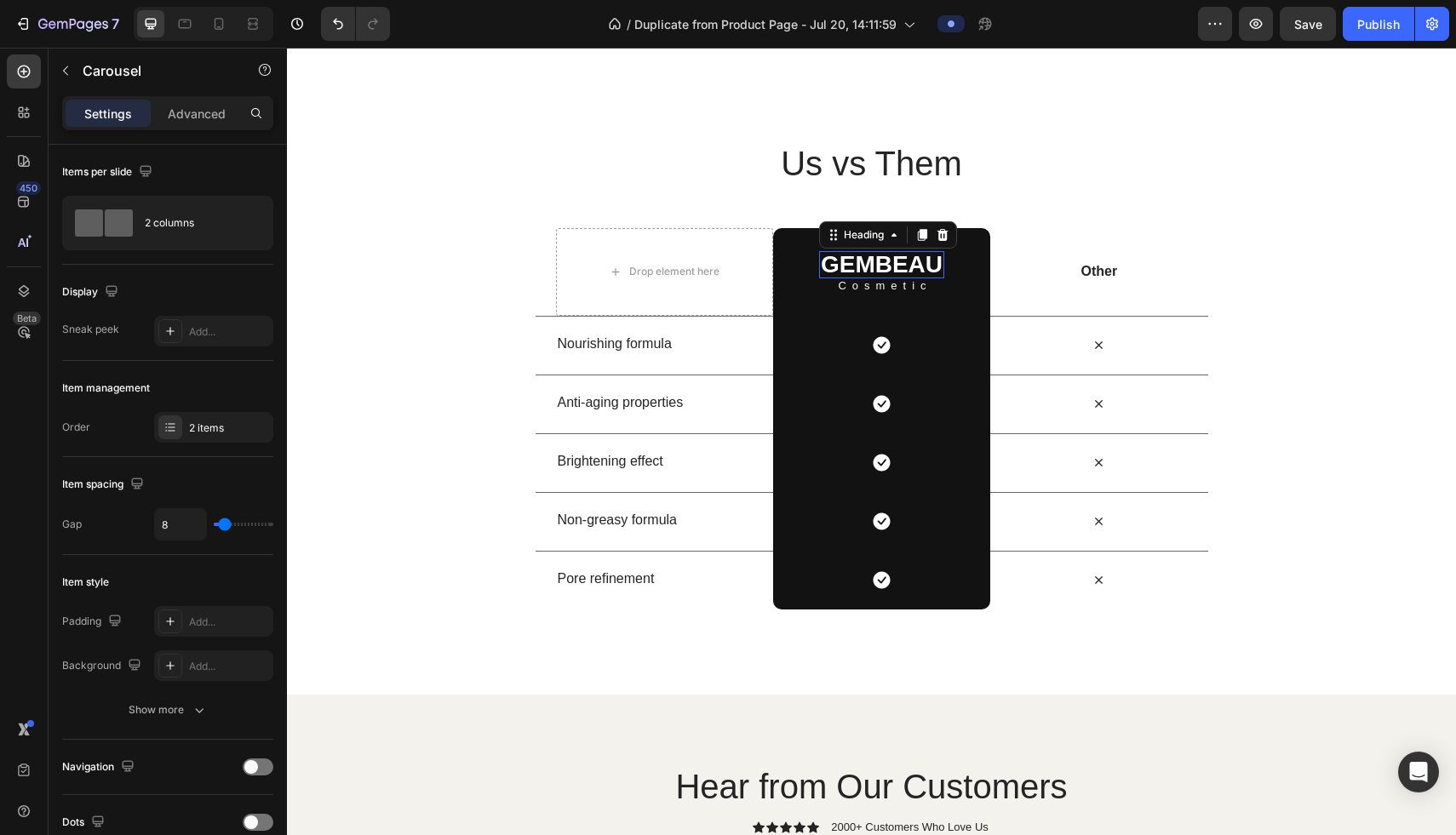 click on "GEMBEAU" at bounding box center (881, 265) 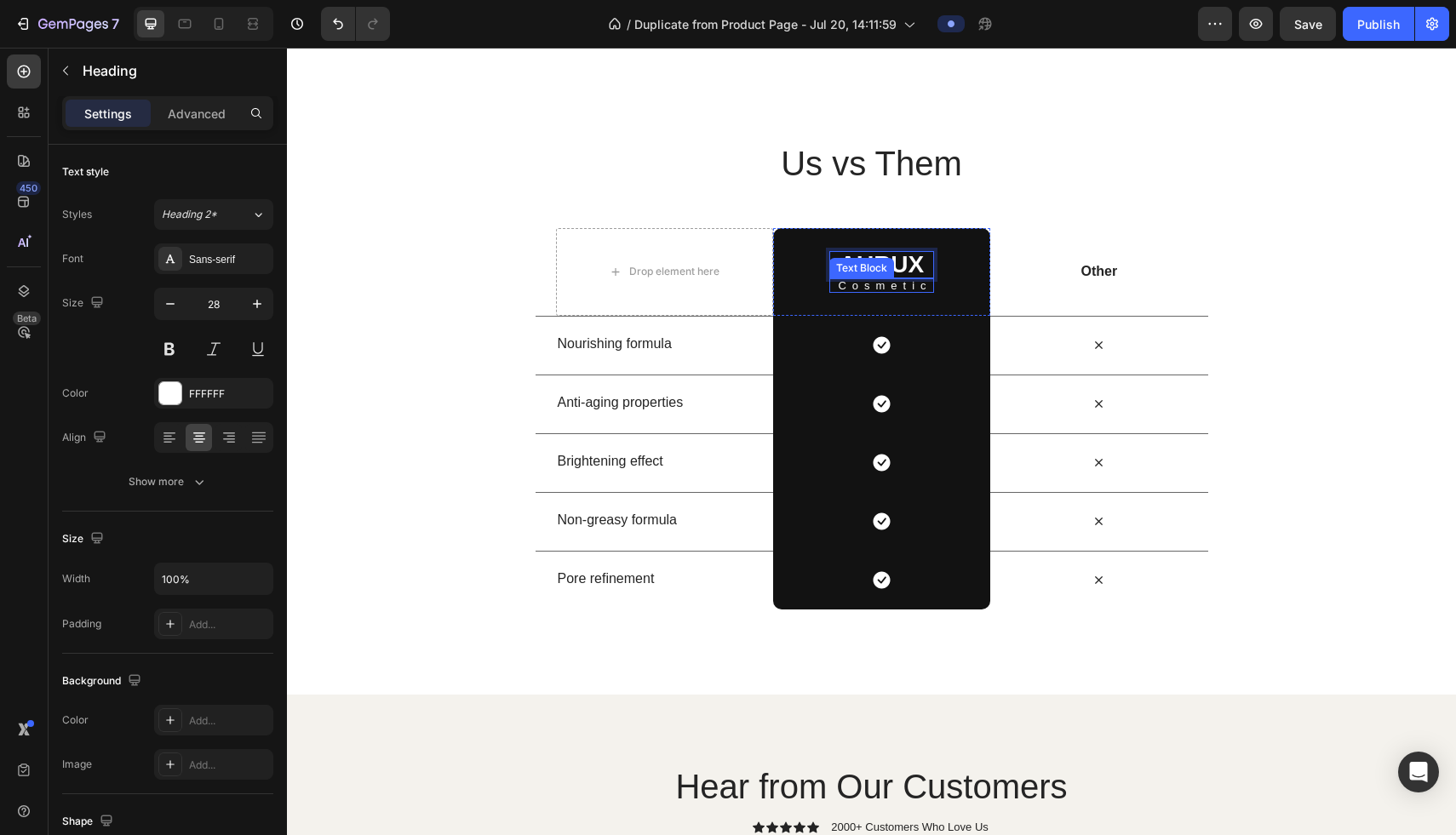 click on "Cosmetic" at bounding box center [885, 285] 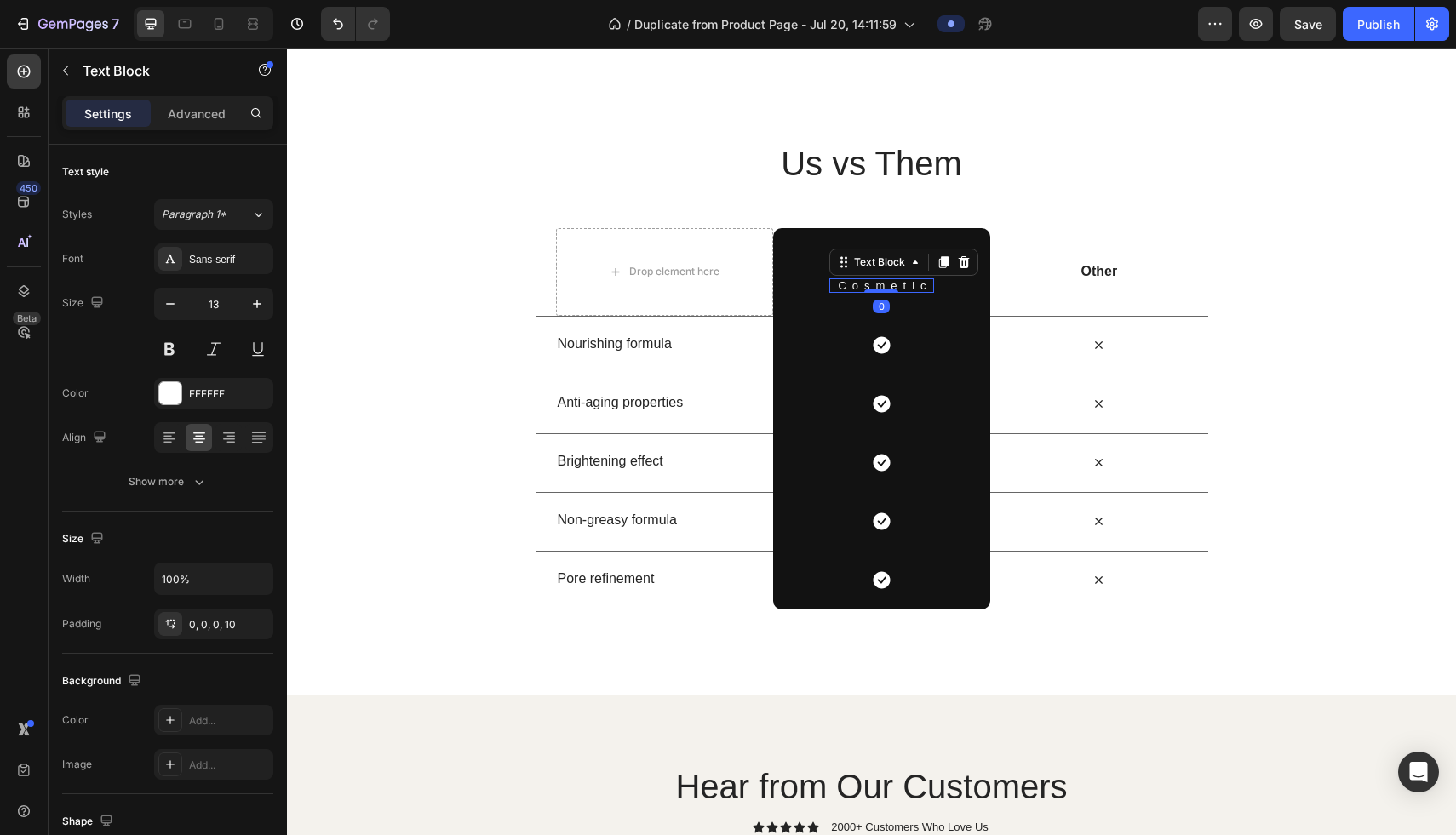click on "Cosmetic" at bounding box center (885, 285) 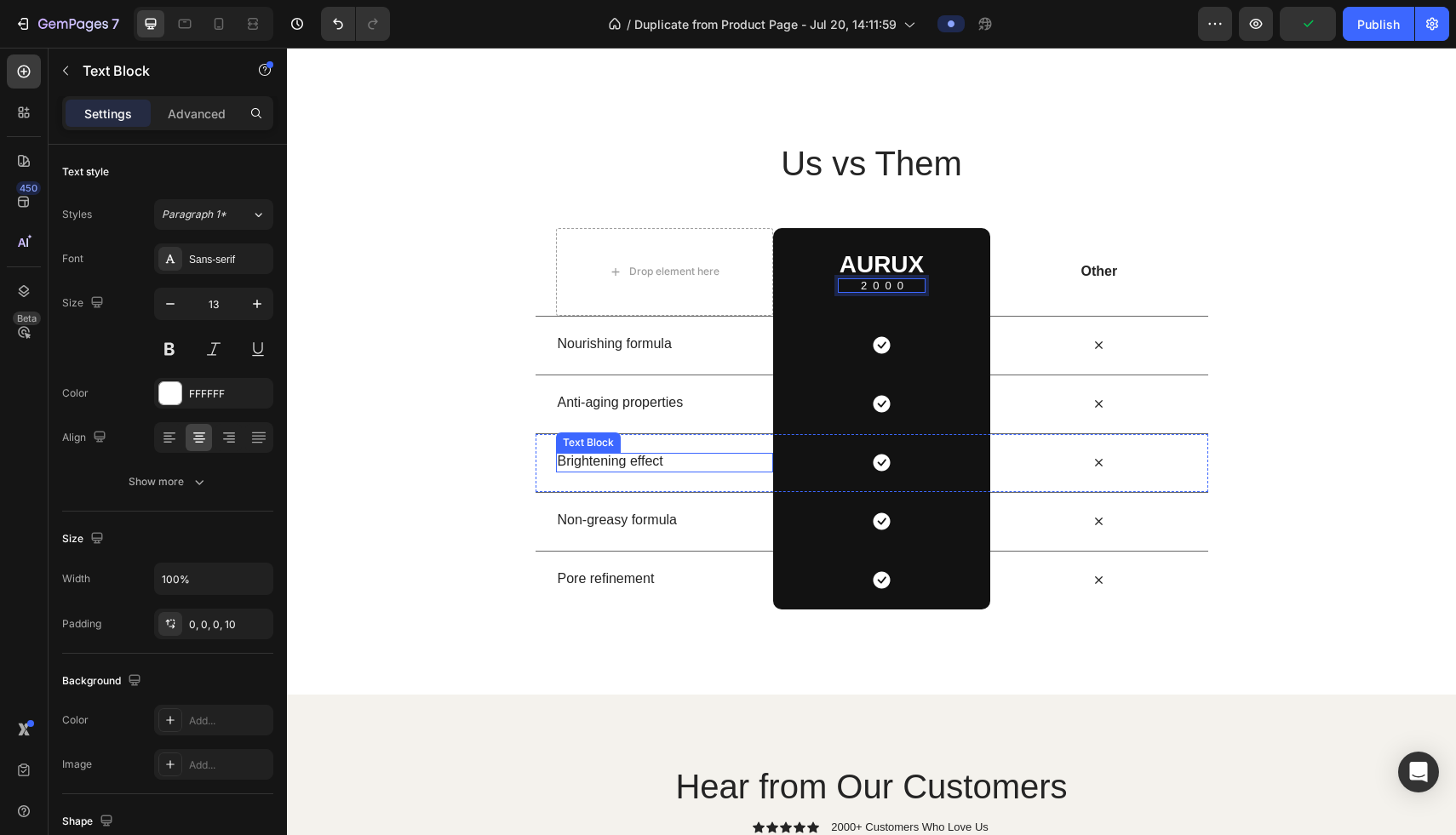 click on "Brightening effect" at bounding box center [664, 461] 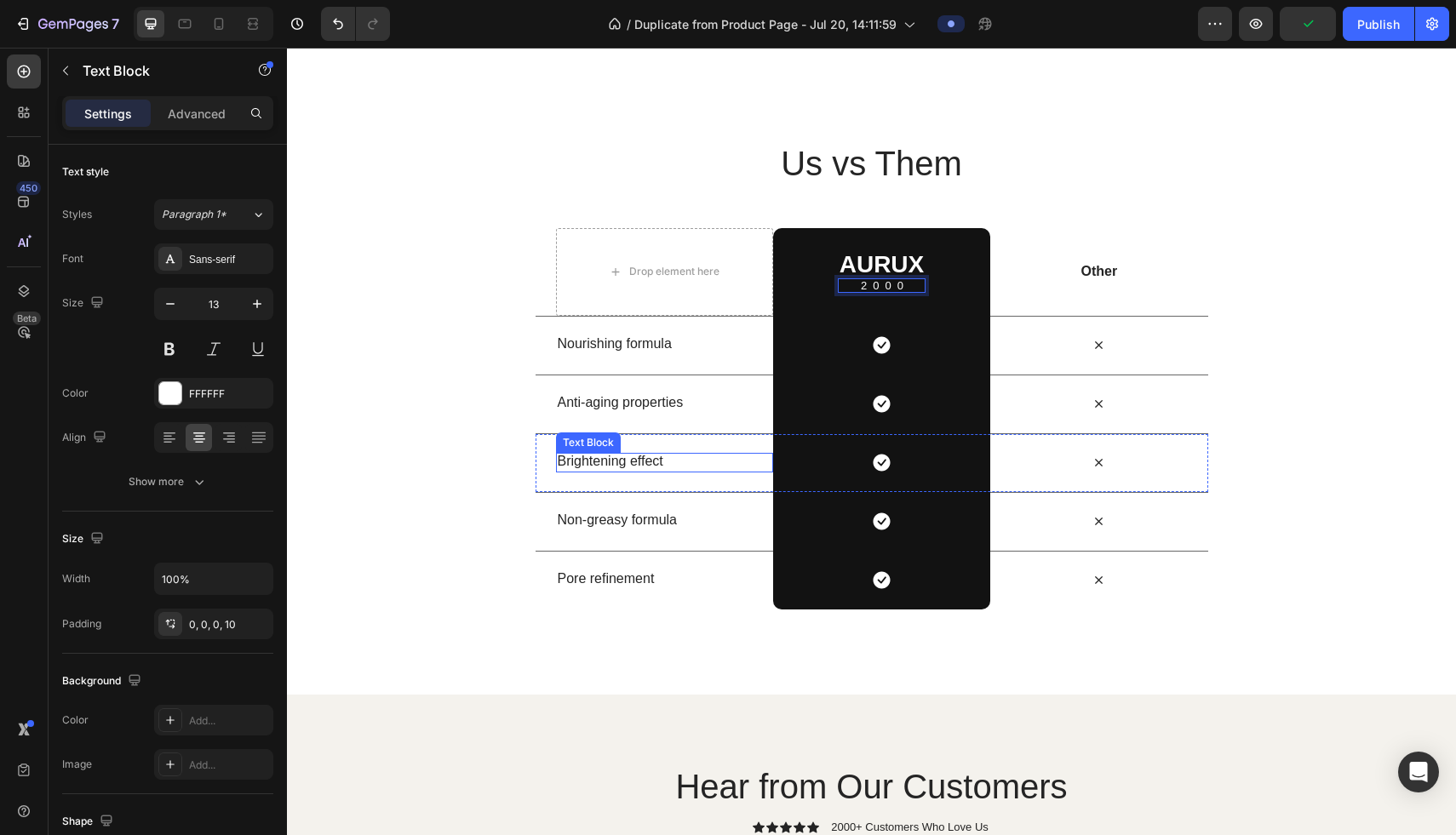 click on "Brightening effect" at bounding box center [664, 461] 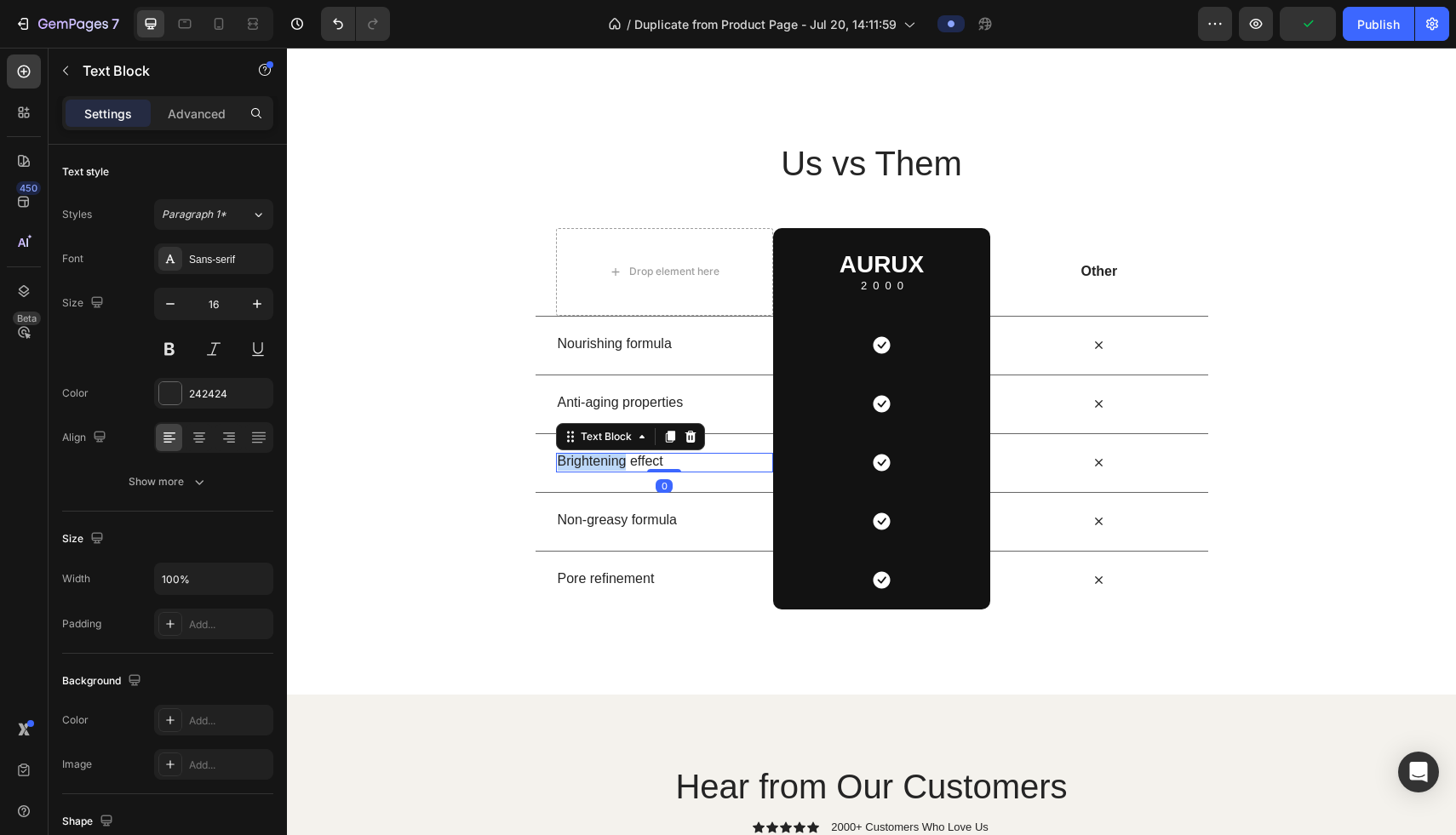 click on "Brightening effect" at bounding box center (664, 461) 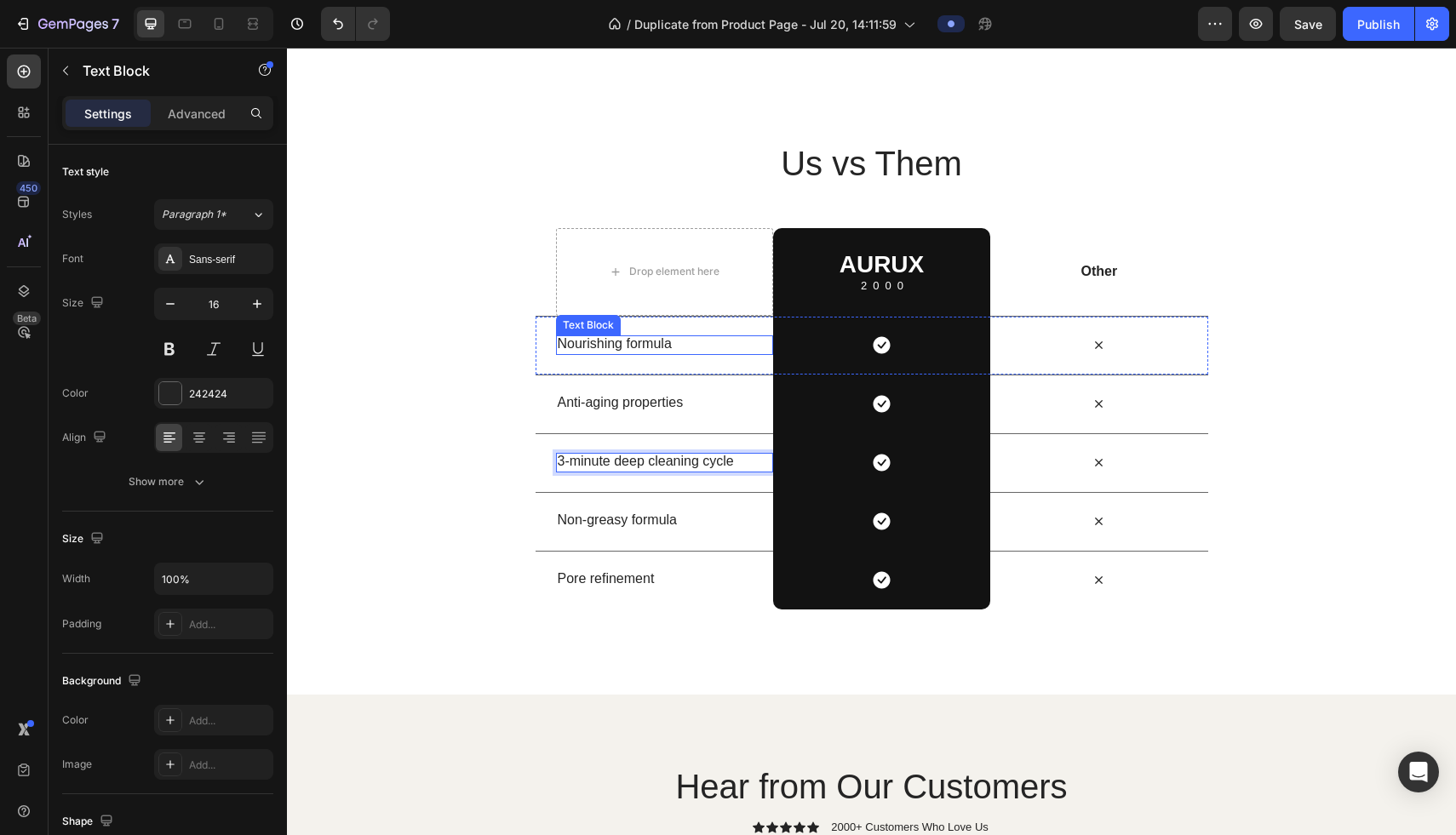 click on "Nourishing formula" at bounding box center (664, 344) 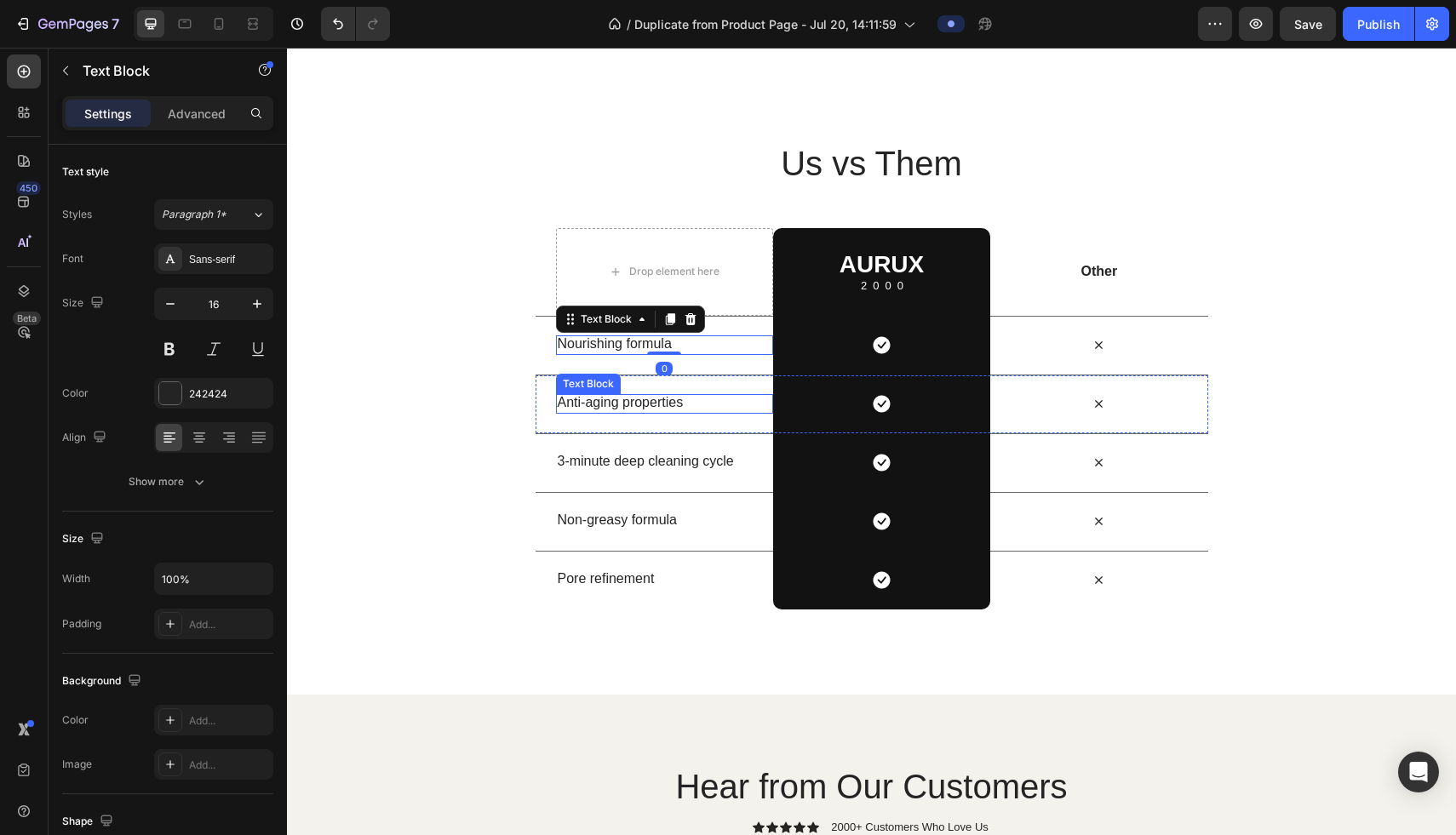 click on "Anti-aging properties" at bounding box center [664, 403] 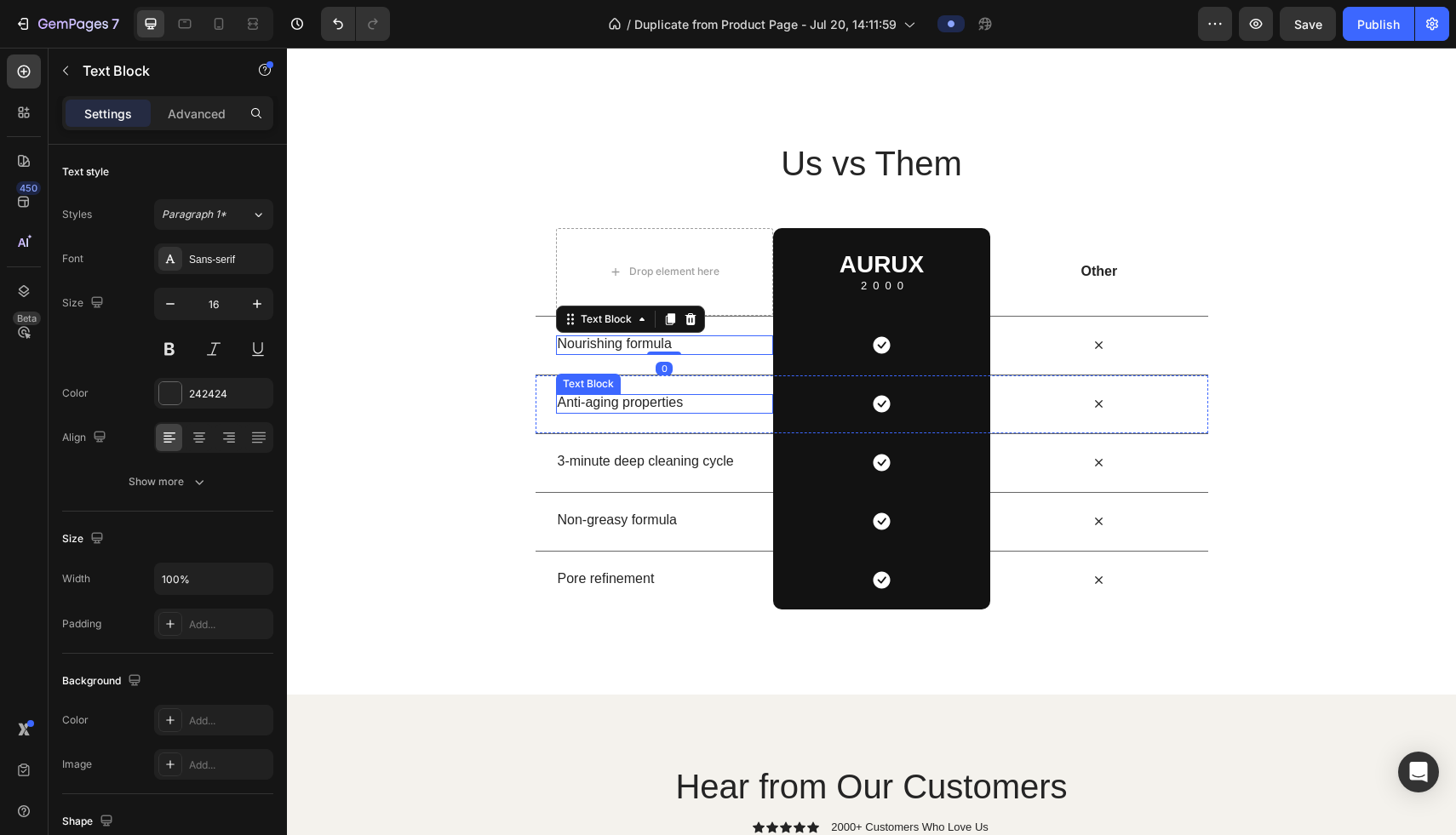 click on "Anti-aging properties" at bounding box center [664, 403] 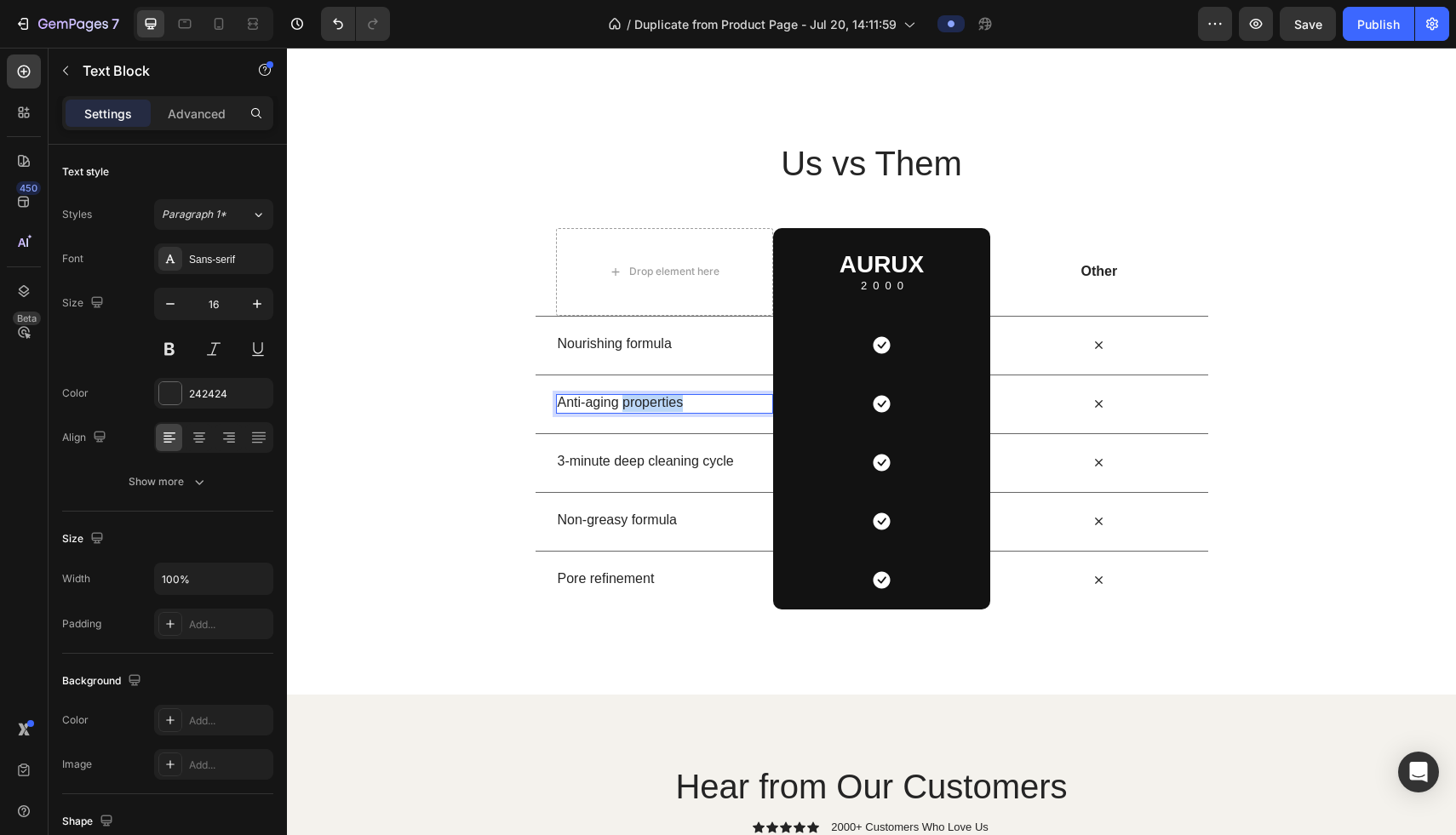 click on "Anti-aging properties" at bounding box center (664, 403) 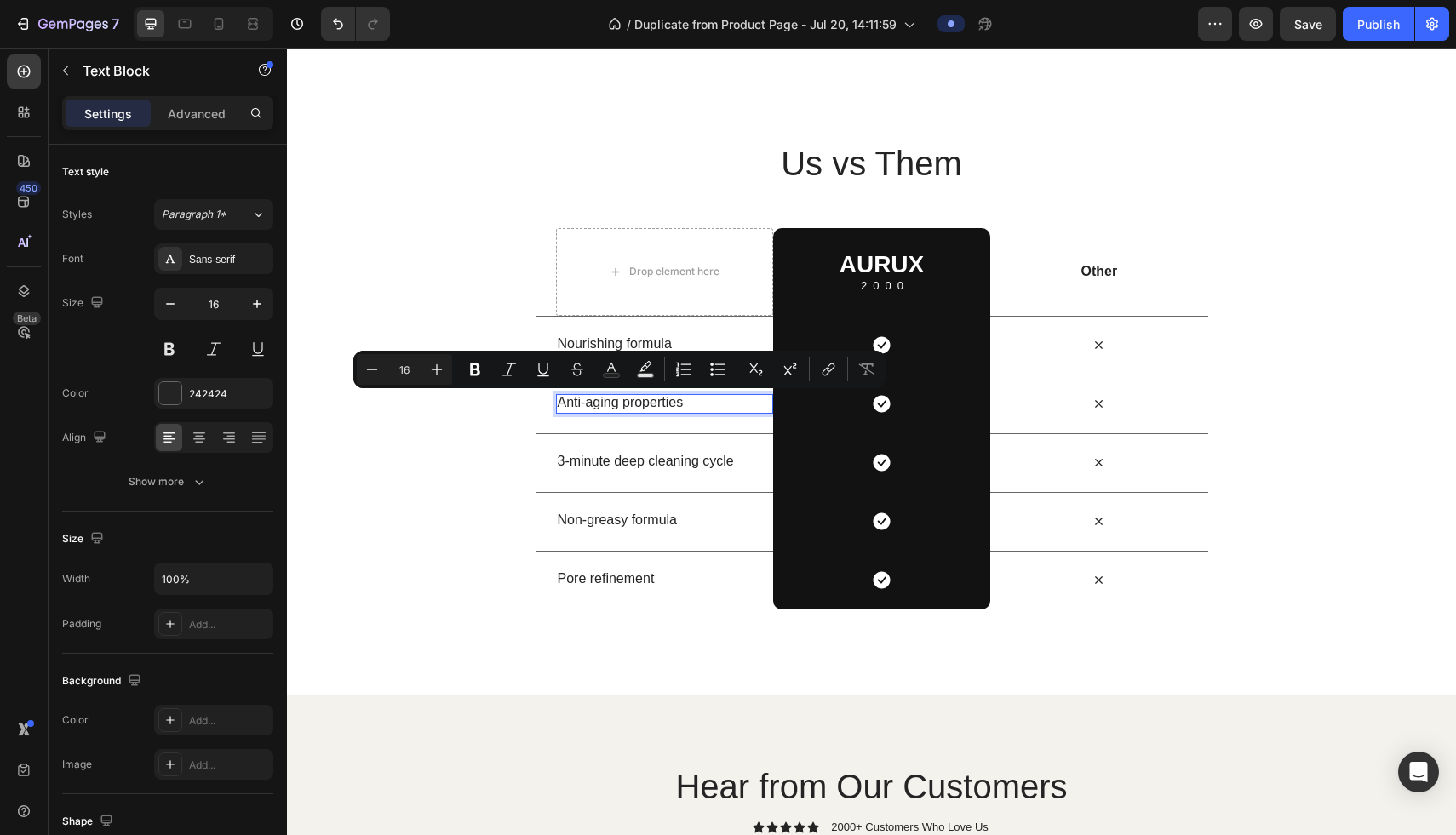scroll, scrollTop: 3722, scrollLeft: 0, axis: vertical 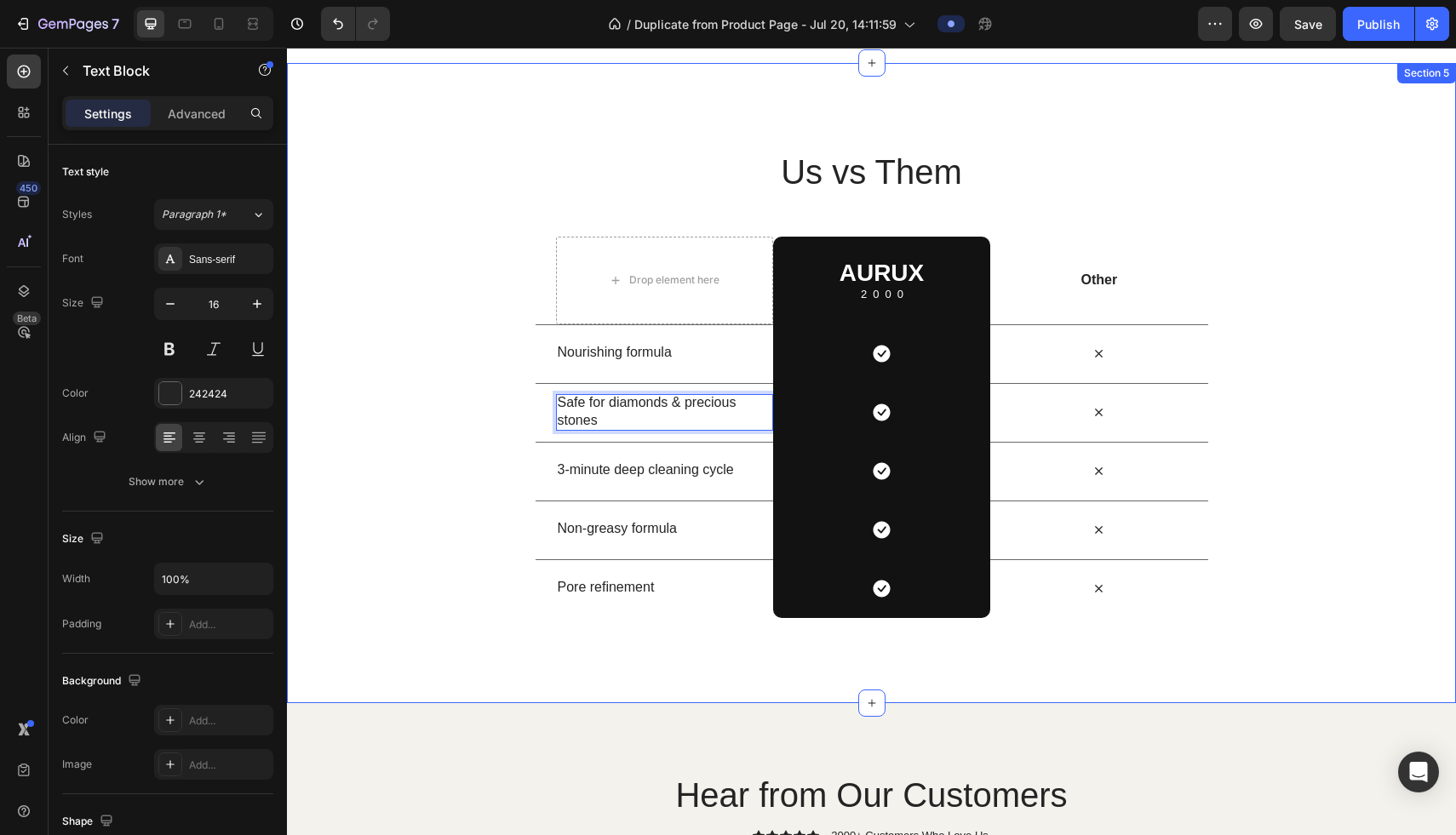click on "Us vs Them Heading Row Drop element here AURUX Heading 2000 Text Block Row Other Text Block Row Nourishing formula Text Block Icon Row Icon Row Safe for diamonds precious stones Text Block 0 Icon Row Icon Row 3-minute deep cleaning cycle Text Block Icon Row Icon Row Non-greasy formula Text Block Icon Row Icon Row Pore refinement Text Block Icon Row Icon Row" at bounding box center (871, 383) 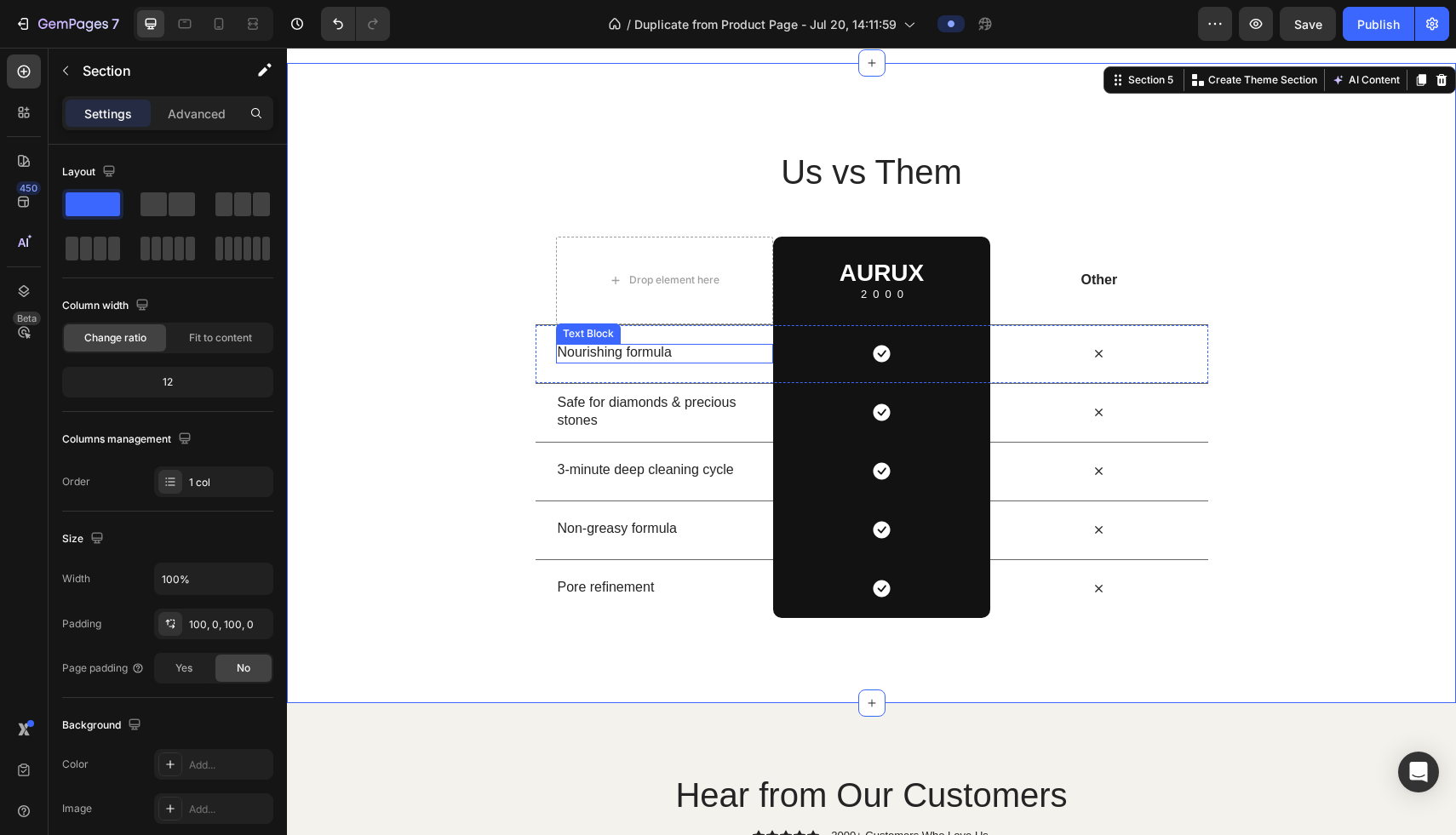 click on "Nourishing formula" at bounding box center (664, 352) 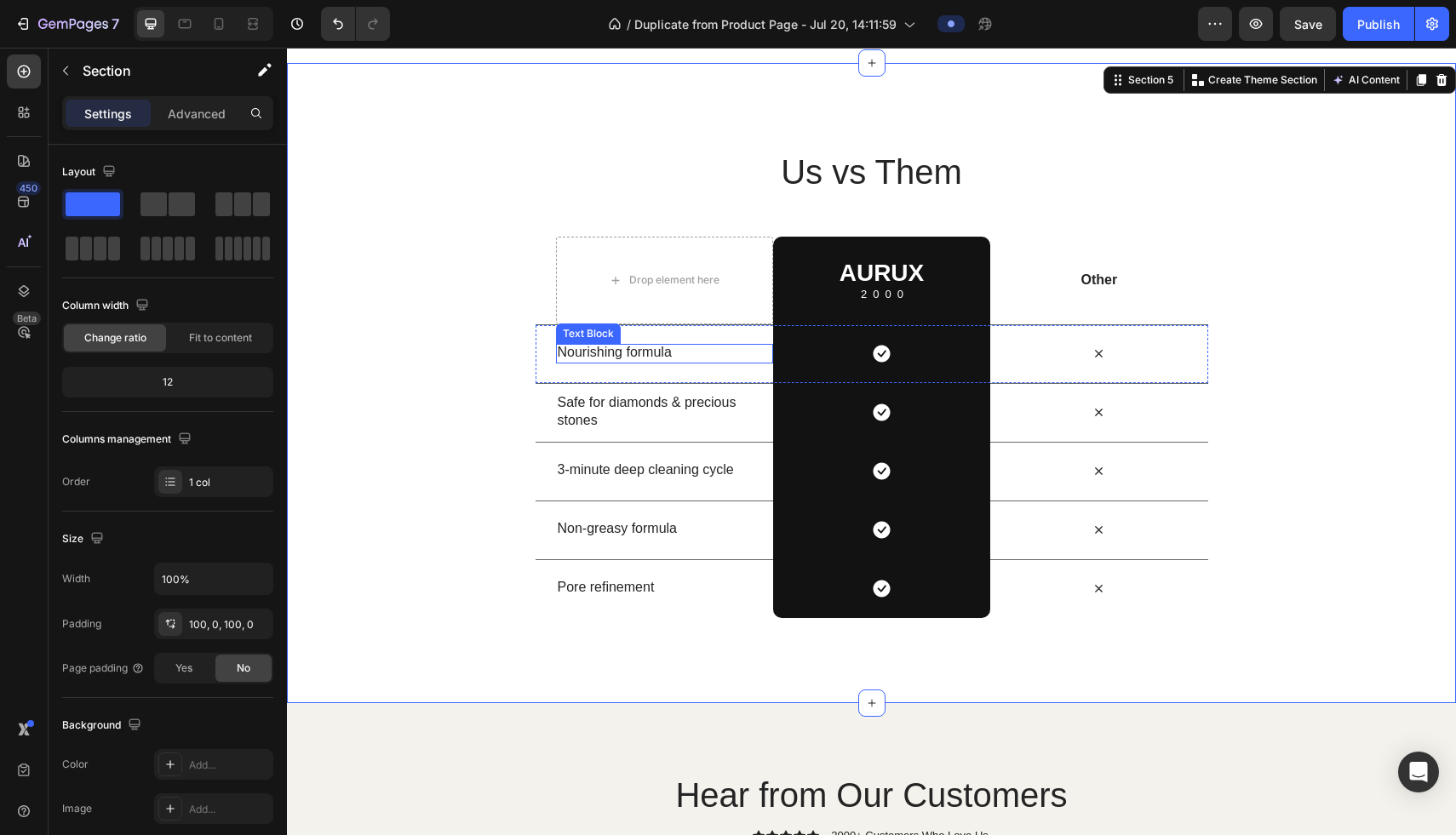 click on "Nourishing formula" at bounding box center [664, 352] 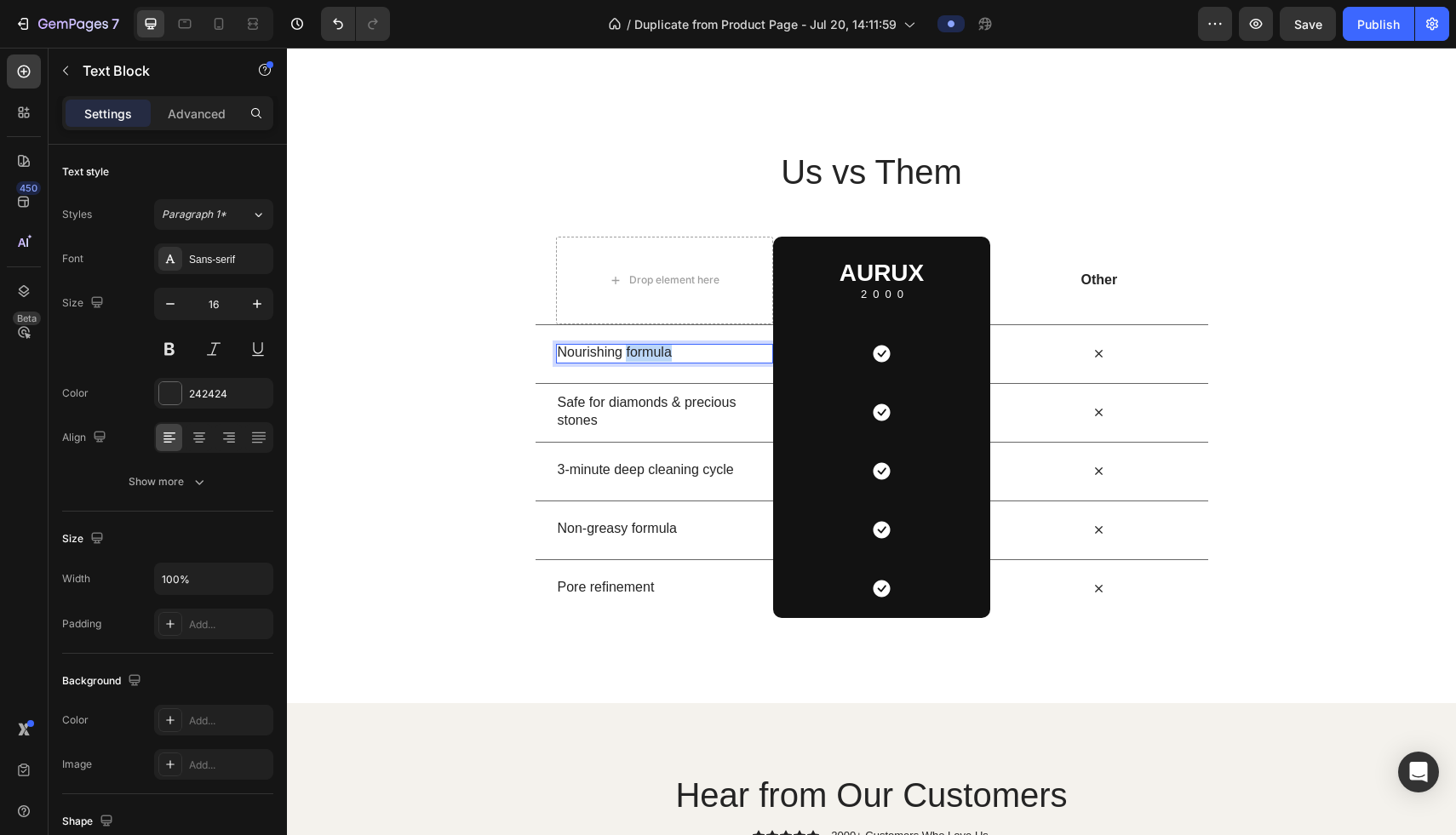 click on "Nourishing formula" at bounding box center [664, 352] 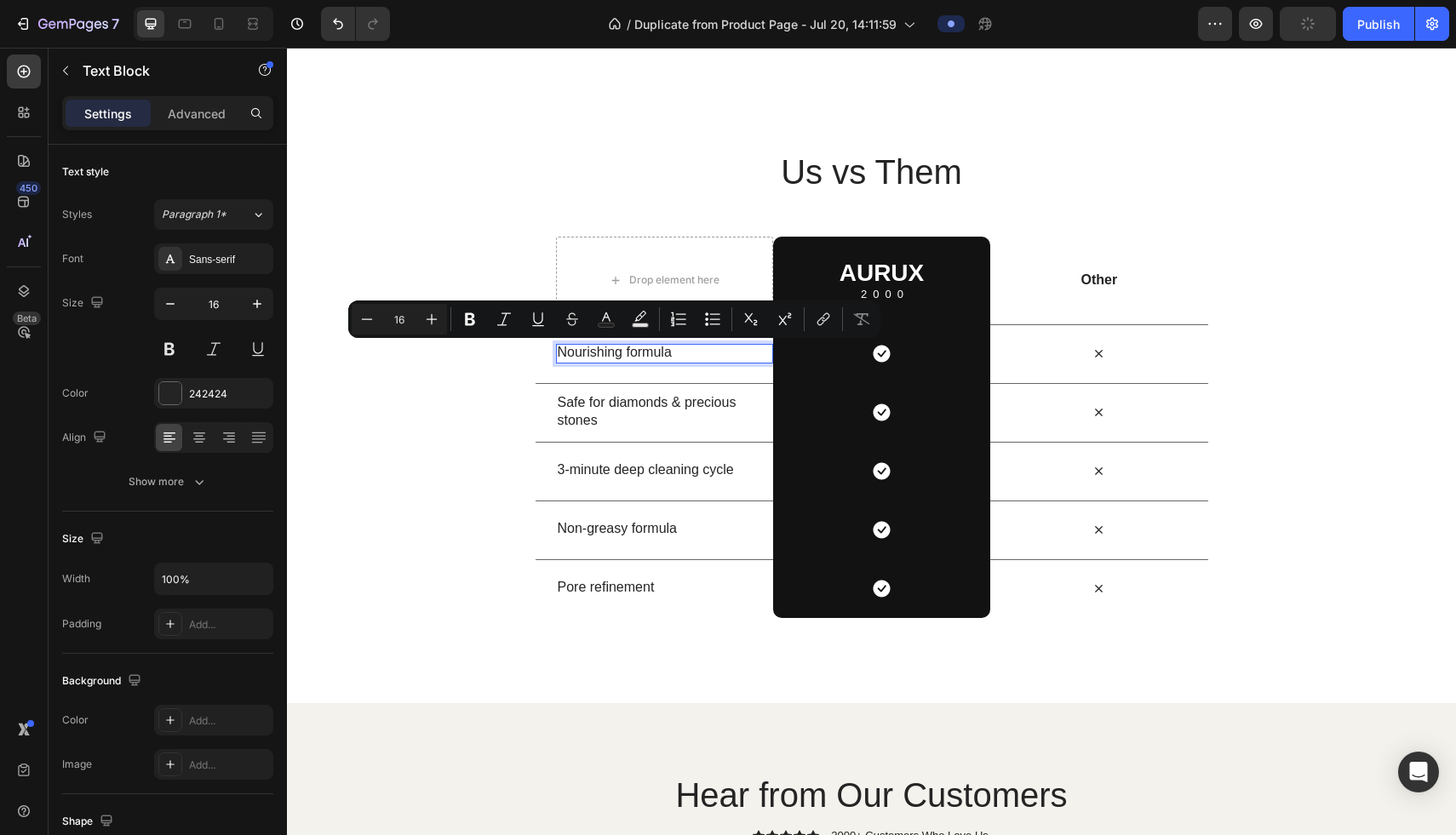 scroll, scrollTop: 3714, scrollLeft: 0, axis: vertical 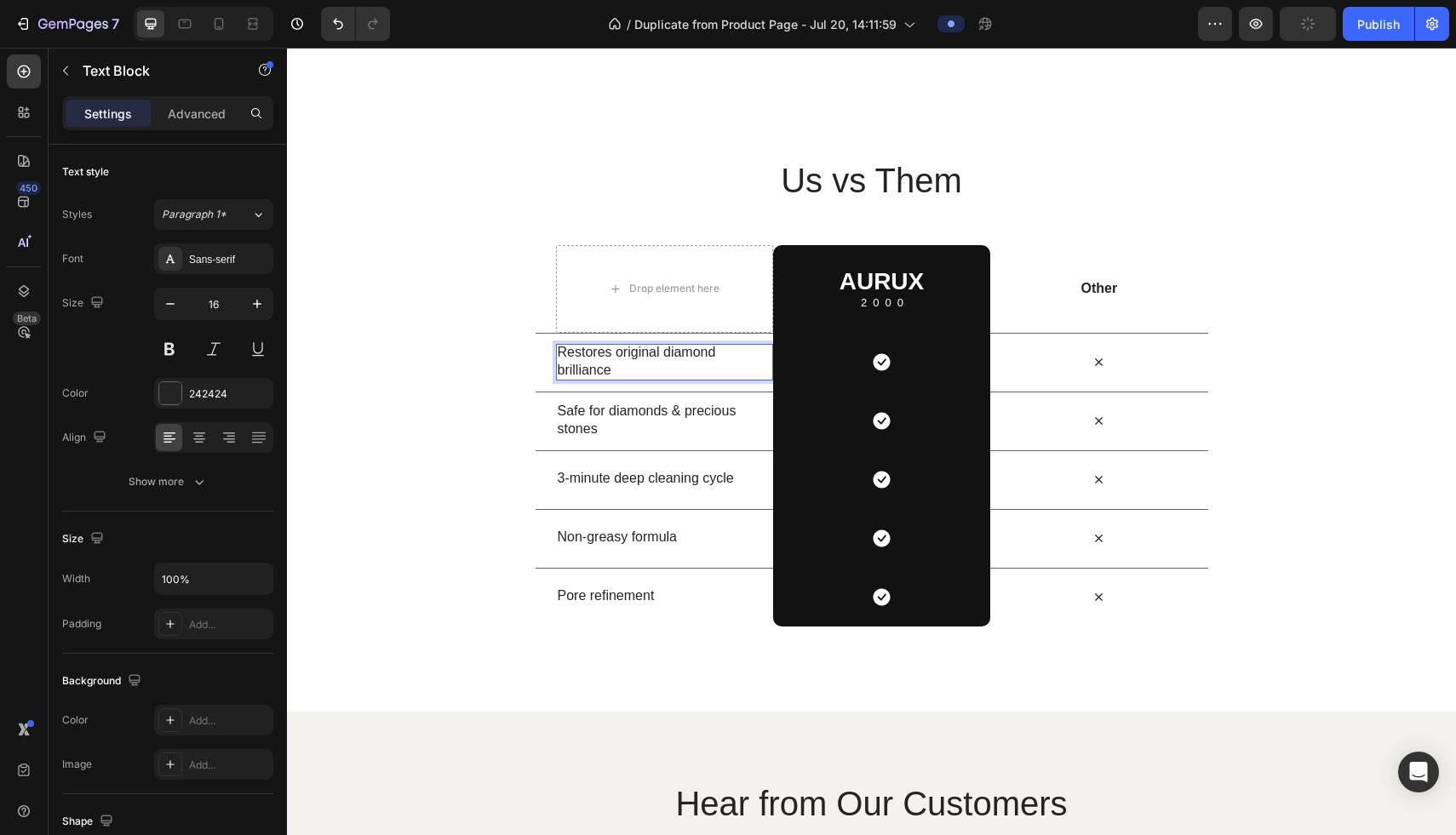 click on "Restores original diamond brilliance" at bounding box center (664, 362) 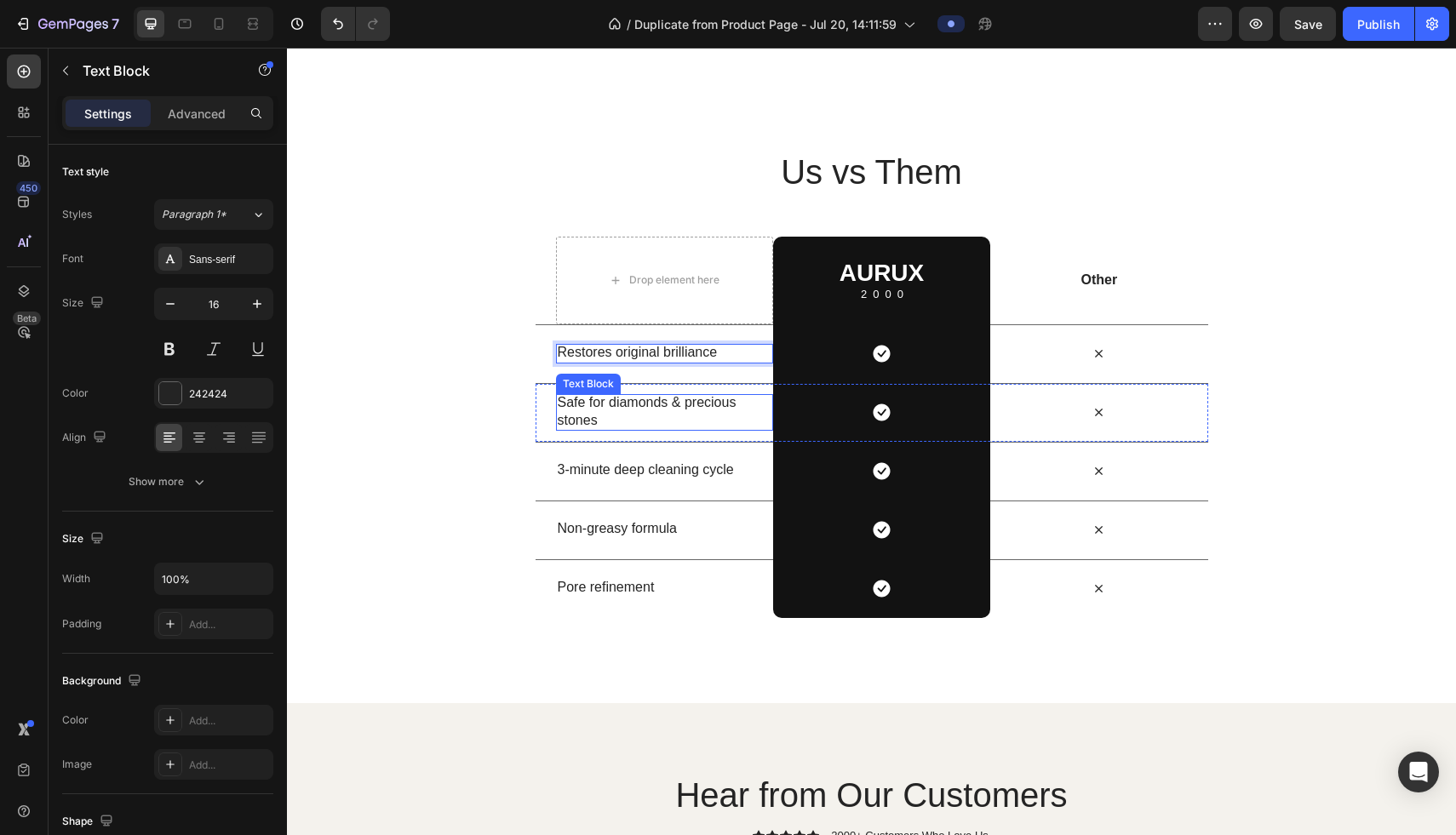 click on "Safe for diamonds & precious stones" at bounding box center (664, 412) 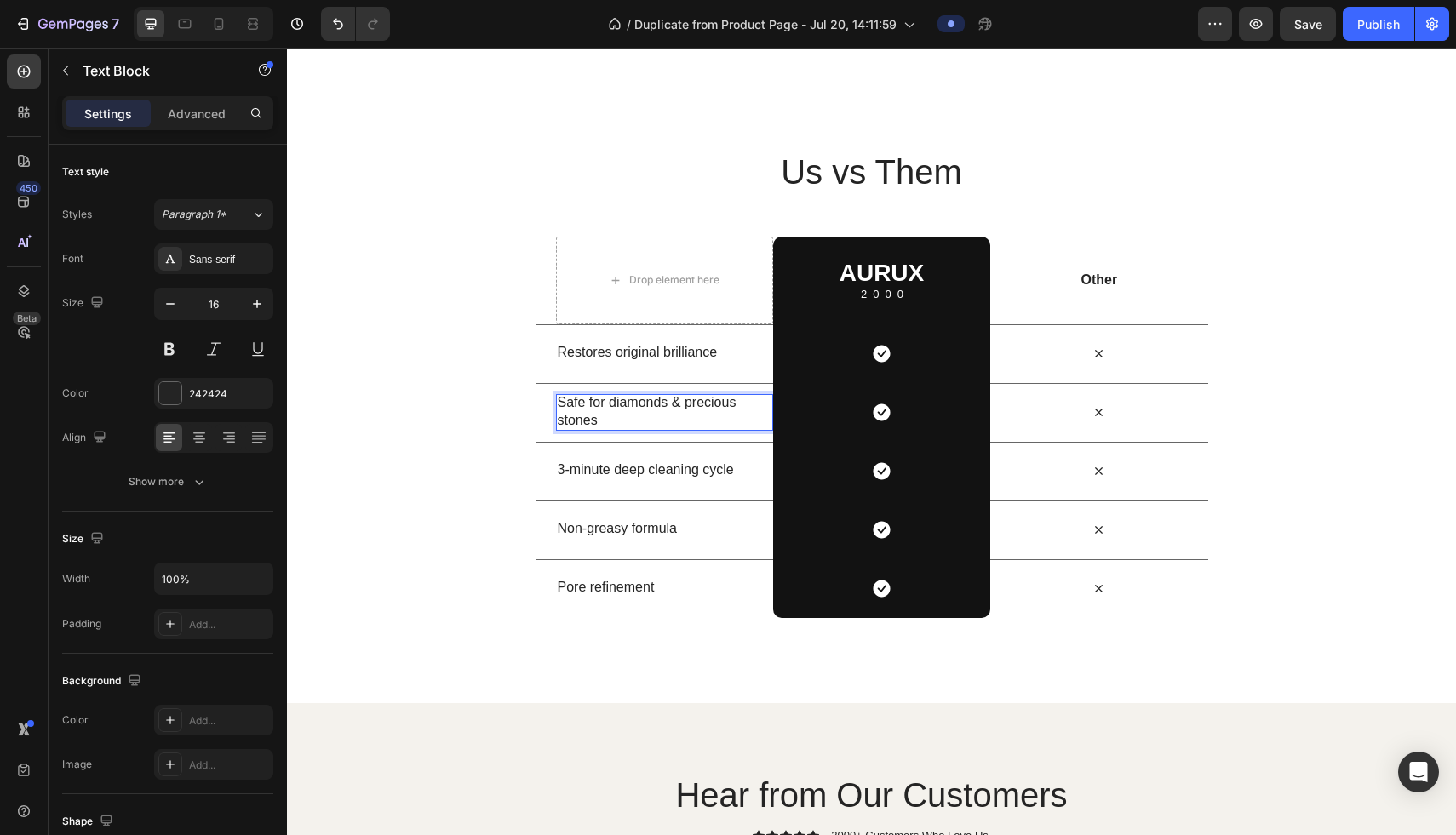 click on "Safe for diamonds & precious stones" at bounding box center [664, 412] 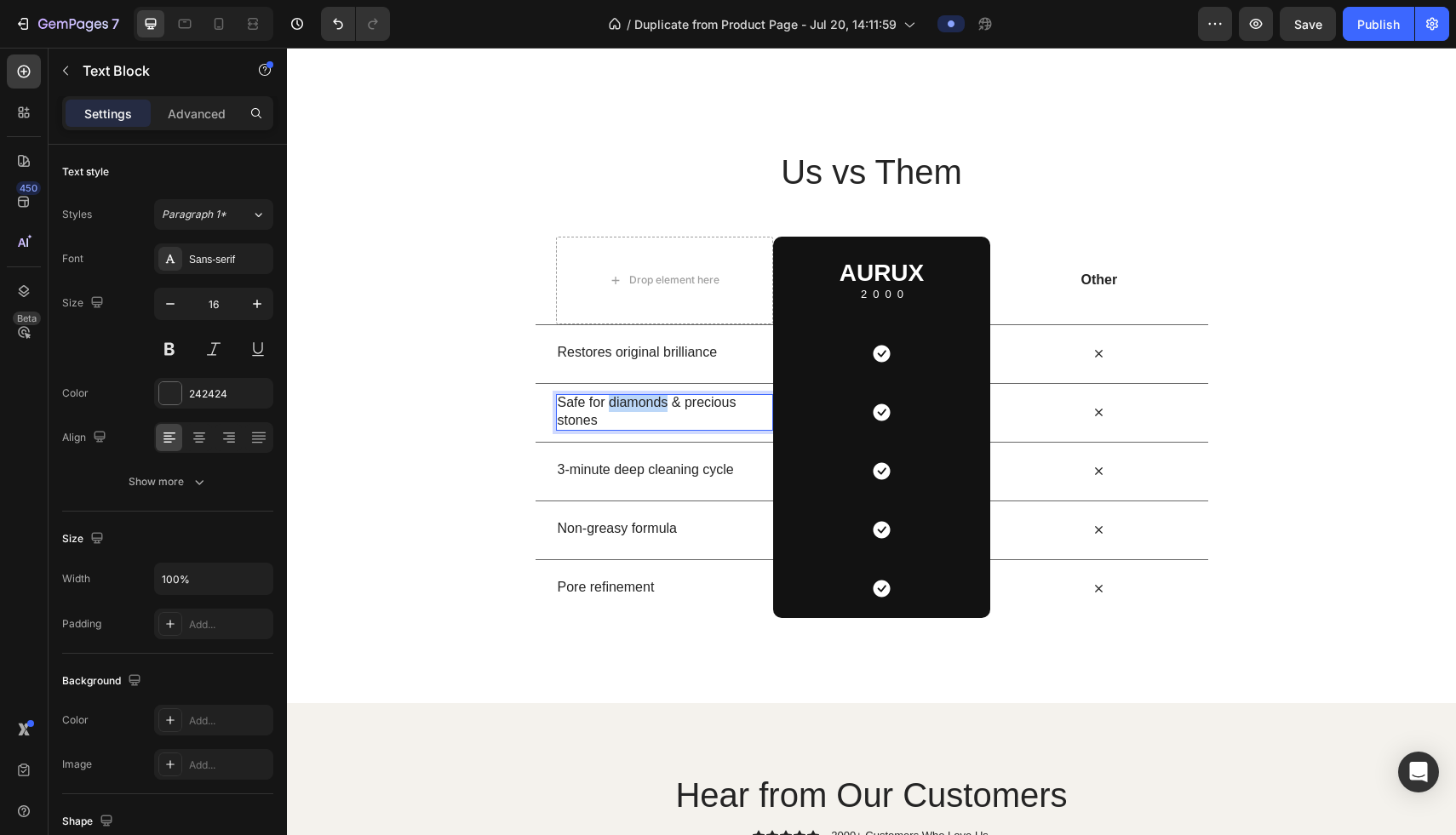 click on "Safe for diamonds & precious stones" at bounding box center (664, 412) 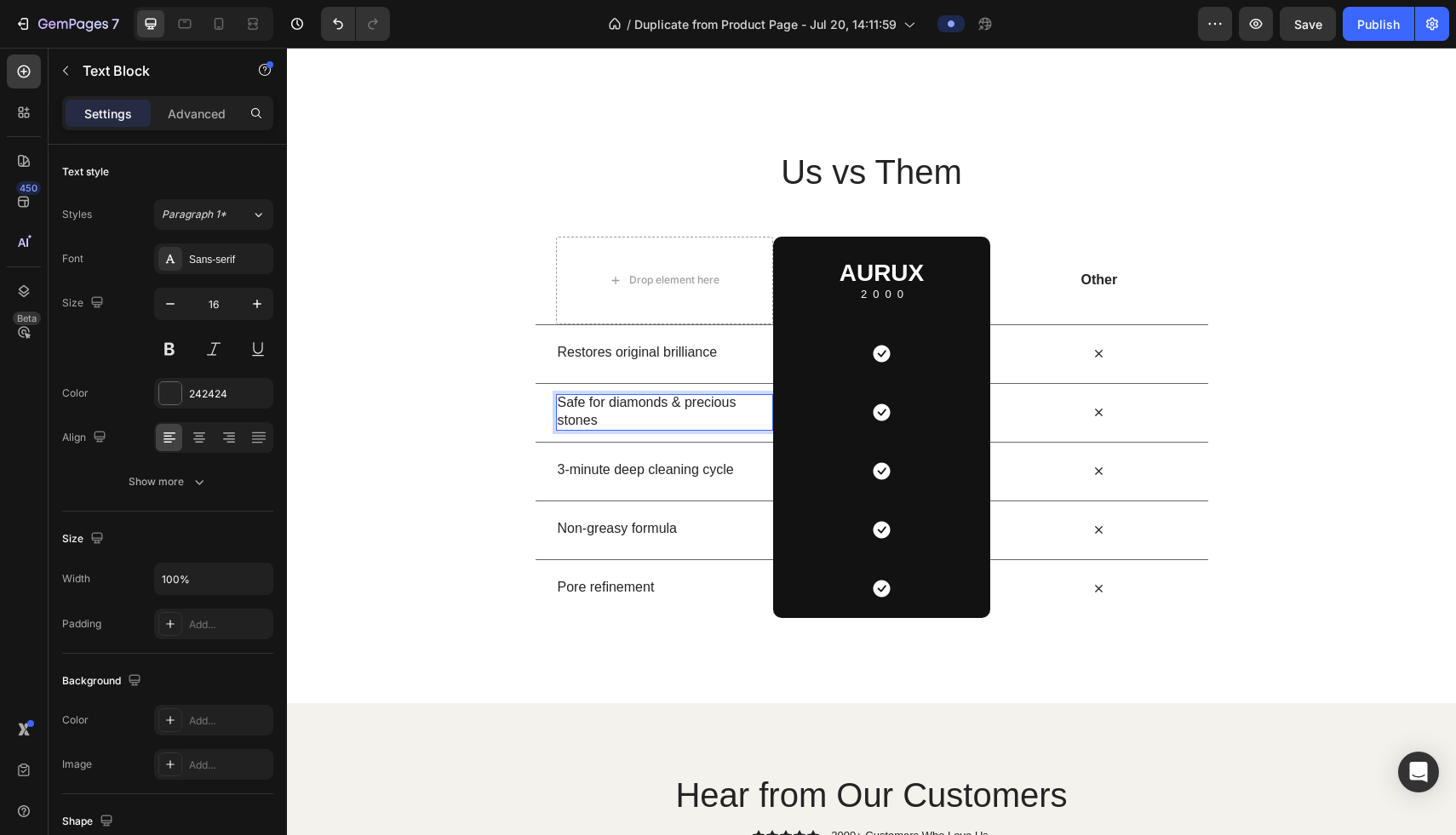 scroll, scrollTop: 3731, scrollLeft: 0, axis: vertical 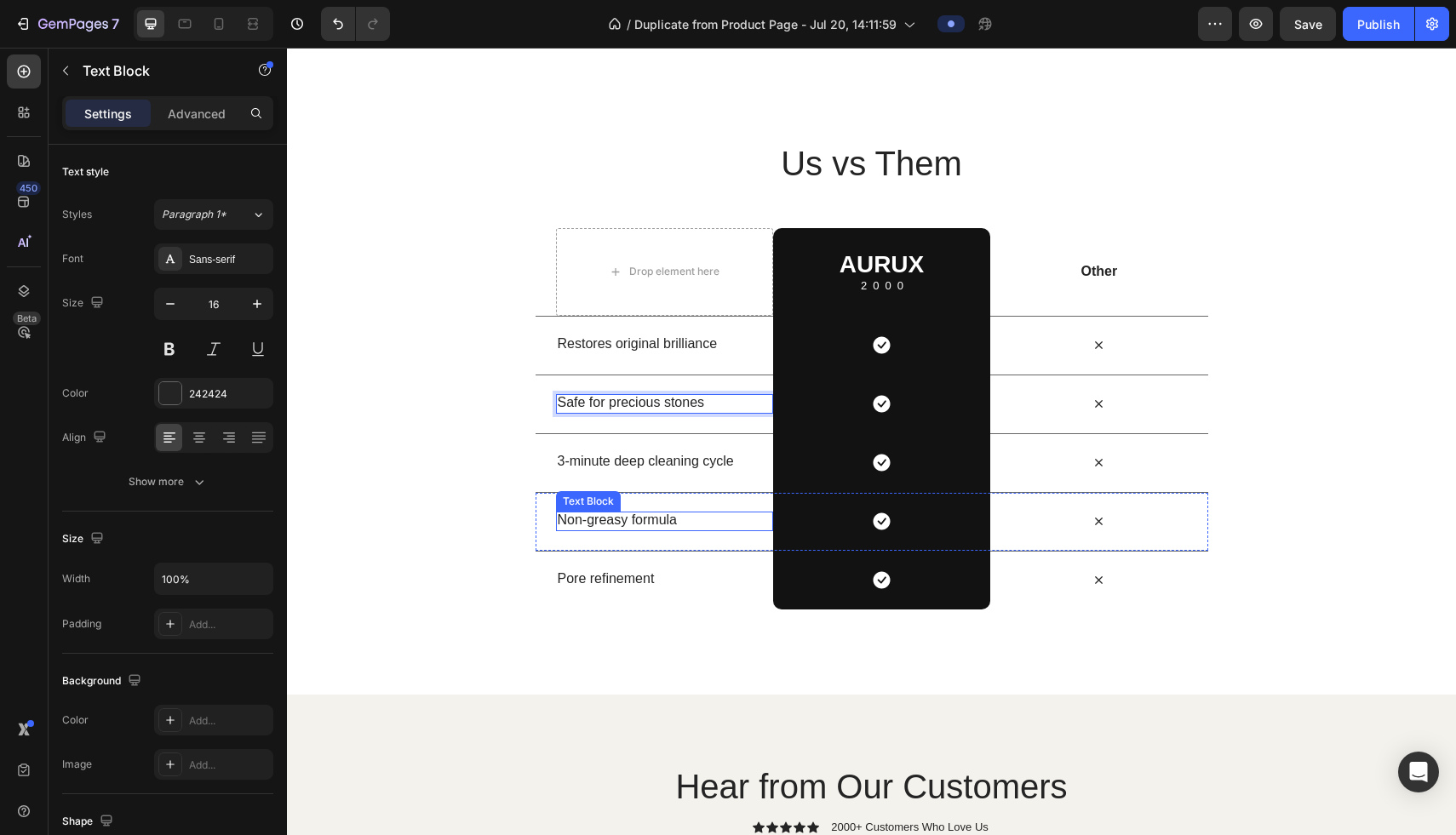 click on "Non-greasy formula" at bounding box center [664, 520] 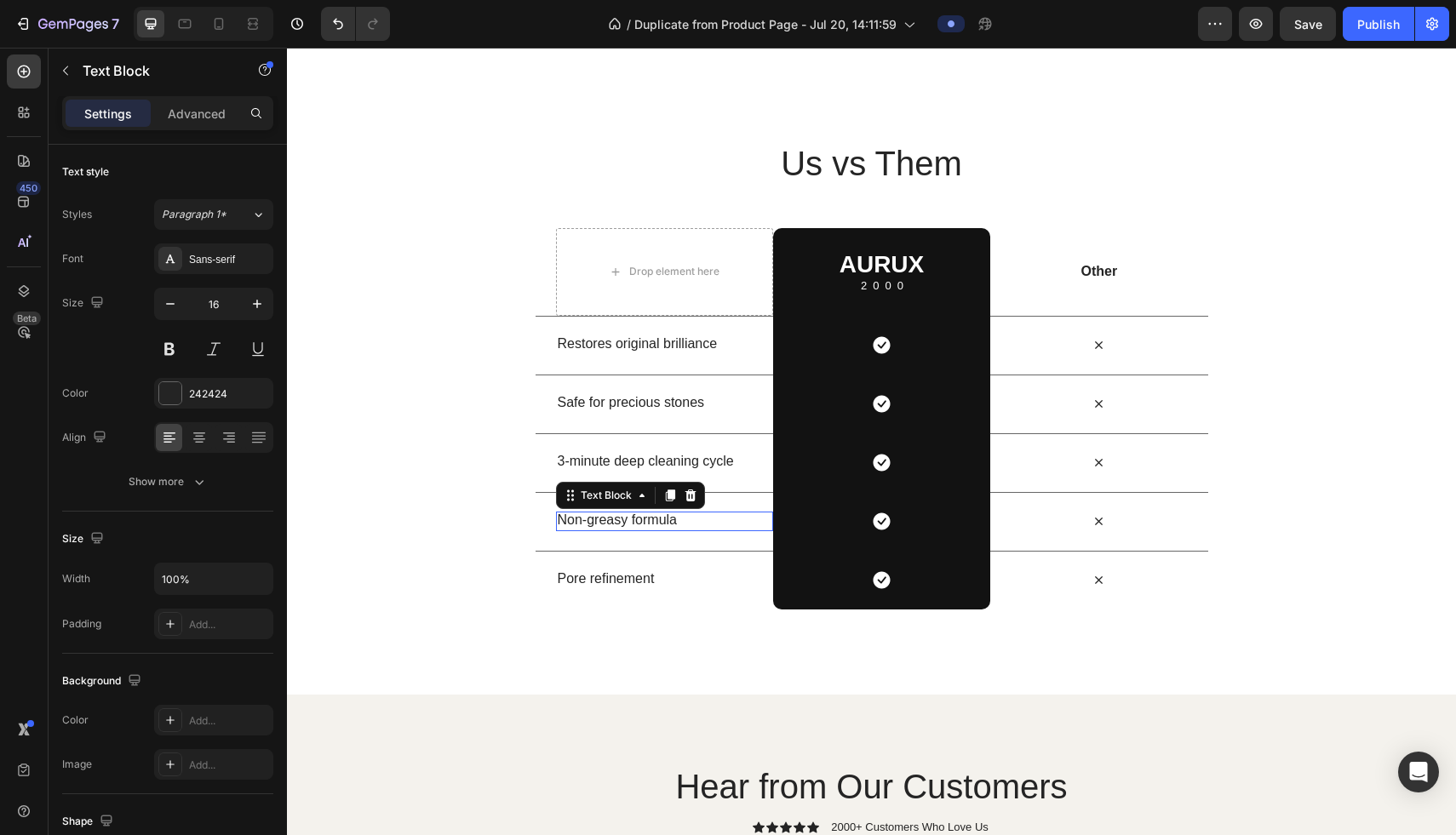 click on "Non-greasy formula" at bounding box center [664, 520] 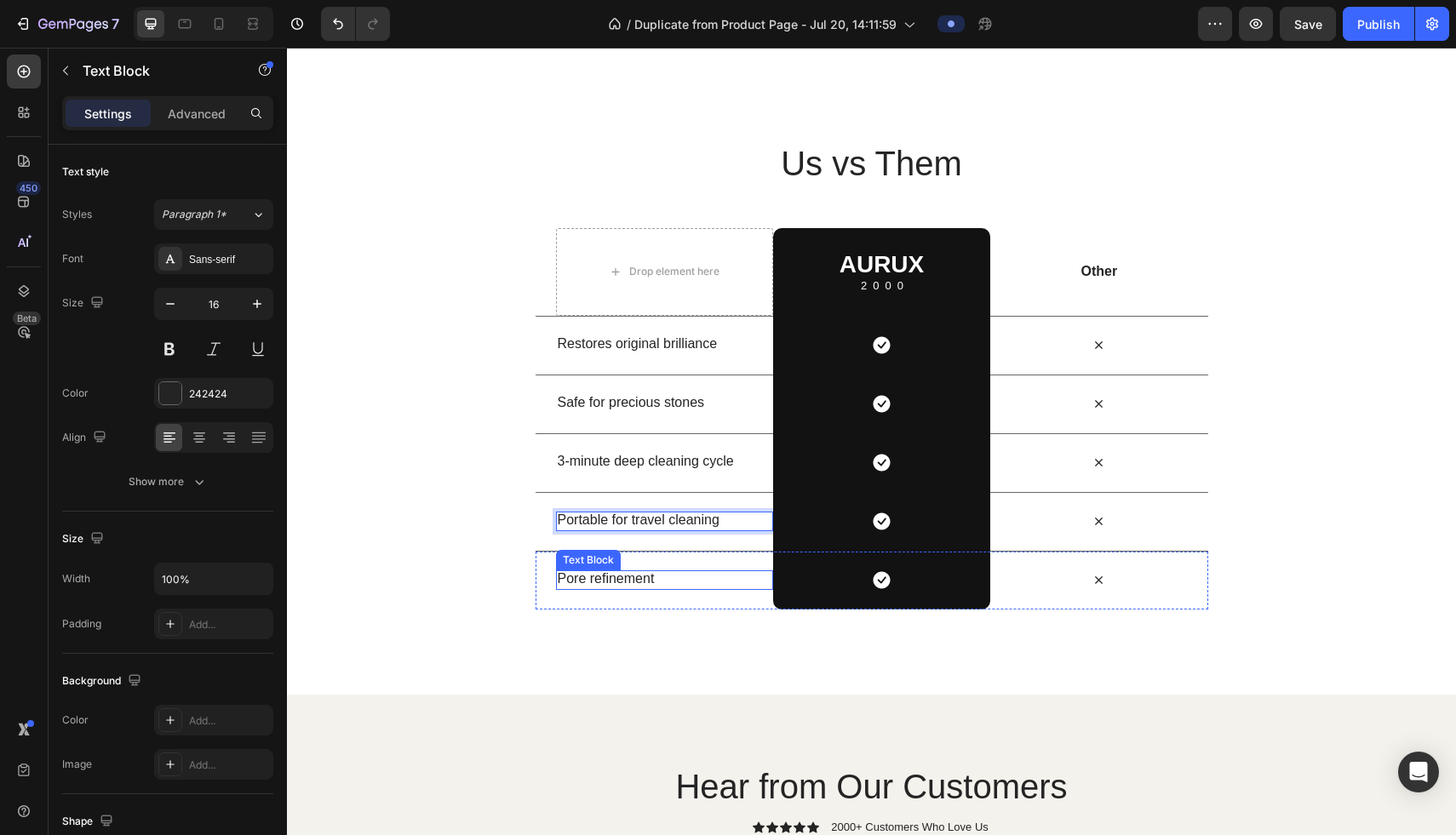 click on "Pore refinement" at bounding box center (664, 579) 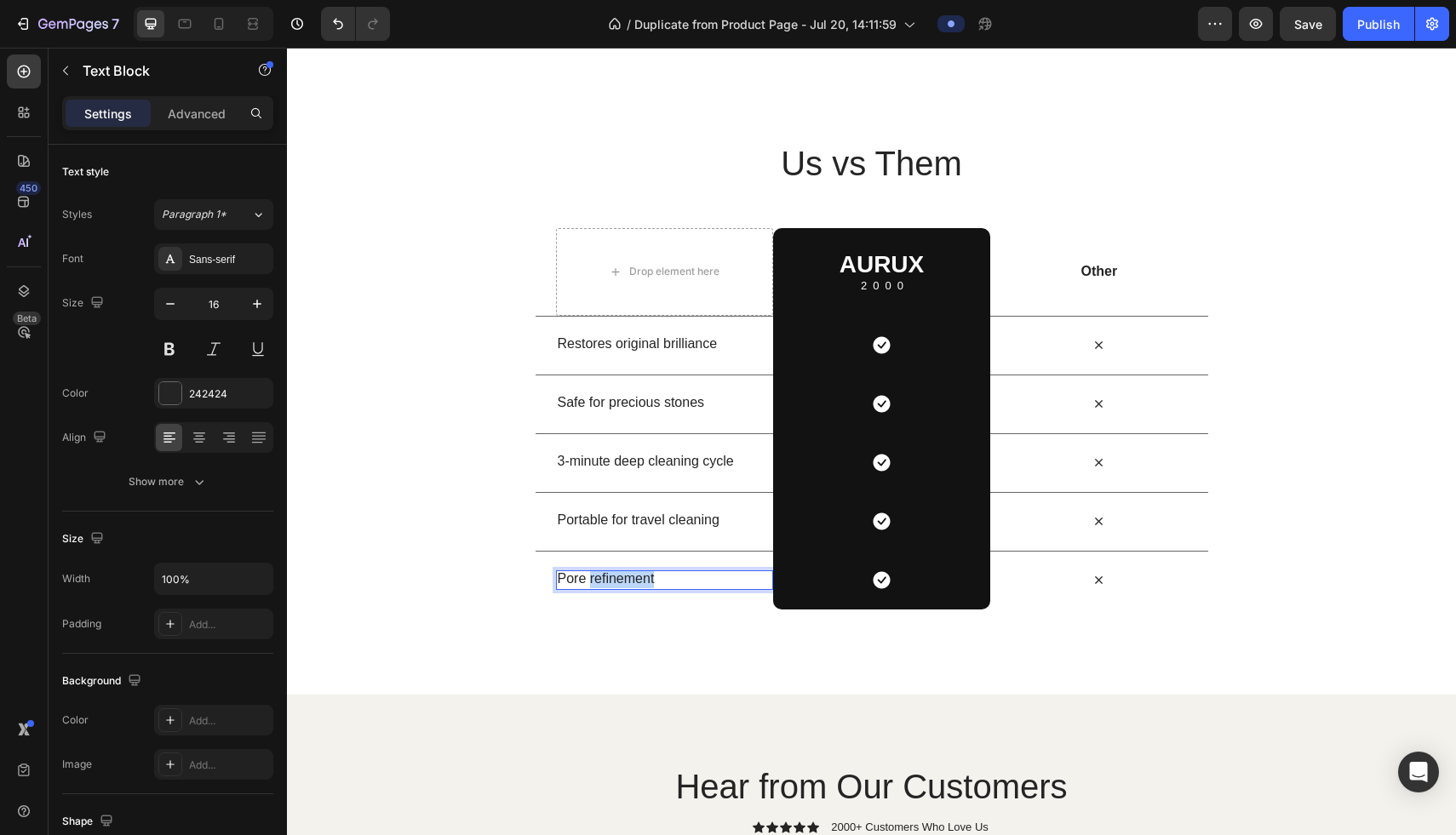 click on "Pore refinement" at bounding box center (664, 579) 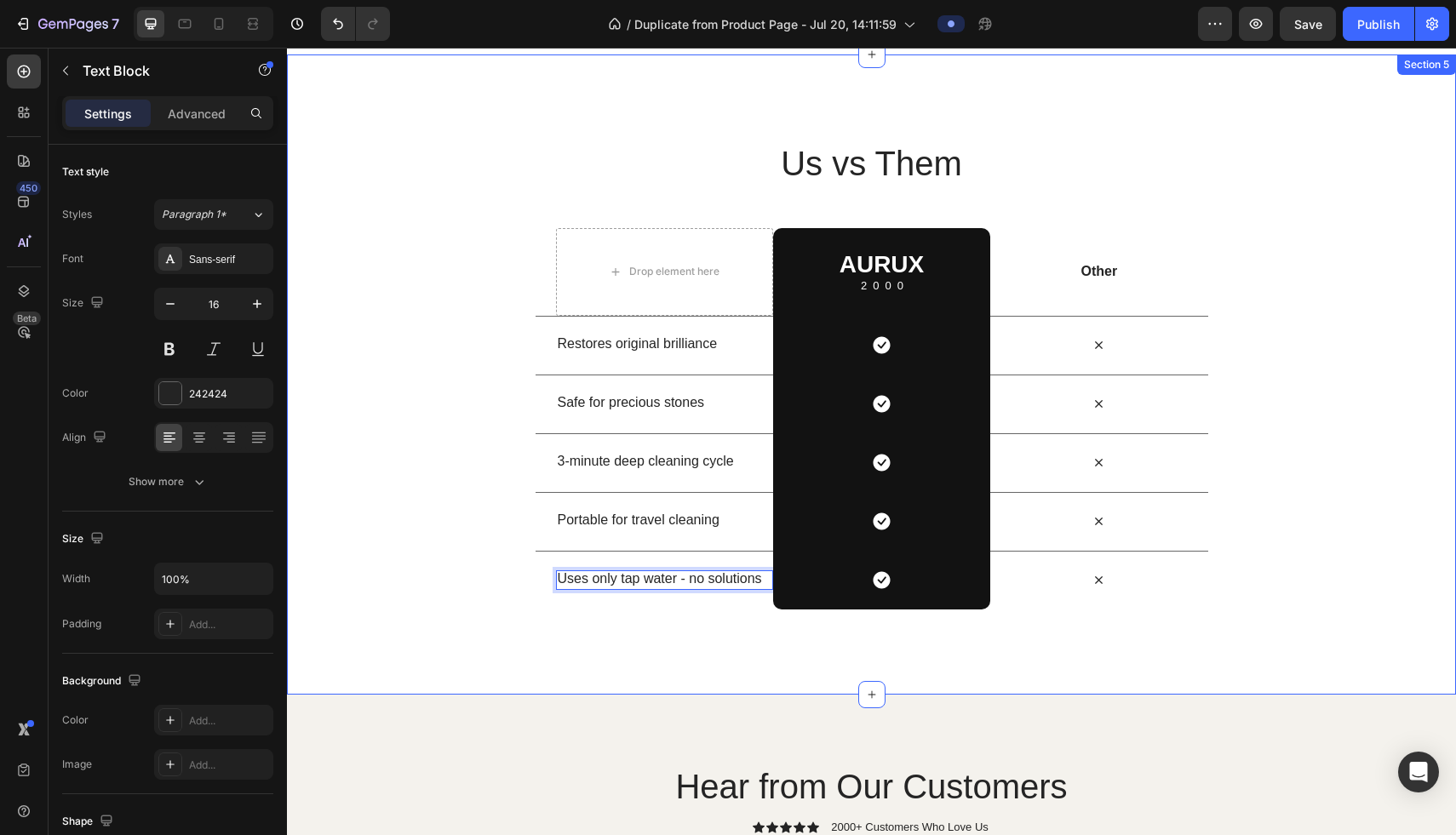 click on "Us vs Them Heading Row Drop element here AURUX Heading 2000 Text Block Row Other Text Block Row Restores original brilliance Text Block Icon Row Icon Row Safe for precious stones Text Block Icon Row Icon Row 3-minute deep cleaning cycle Text Block Icon Row Icon Row Portable for travel cleaning Text Block Icon Row Icon Row Uses only tap water - no solutions Text Block 0 Icon Row Icon Row Section 5" at bounding box center (871, 375) 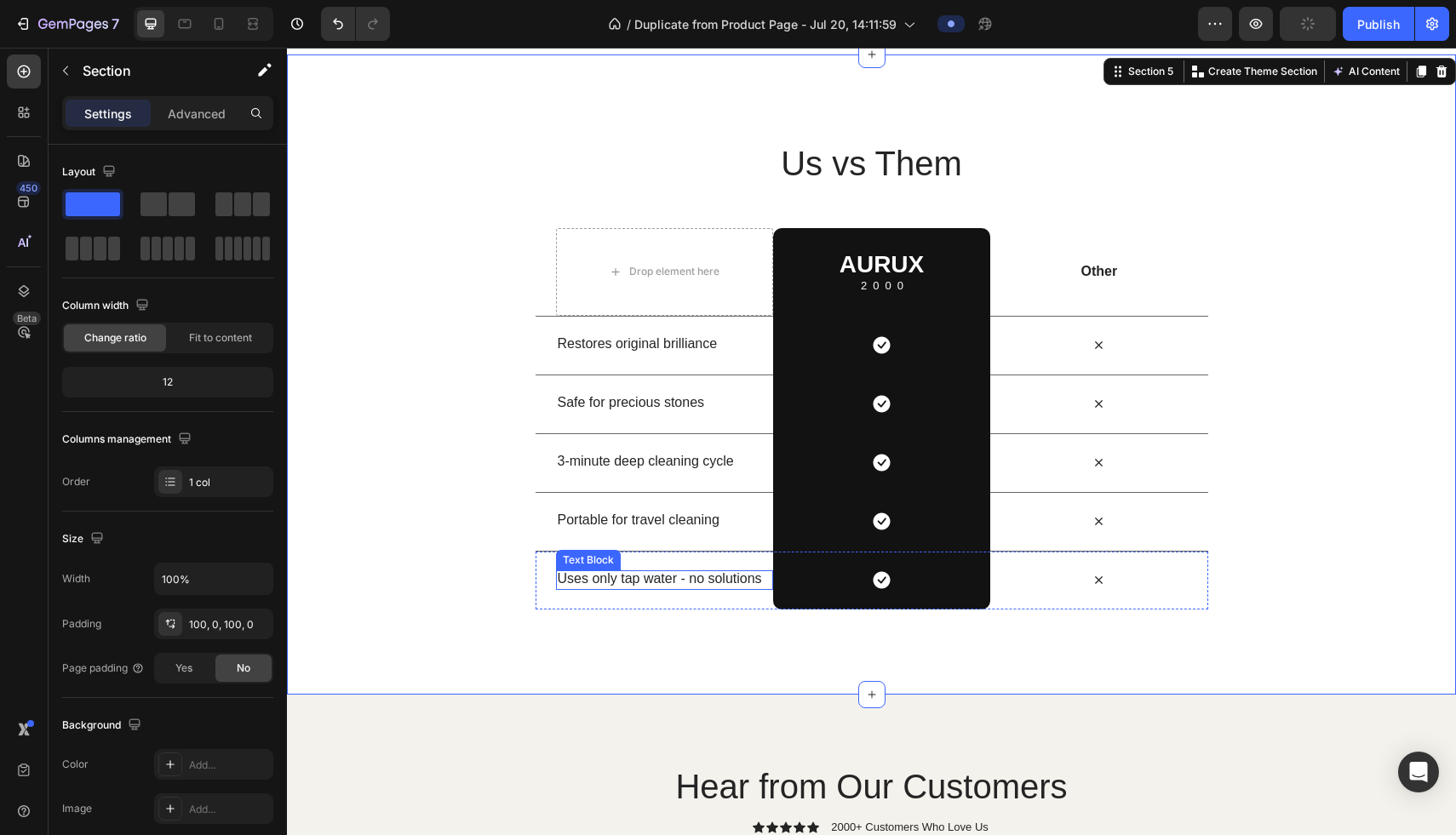 click on "Uses only tap water - no solutions" at bounding box center [664, 579] 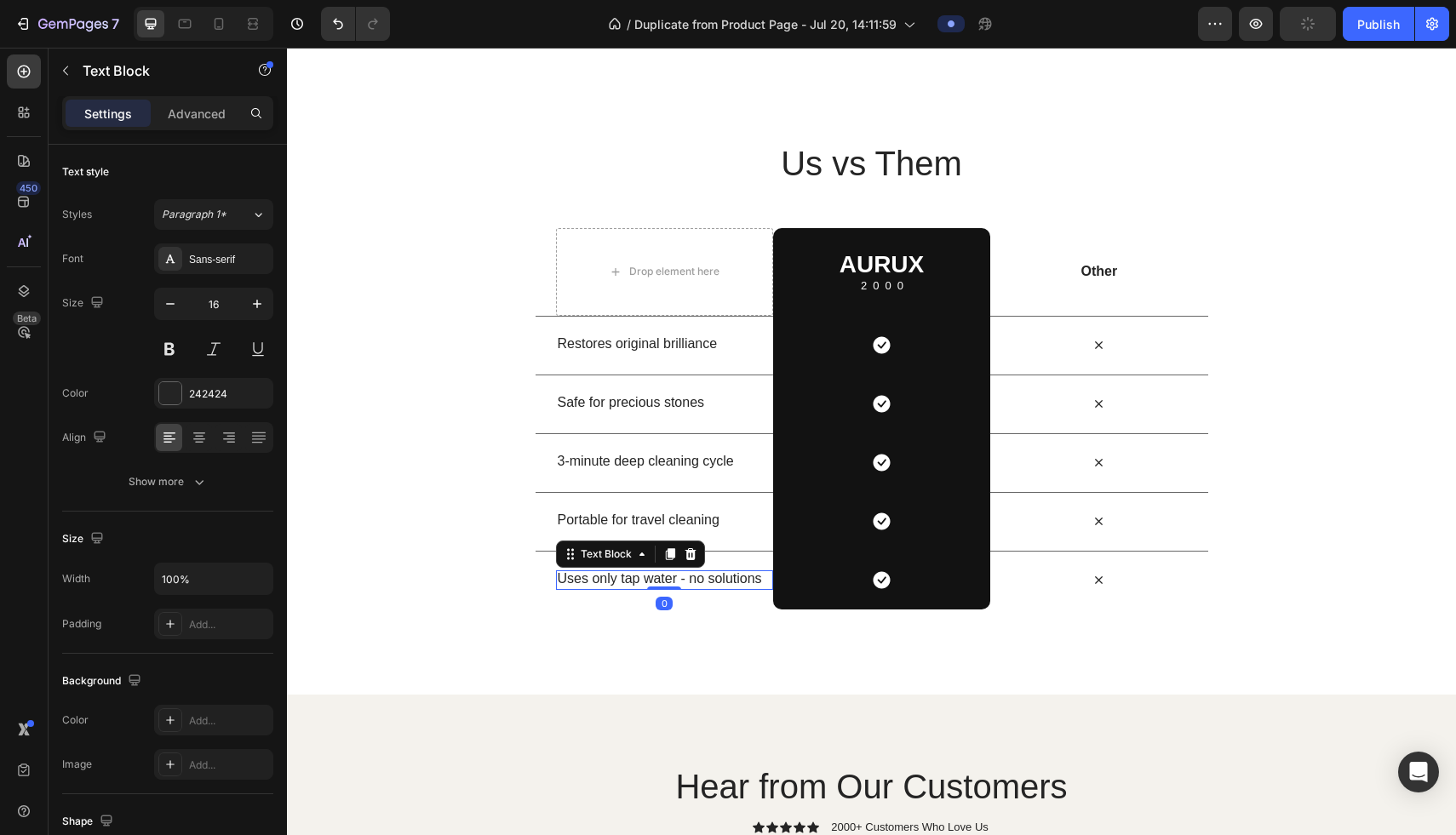 click on "Uses only tap water - no solutions" at bounding box center (664, 579) 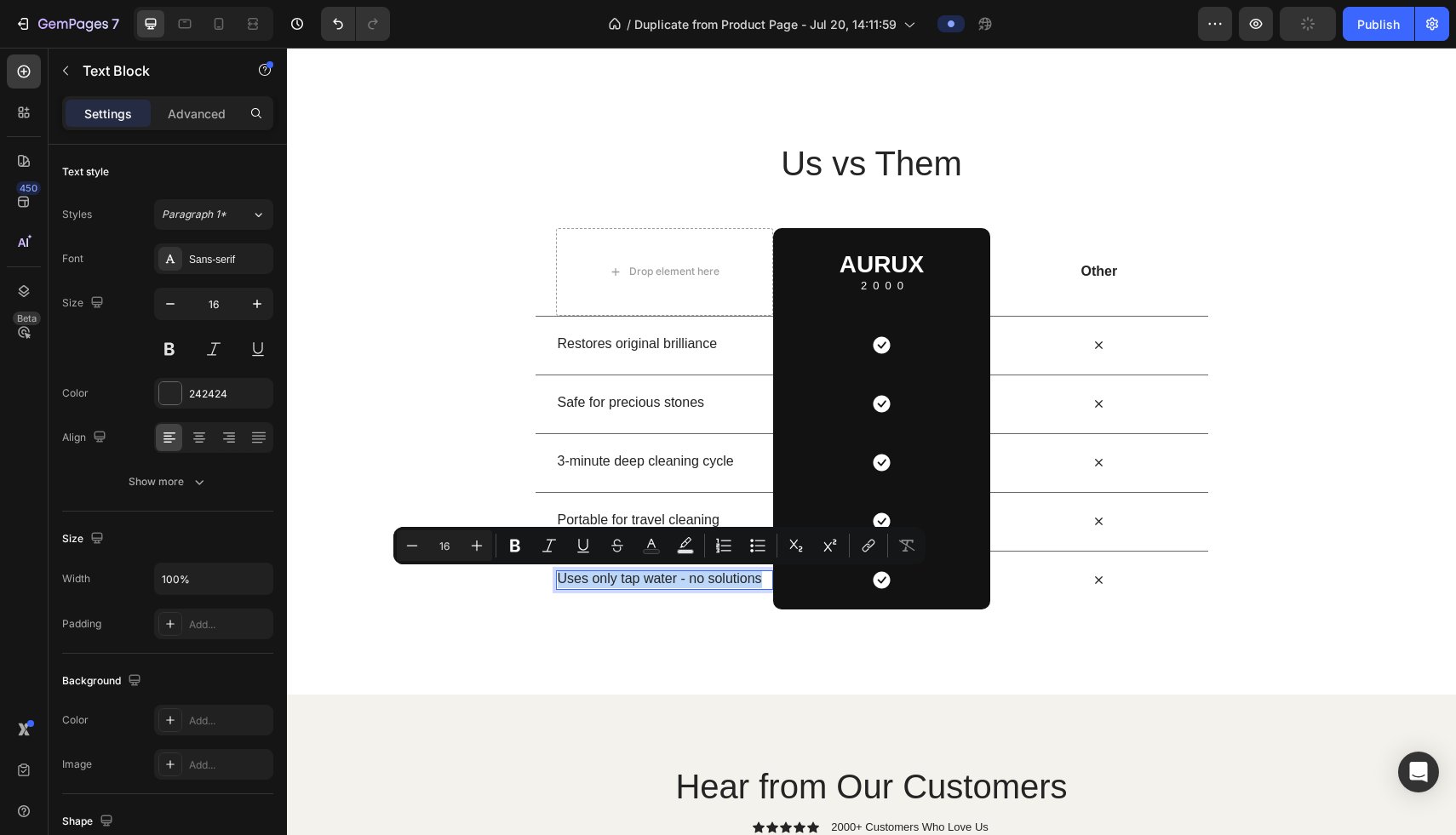 click on "Uses only tap water - no solutions" at bounding box center [664, 579] 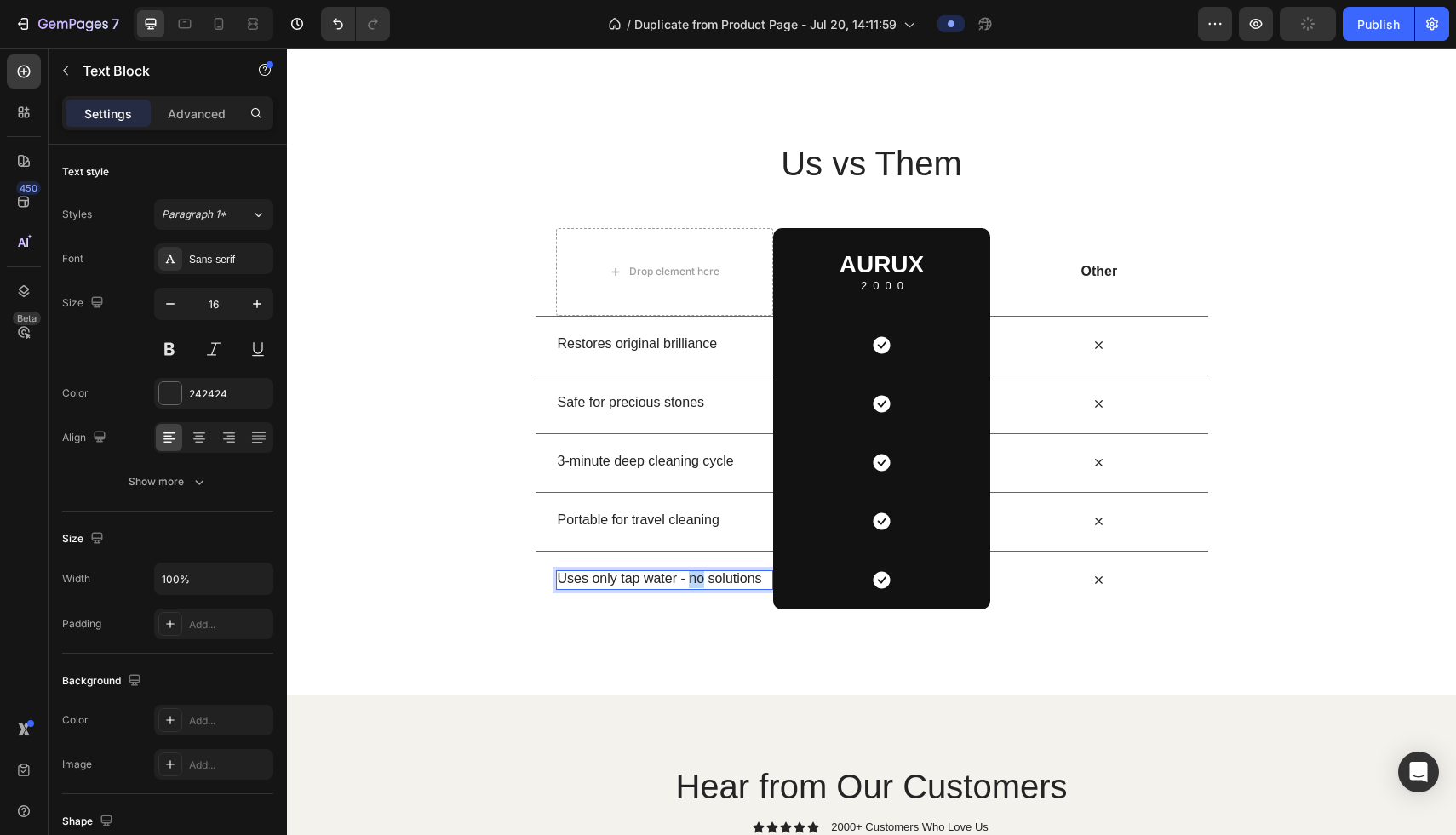click on "Uses only tap water - no solutions" at bounding box center (664, 579) 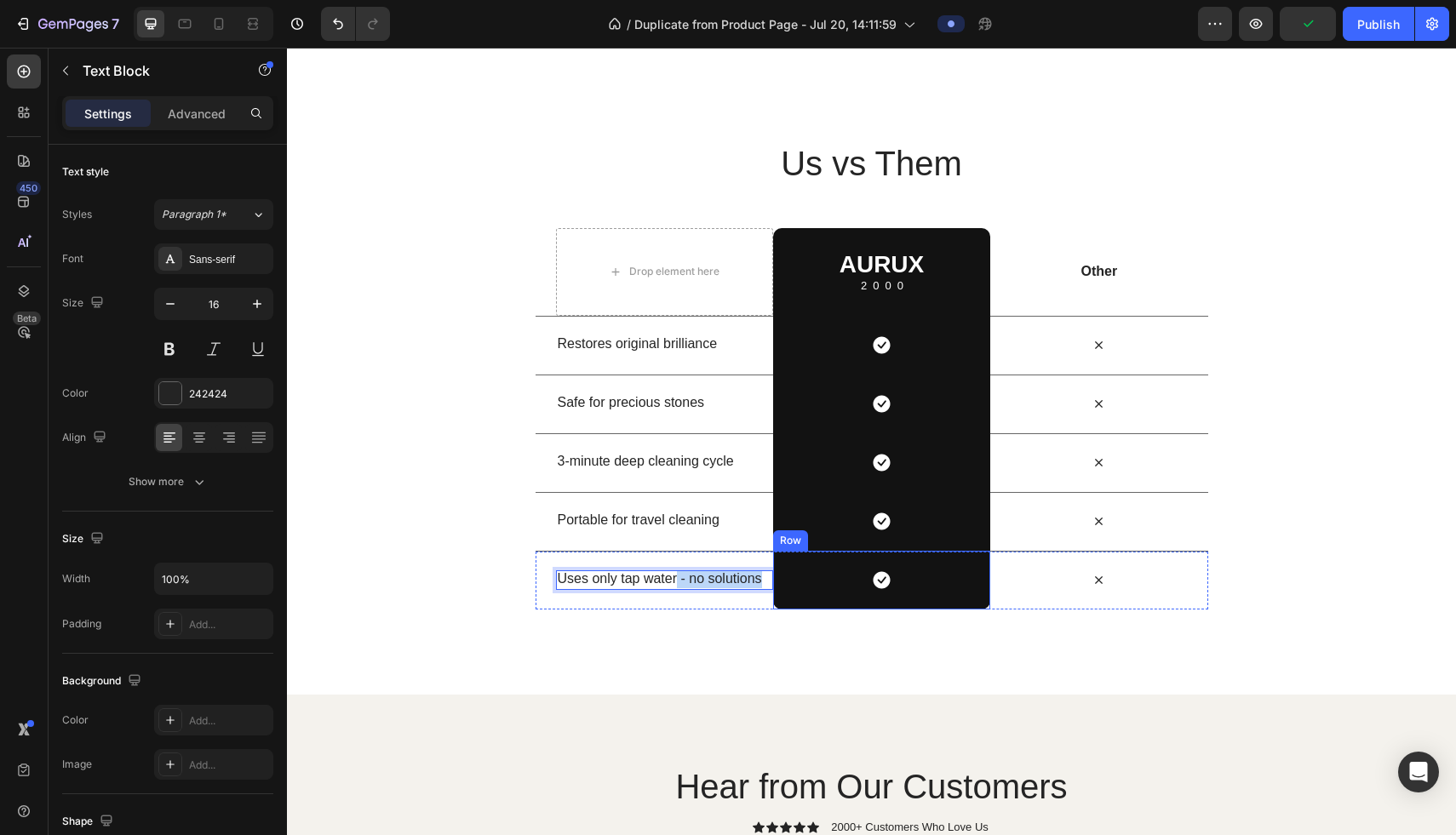 drag, startPoint x: 679, startPoint y: 578, endPoint x: 839, endPoint y: 578, distance: 160 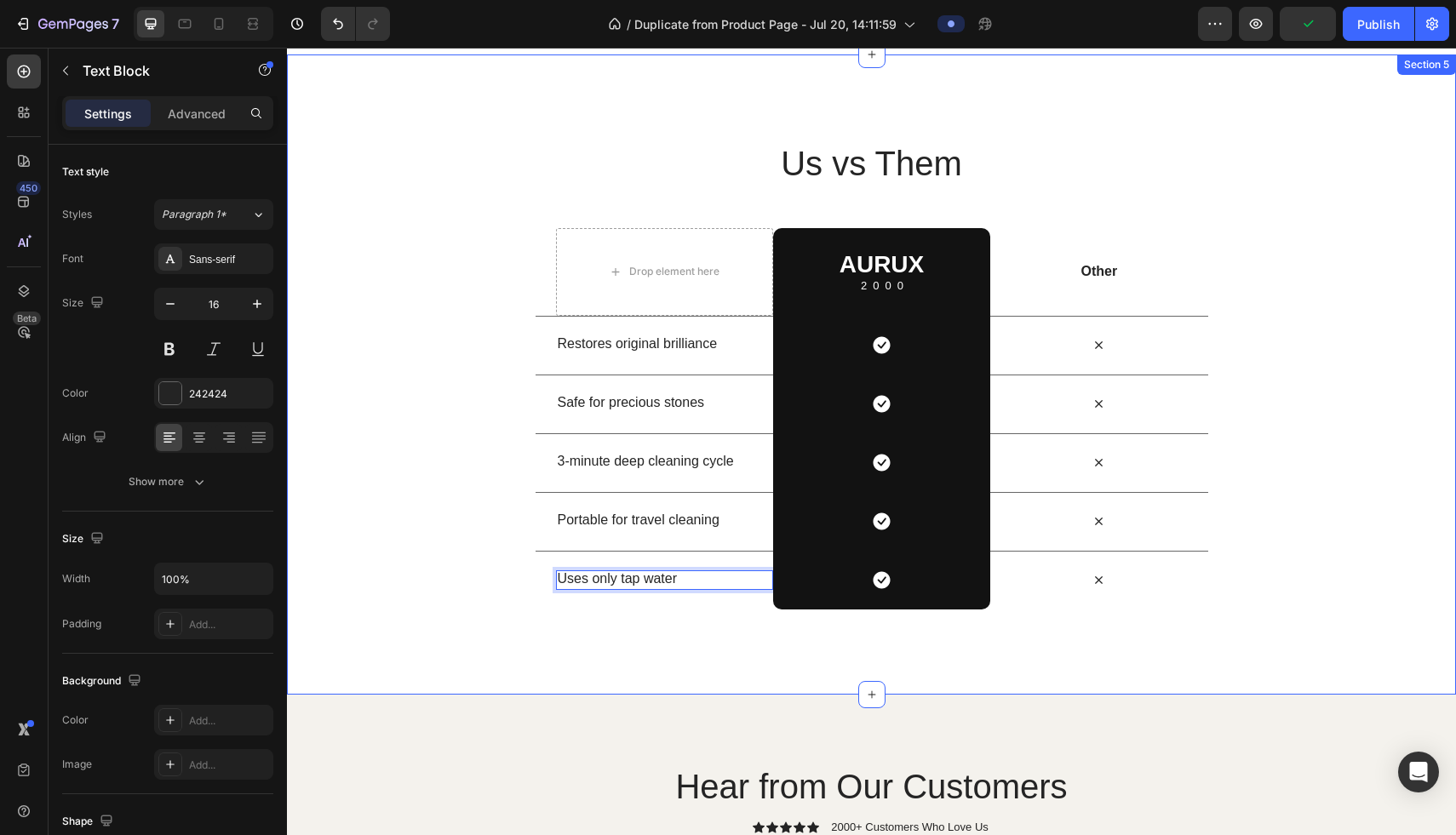 click on "Us vs Them Heading Row Drop element here AURUX Heading 2000 Text Block Row Other Text Block Row Restores original brilliance Text Block Icon Row Icon Row Safe for precious stones Text Block Icon Row Icon Row 3-minute deep cleaning cycle Text Block Icon Row Icon Row Portable for travel cleaning Text Block Icon Row Icon Row Uses only tap water Text Block 0 Icon Row Icon Row Section 5" at bounding box center [871, 375] 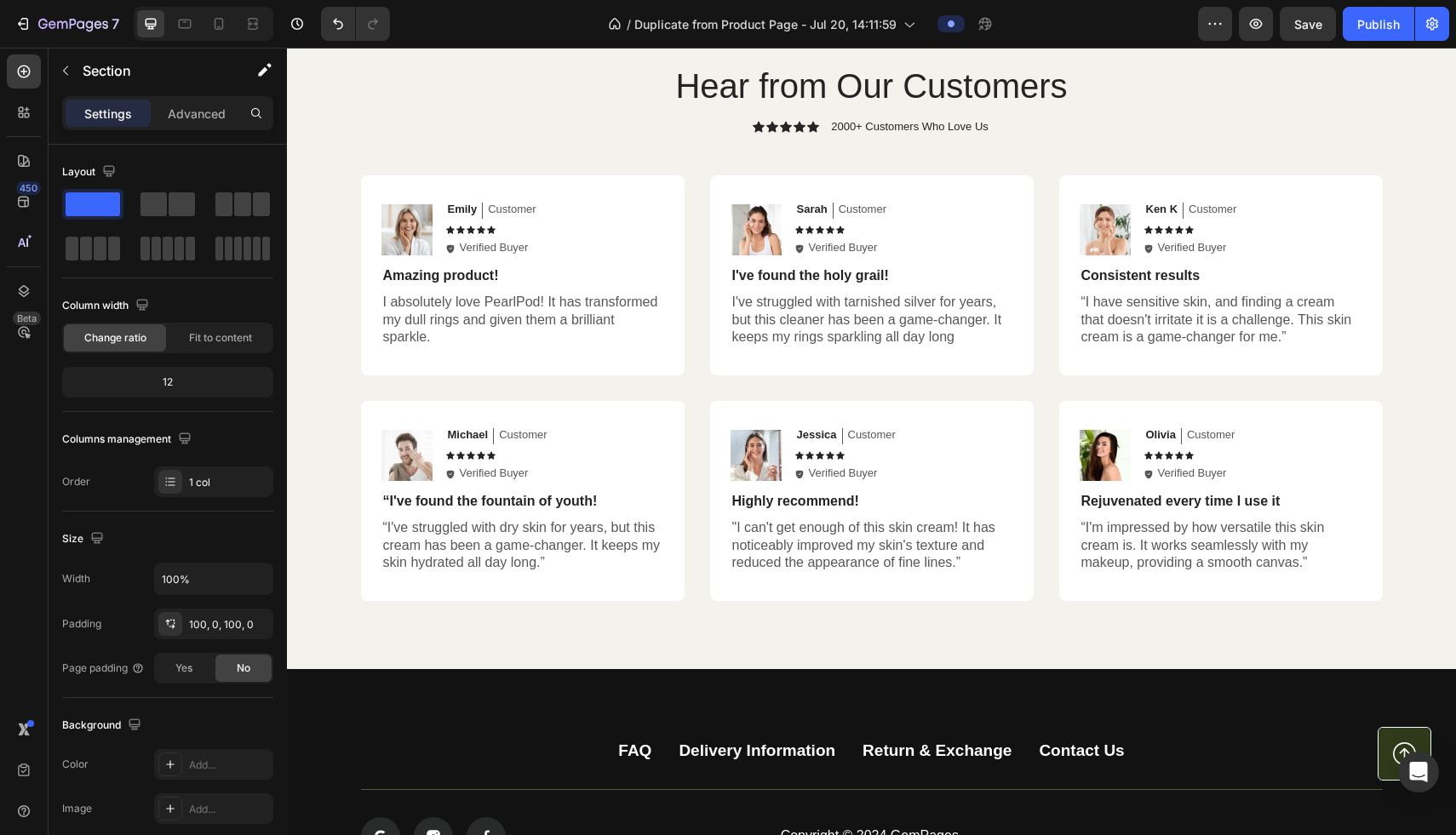 scroll, scrollTop: 4416, scrollLeft: 0, axis: vertical 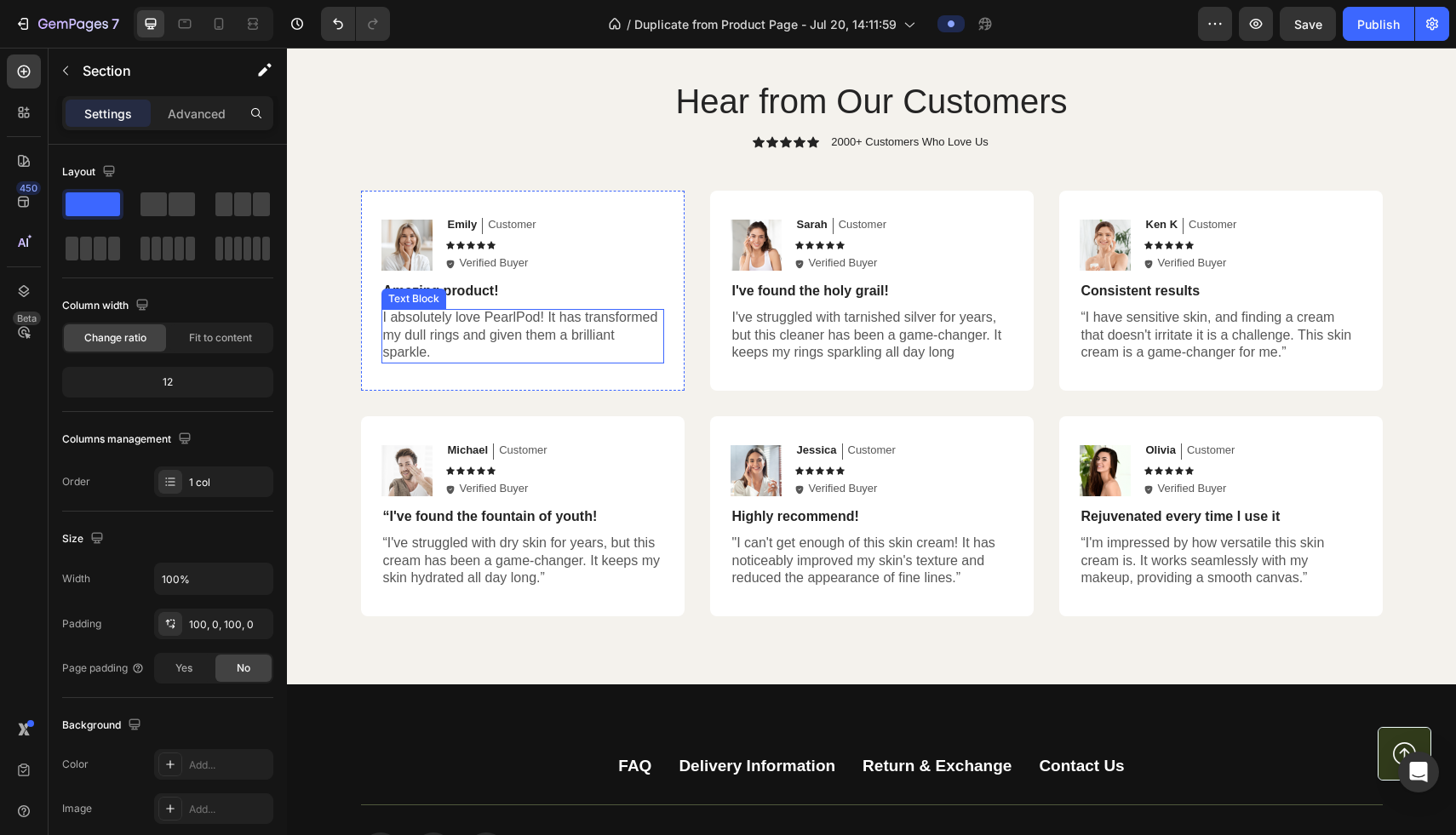 click on "I absolutely love PearlPod! It has transformed my dull rings and given them a brilliant sparkle." at bounding box center (523, 335) 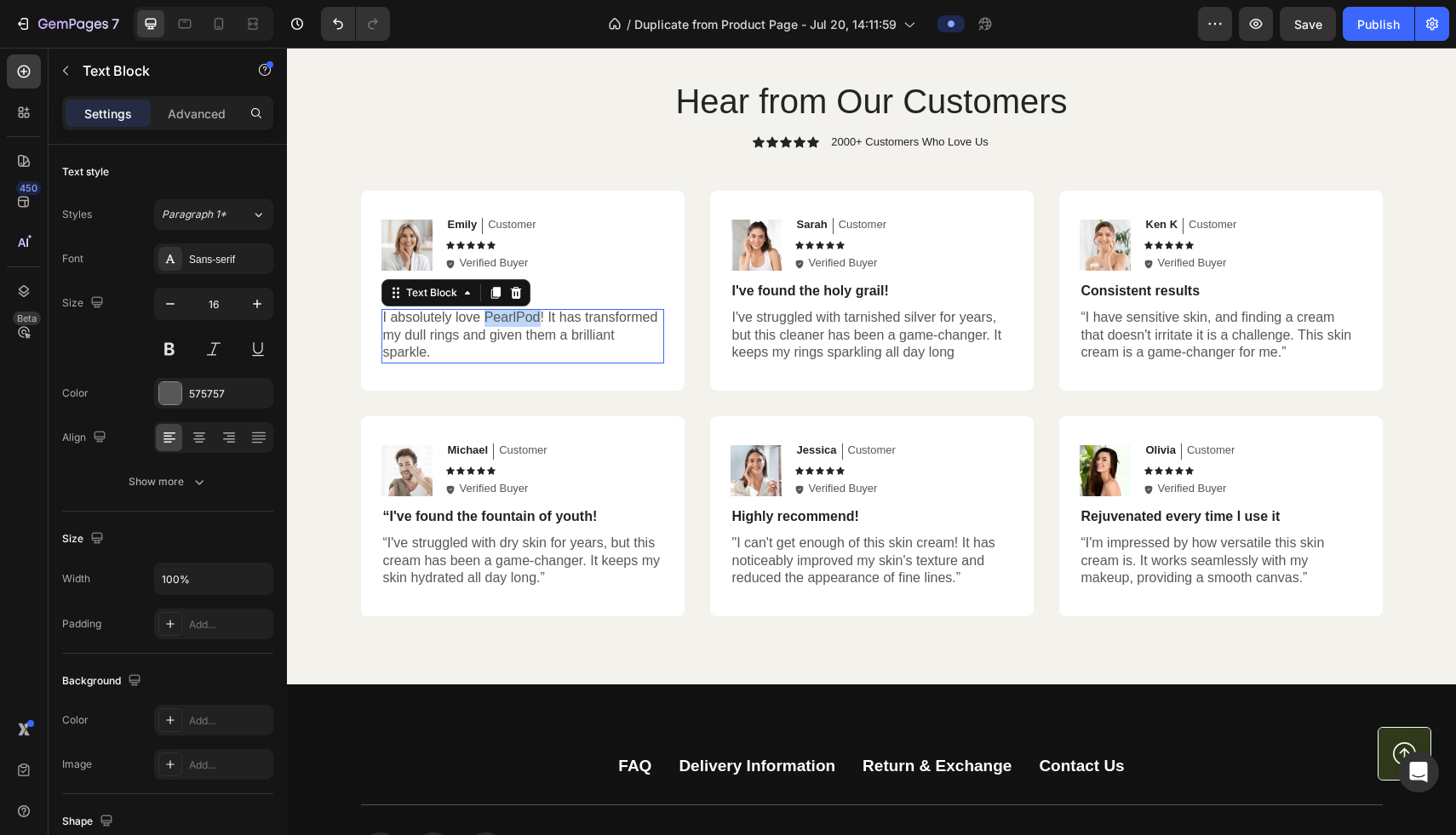 click on "I absolutely love PearlPod! It has transformed my dull rings and given them a brilliant sparkle." at bounding box center (523, 335) 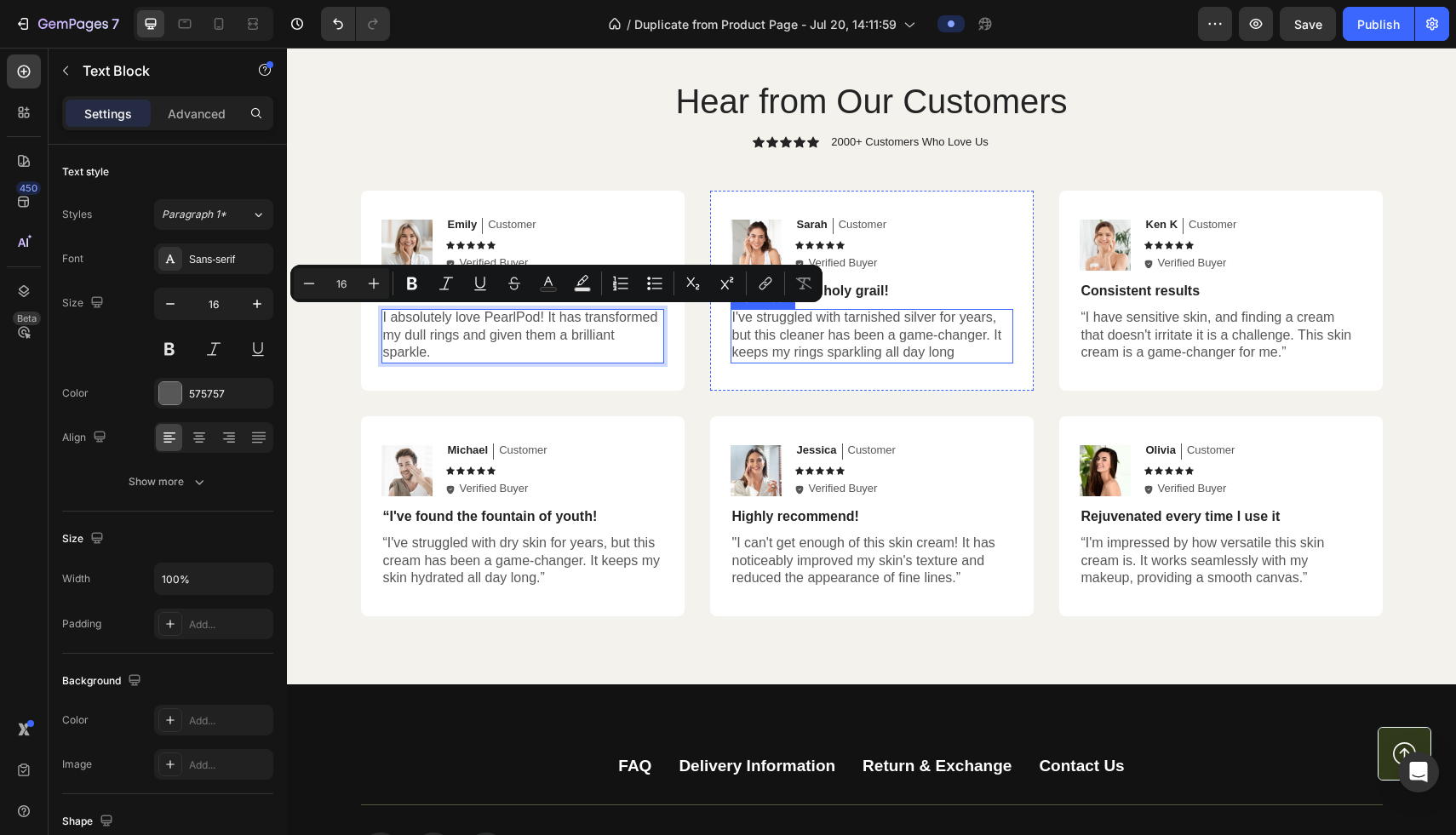click on "I've struggled with tarnished silver for years, but this cleaner has been a game-changer. It keeps my rings sparkling all day long" at bounding box center [872, 335] 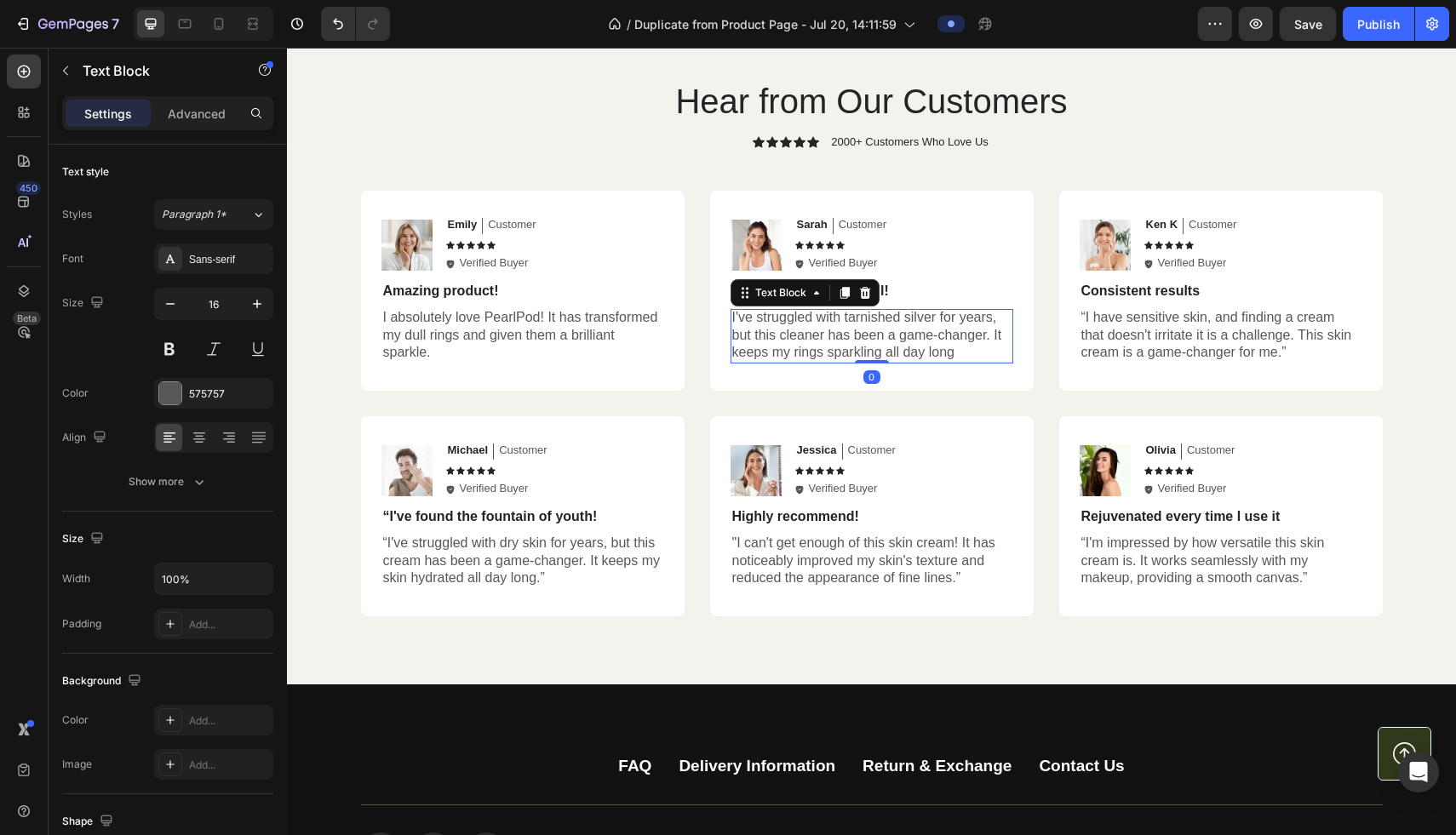 click on "I've struggled with tarnished silver for years, but this cleaner has been a game-changer. It keeps my rings sparkling all day long" at bounding box center [872, 335] 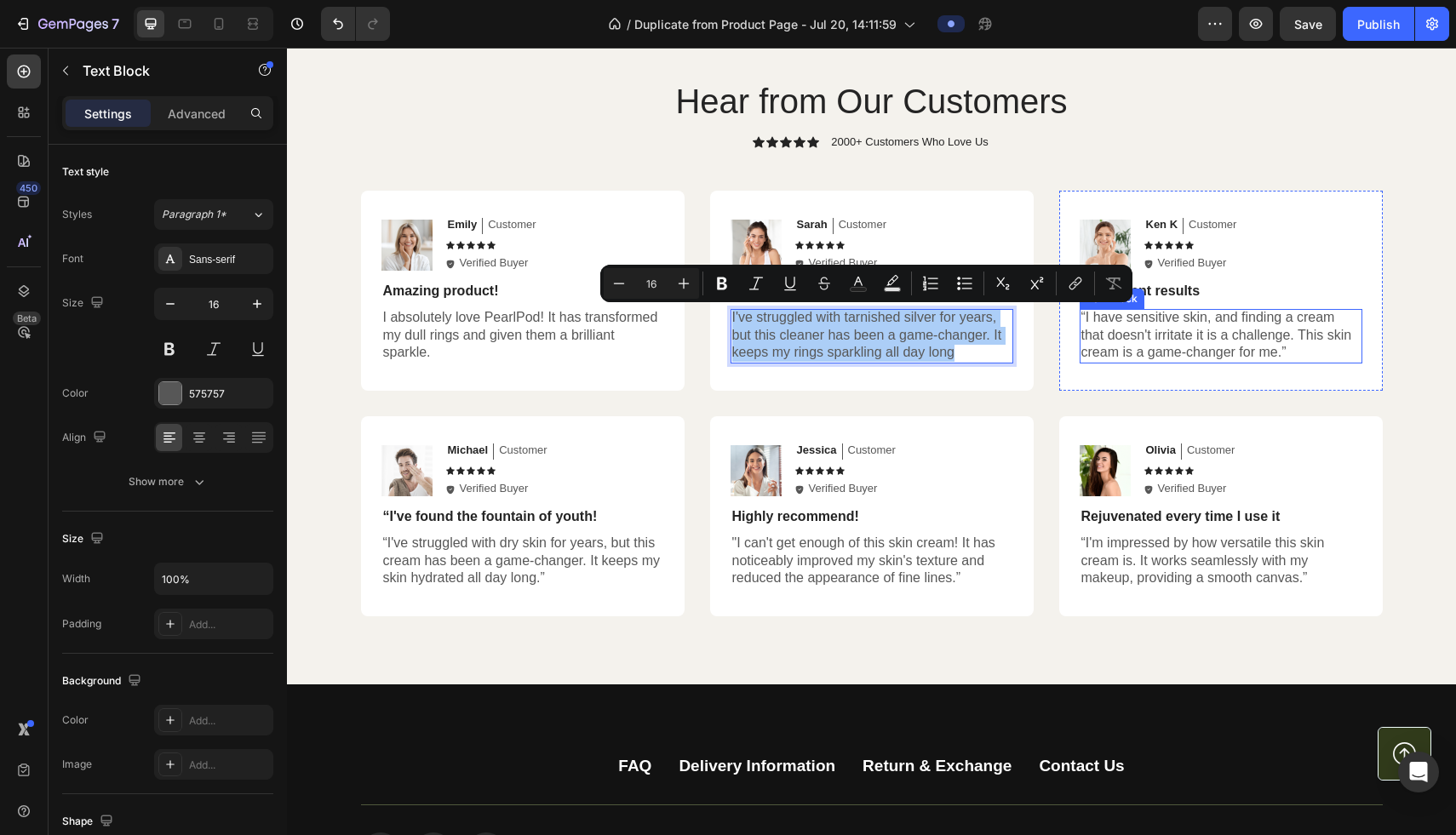 click on "“I have sensitive skin, and finding a cream that doesn't irritate it is a challenge. This skin cream is a game-changer for me.”" at bounding box center [1221, 335] 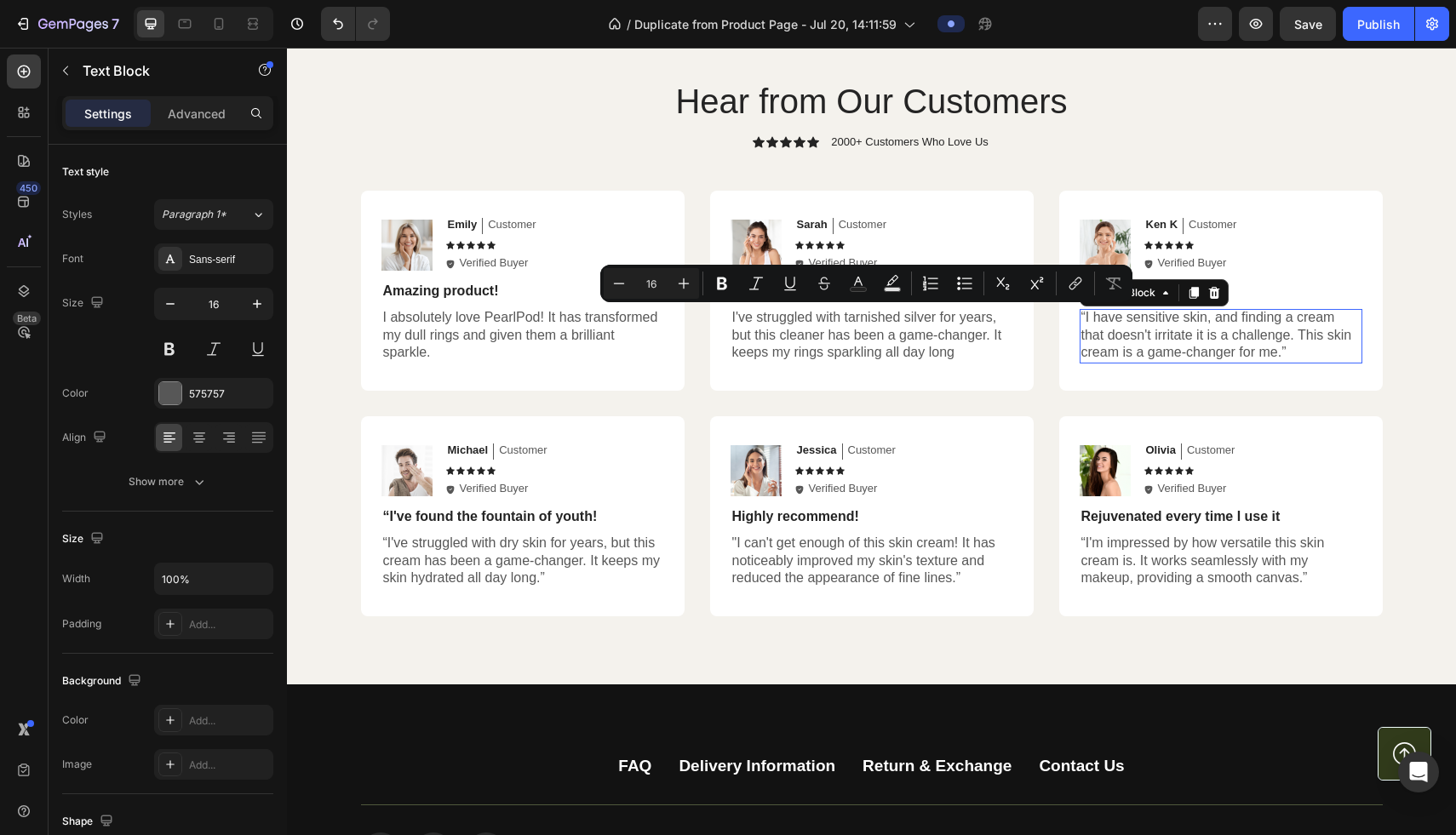 click on "“I have sensitive skin, and finding a cream that doesn't irritate it is a challenge. This skin cream is a game-changer for me.”" at bounding box center (1221, 335) 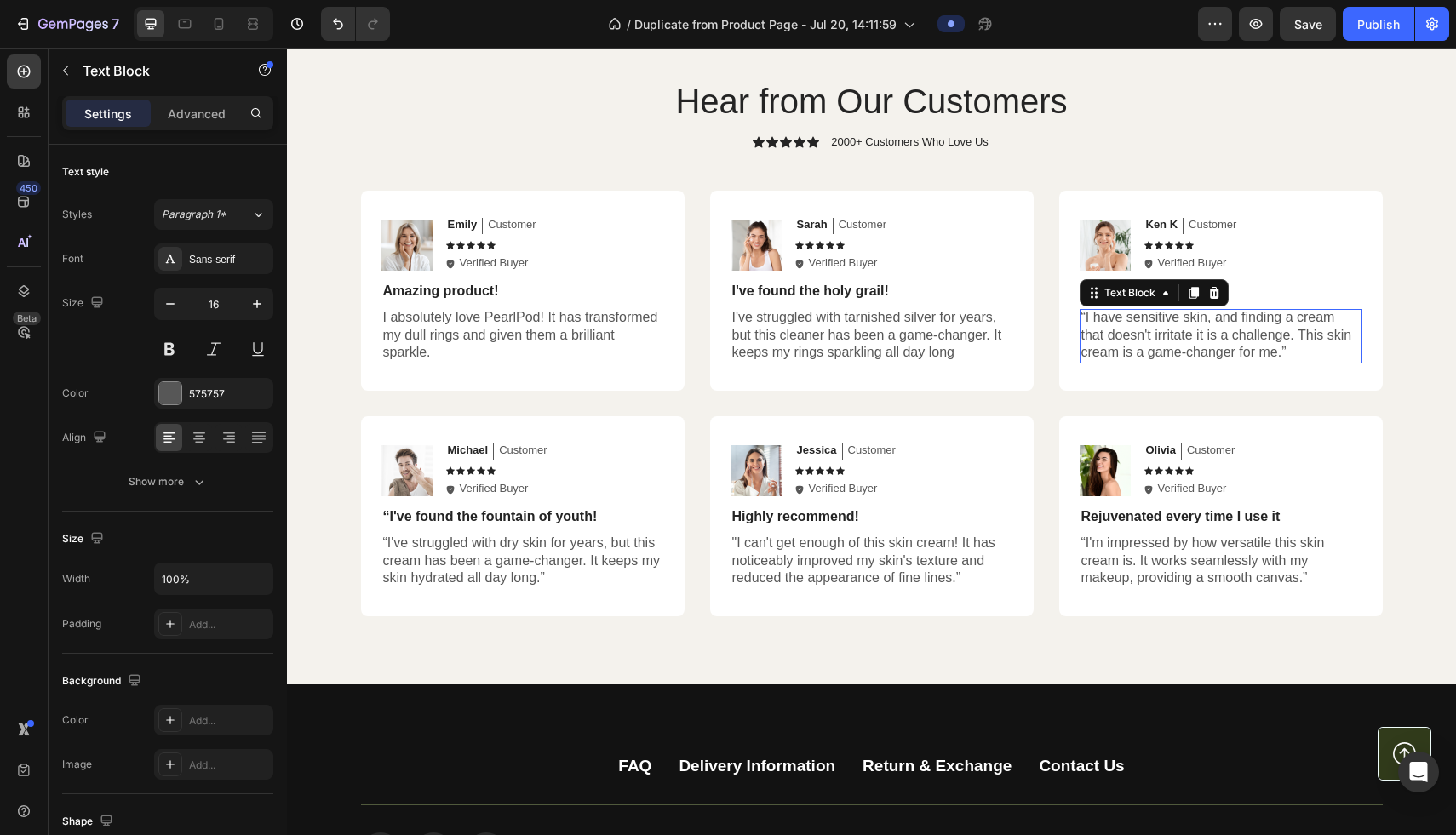 click on "“I have sensitive skin, and finding a cream that doesn't irritate it is a challenge. This skin cream is a game-changer for me.”" at bounding box center [1221, 335] 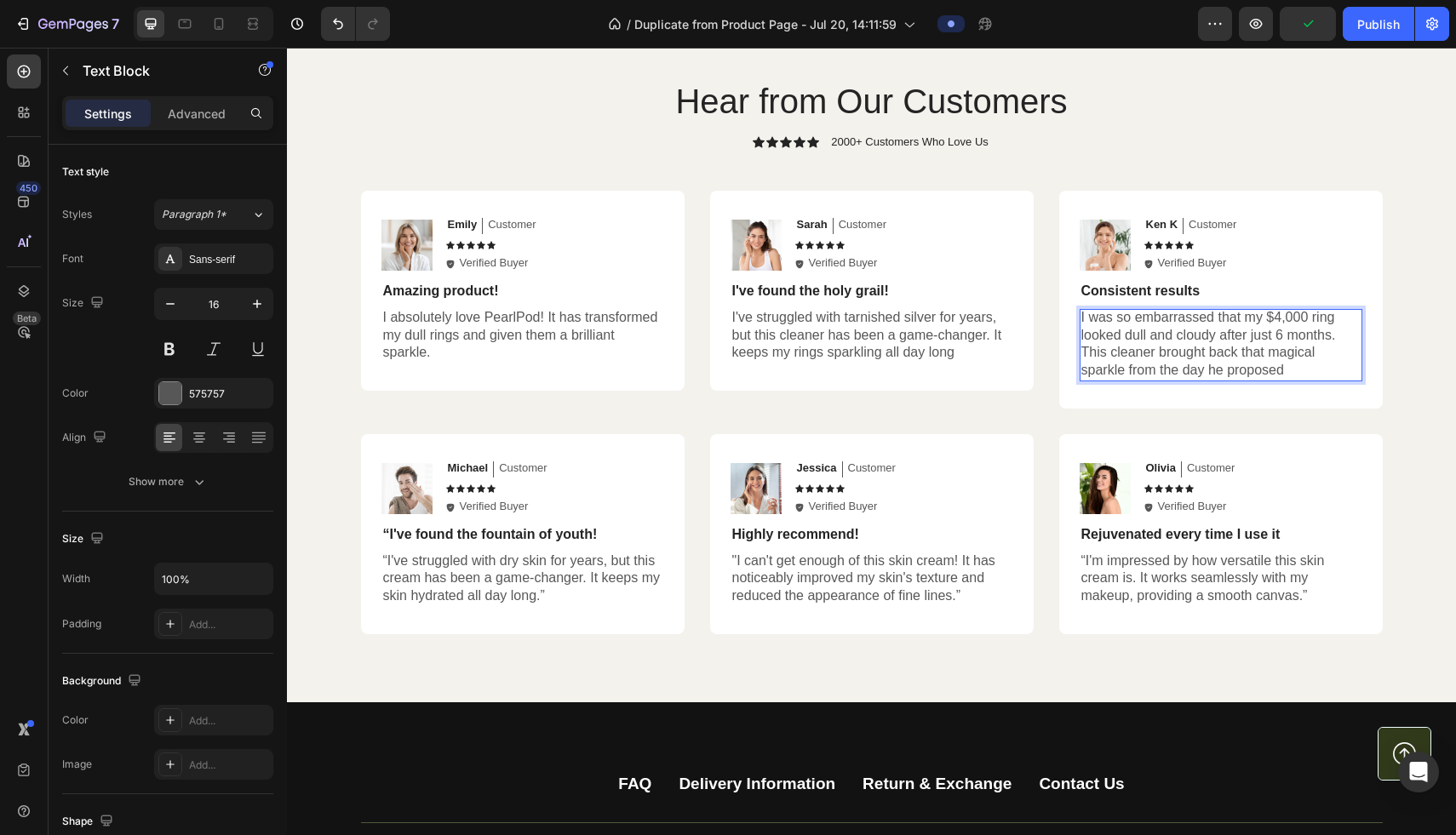 click on "I was so embarrassed that my $4,000 ring looked dull and cloudy after just 6 months. This cleaner brought back that magical sparkle from the day he proposed" at bounding box center [1221, 344] 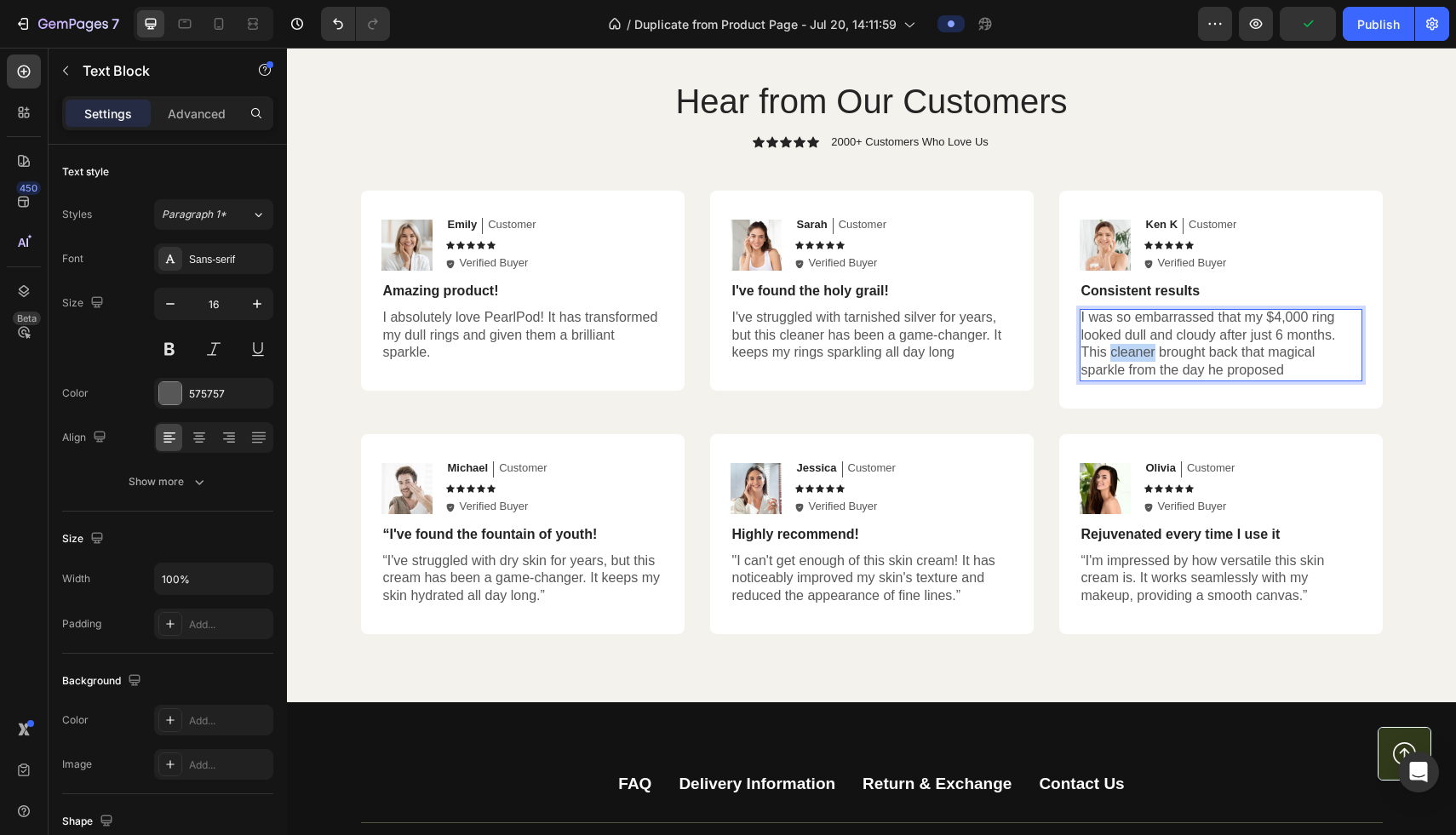 click on "I was so embarrassed that my $4,000 ring looked dull and cloudy after just 6 months. This cleaner brought back that magical sparkle from the day he proposed" at bounding box center [1221, 344] 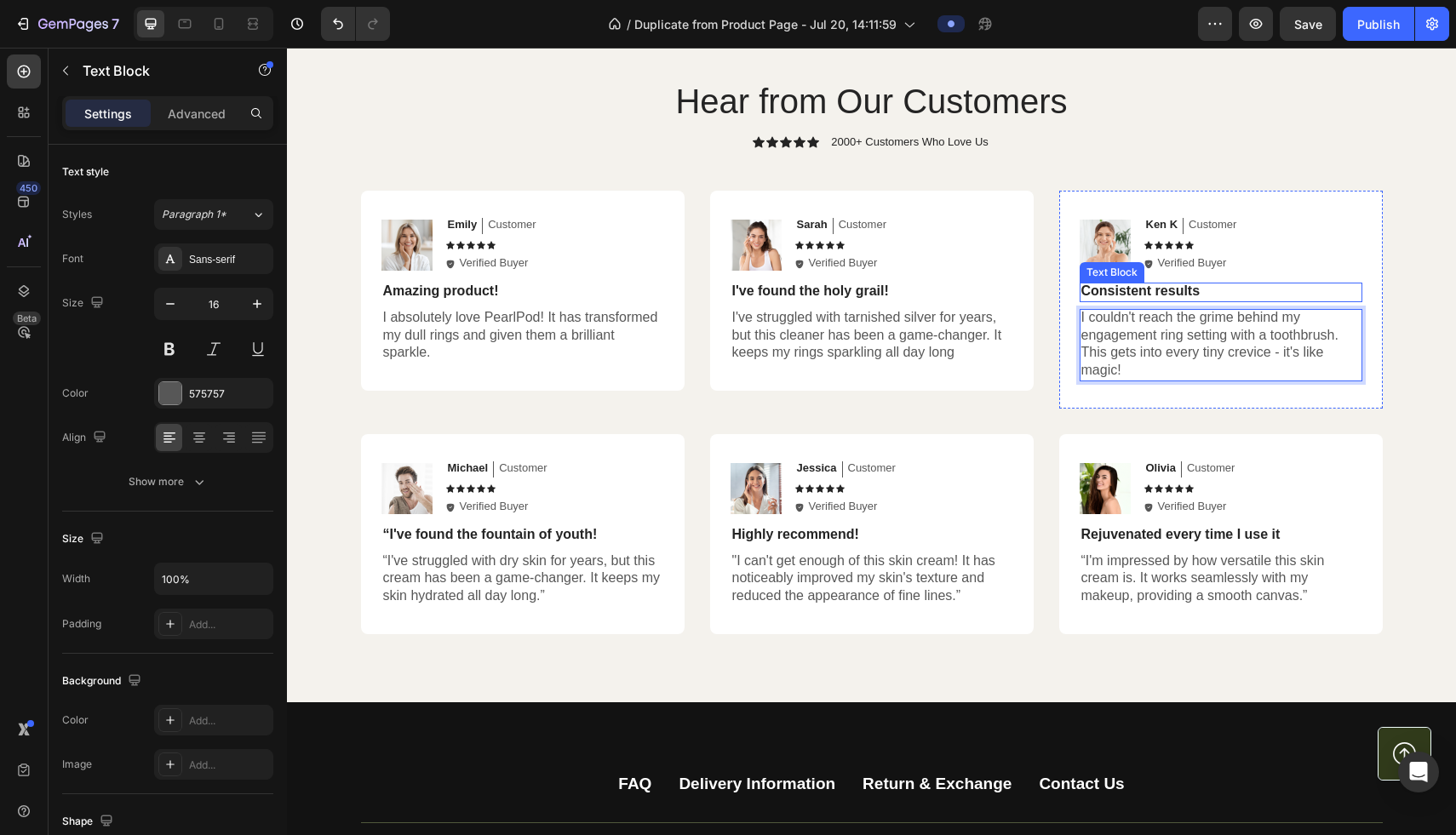 click on "Consistent results" at bounding box center [1221, 291] 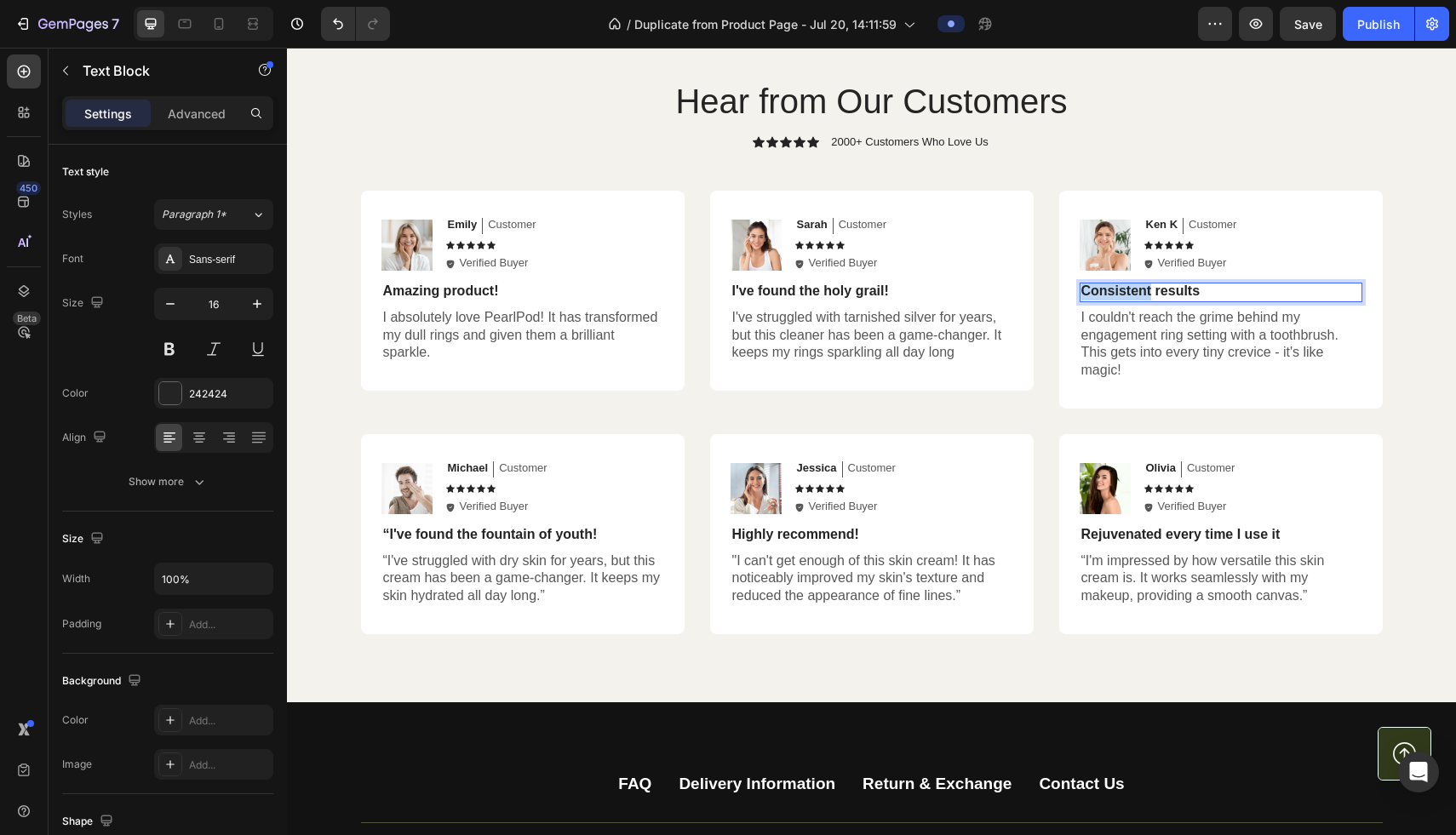 click on "Consistent results" at bounding box center (1221, 291) 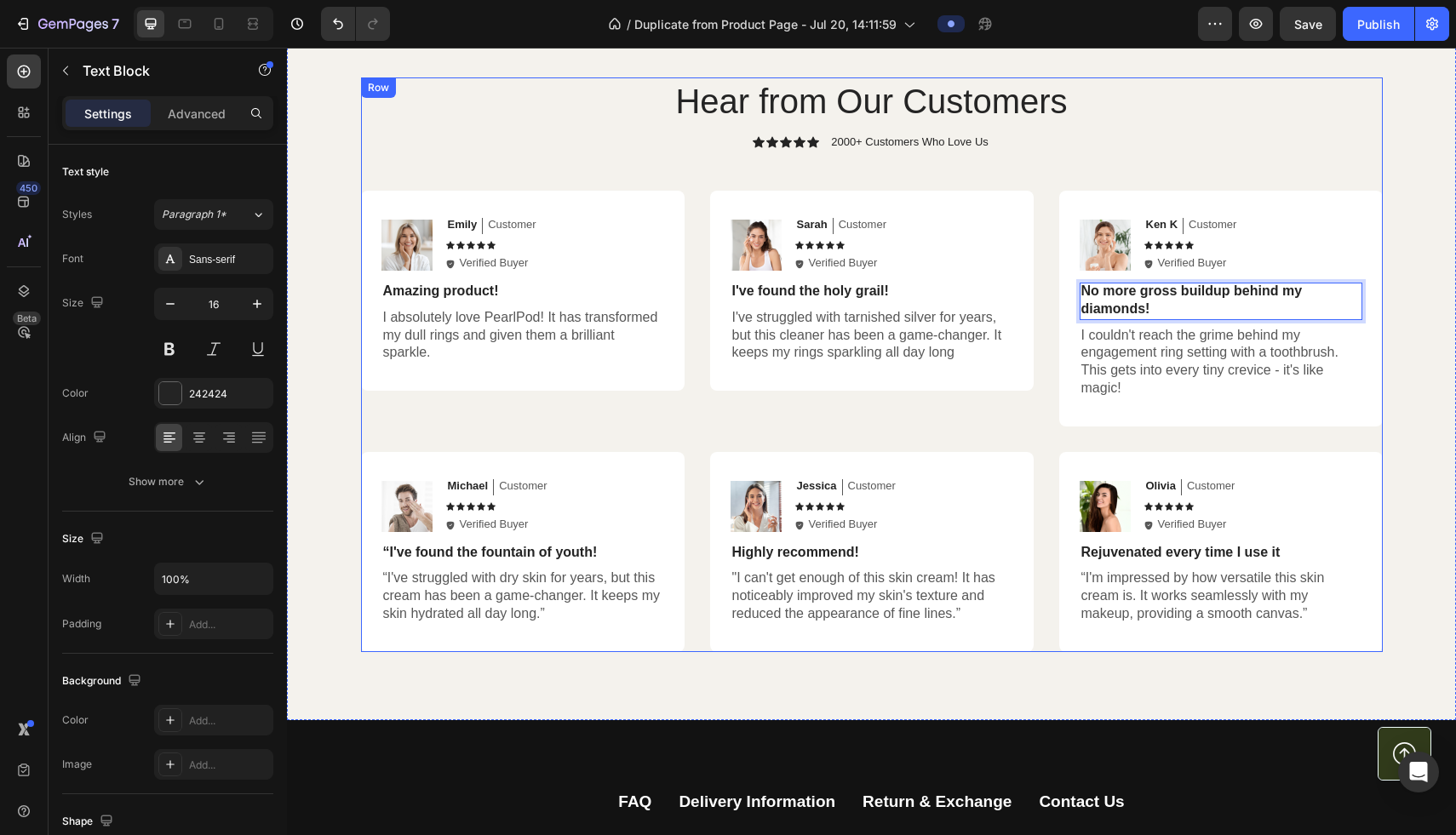 click on "Image [FIRST] [LAST] Text Block Customer Text Block Row Icon Icon Icon Icon Icon Icon List Icon Verified Buyer Text Block Row Row Amazing product! Text Block I absolutely love PearlPod! It has transformed my dull rings and given them a brilliant sparkle. Text Block Row Image [FIRST] [LAST] Text Block Customer Text Block Row Icon Icon Icon Icon Icon Icon List Icon Verified Buyer Text Block Row Row I've found the holy grail! Text Block I've struggled with tarnished silver for years, but this cleaner has been a game-changer. It keeps my rings sparkling all day long Text Block Row Image [FIRST] [LAST] Text Block Customer Text Block Row Icon Icon Icon Icon Icon Icon List Icon Verified Buyer Text Block Row Row No more gross buildup behind my diamonds! Text Block 8 Text Block Row Row Image [FIRST] Text Block Customer Text Block Row Icon Icon Icon Icon Icon Icon List" at bounding box center [872, 364] 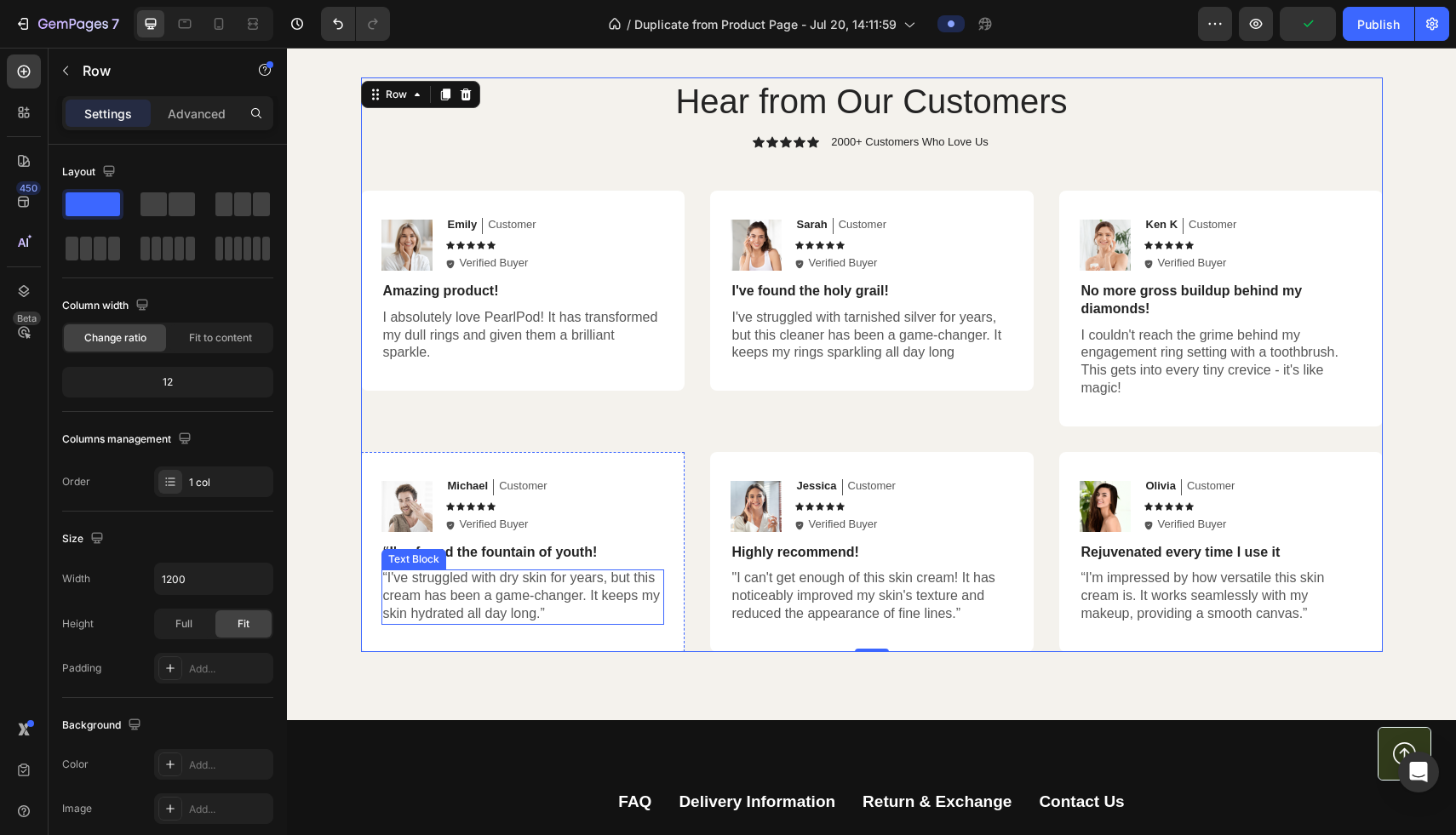 click on "“I've struggled with dry skin for years, but this cream has been a game-changer. It keeps my skin hydrated all day long.”" at bounding box center (523, 596) 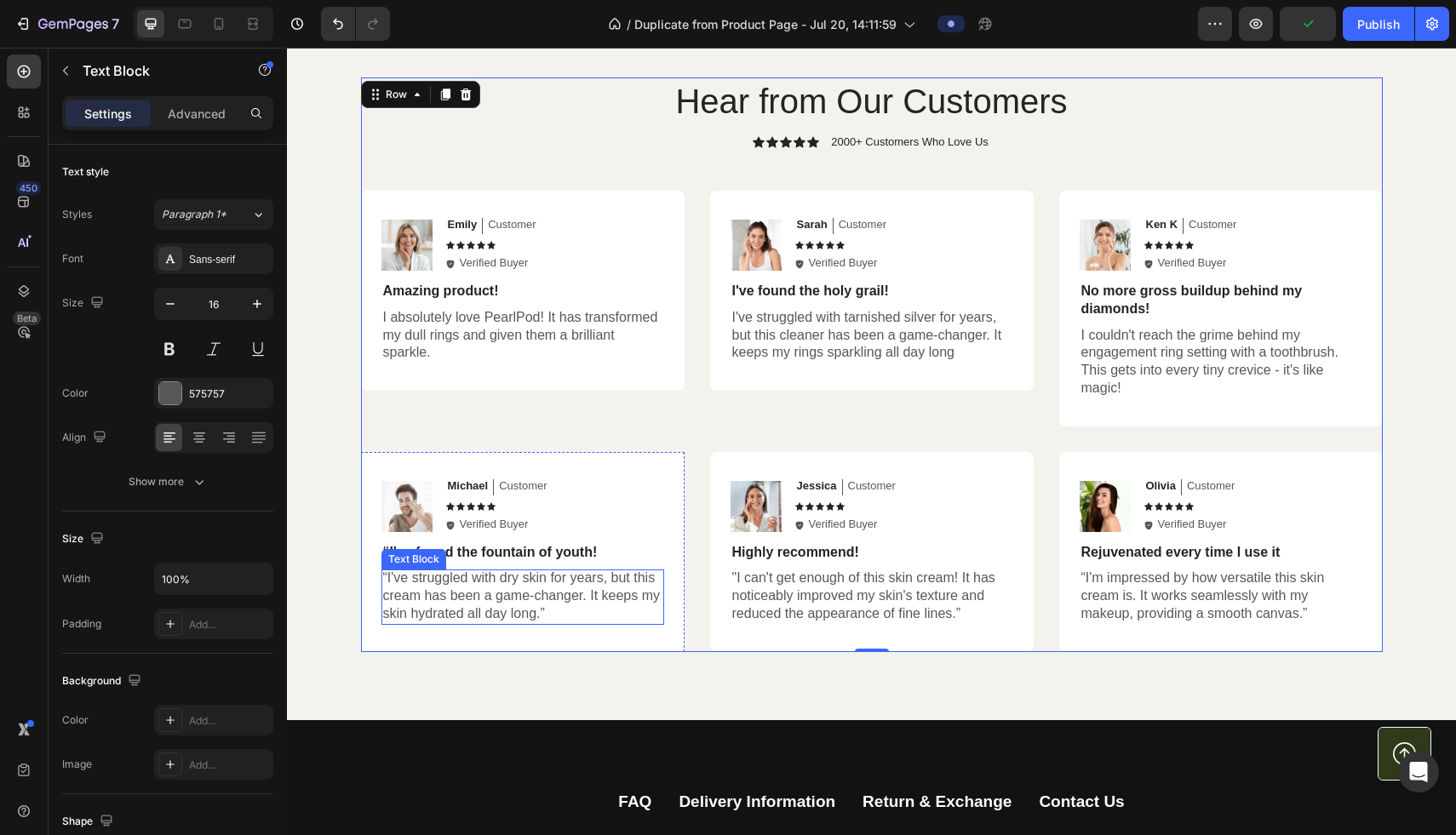 click on "“I've struggled with dry skin for years, but this cream has been a game-changer. It keeps my skin hydrated all day long.”" at bounding box center [523, 596] 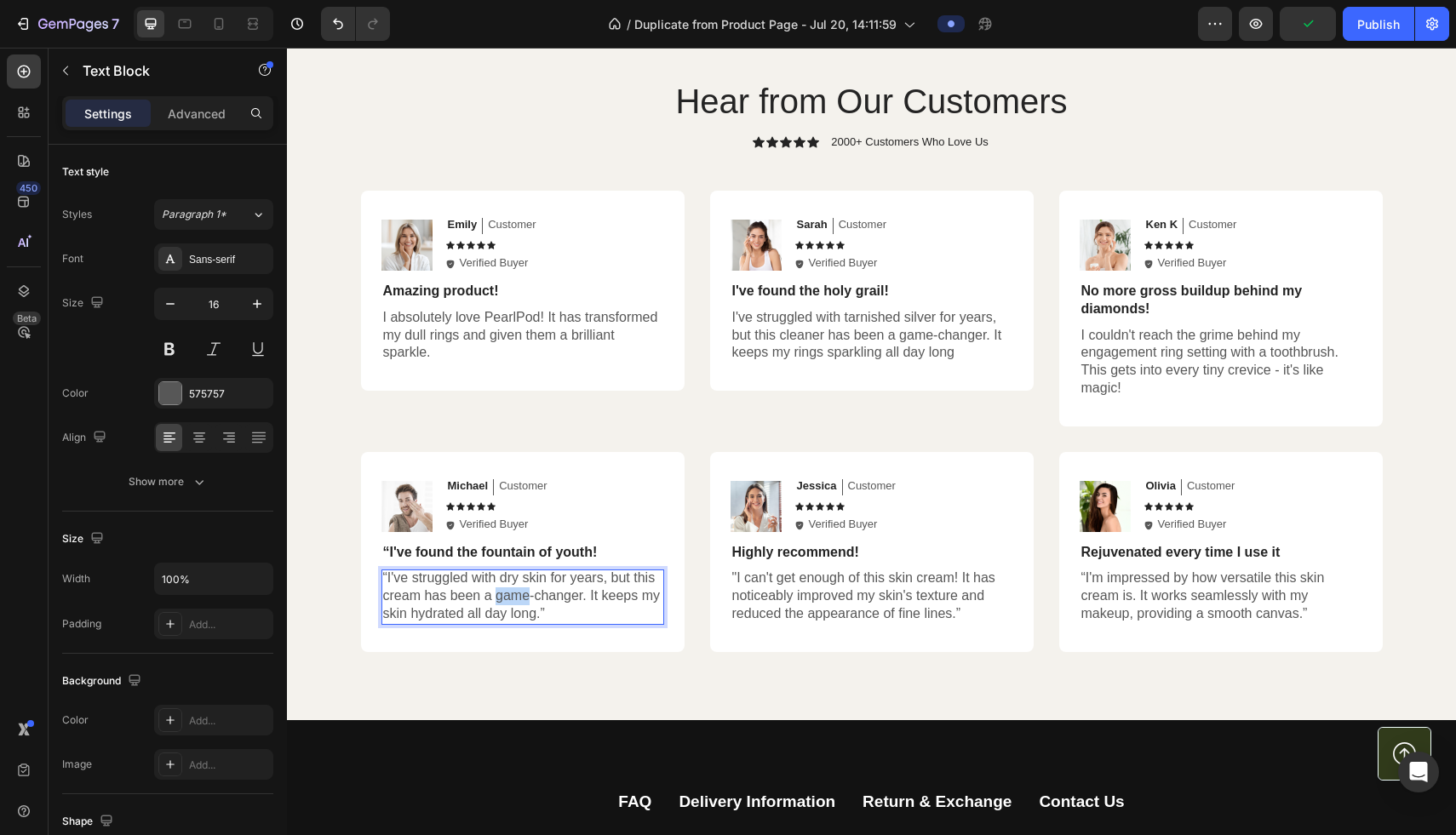 click on "“I've struggled with dry skin for years, but this cream has been a game-changer. It keeps my skin hydrated all day long.”" at bounding box center (523, 596) 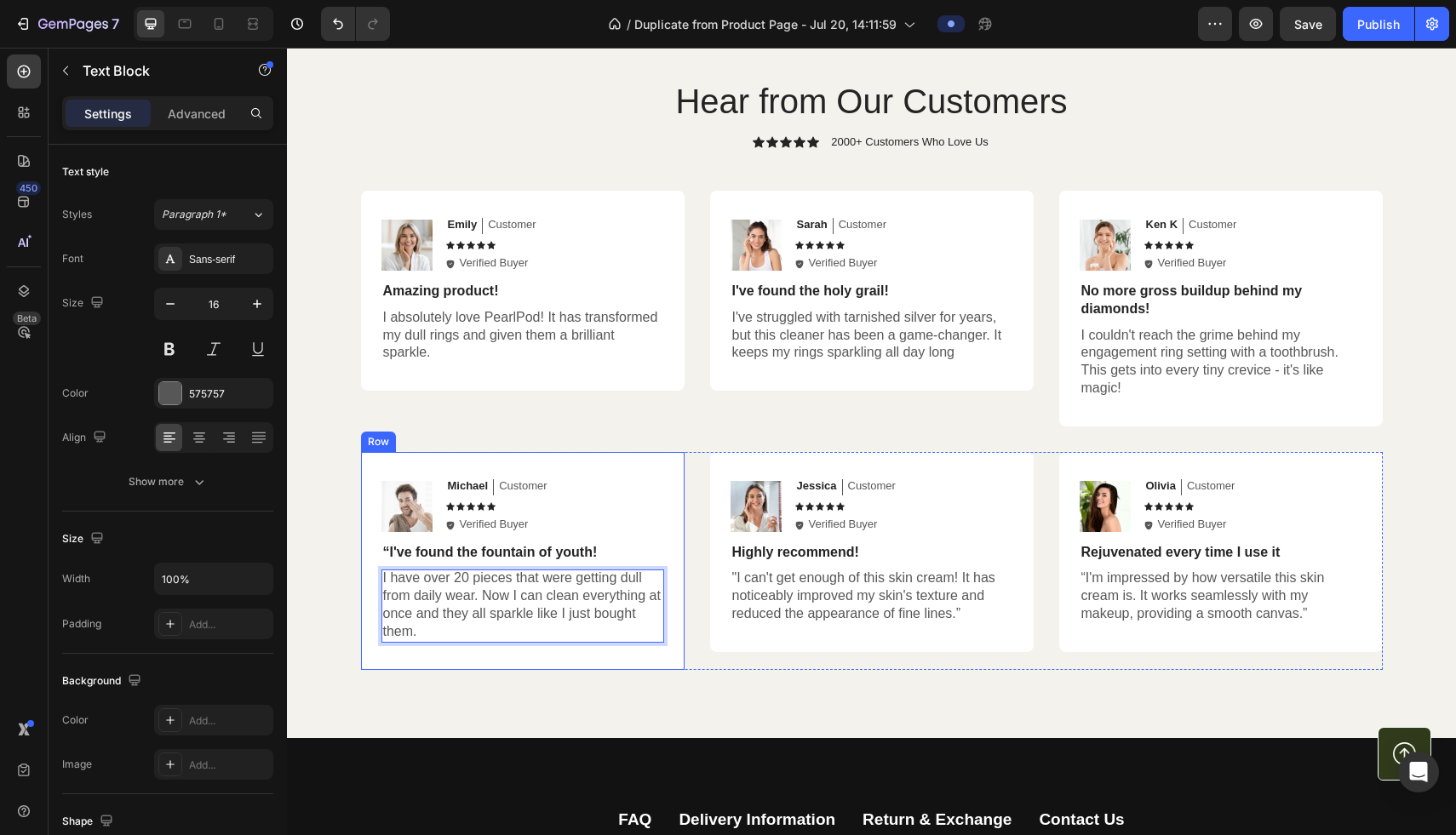click on "Image [FIRST] [LAST] Text Block Customer Text Block Row Icon Icon Icon Icon Icon Icon List Icon Verified Buyer Text Block Row Row “I've found the fountain of youth! Text Block I have over 20 pieces that were getting dull from daily wear. Now I can clean everything at once and they all sparkle like I just bought them. Text Block 0 Row" at bounding box center [523, 561] 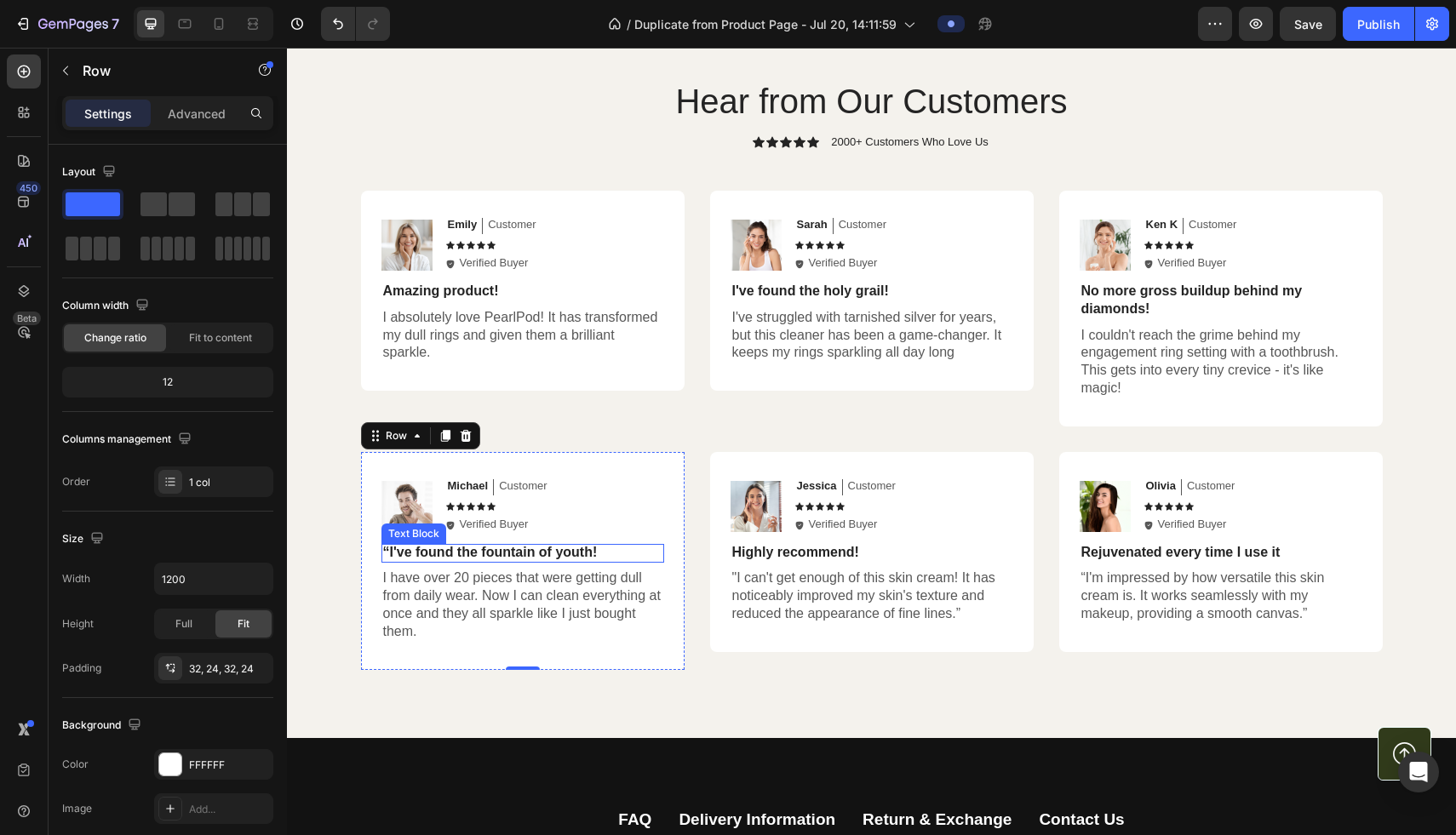 click on "“I've found the fountain of youth!" at bounding box center [523, 552] 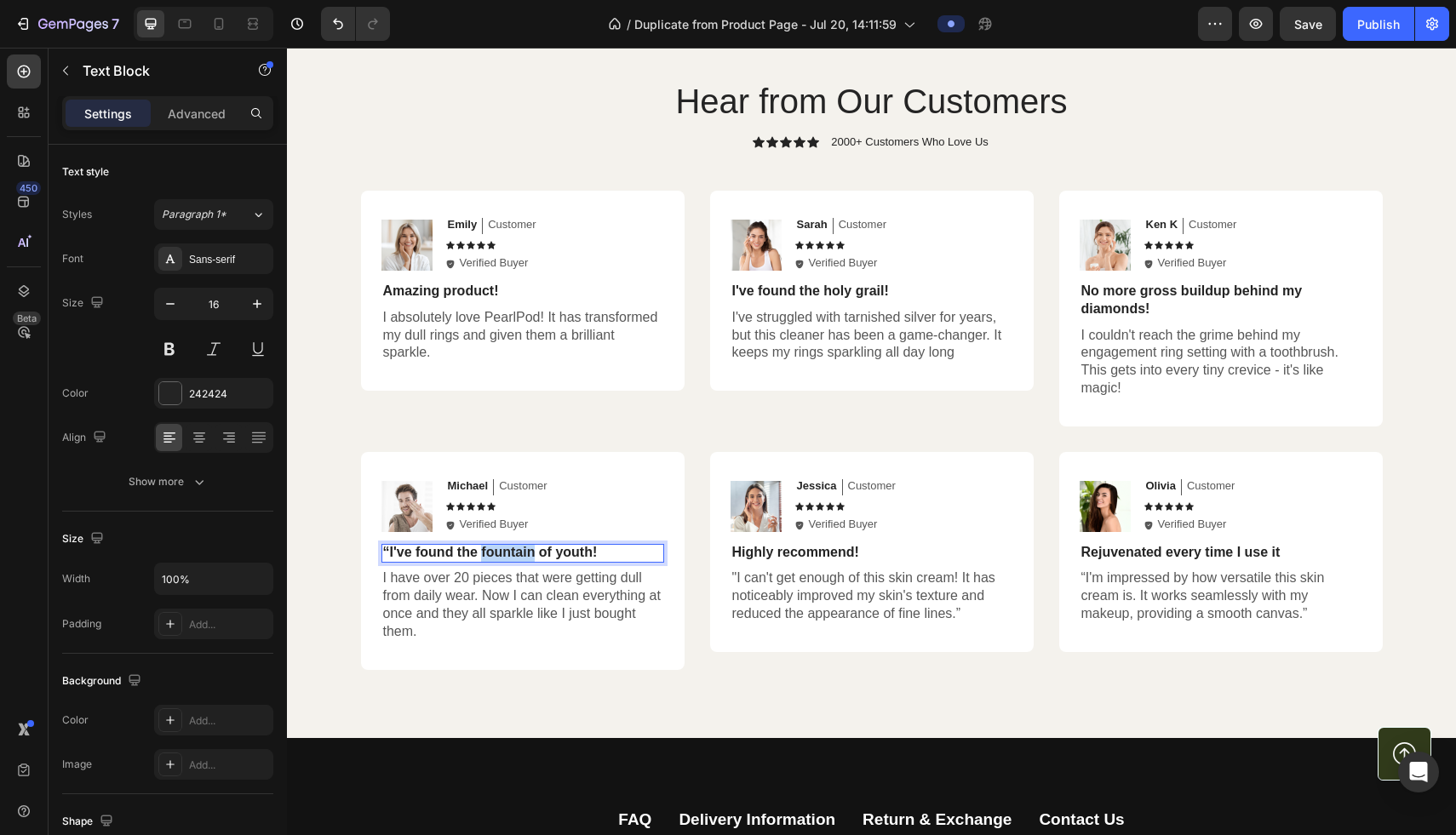 click on "“I've found the fountain of youth!" at bounding box center [523, 552] 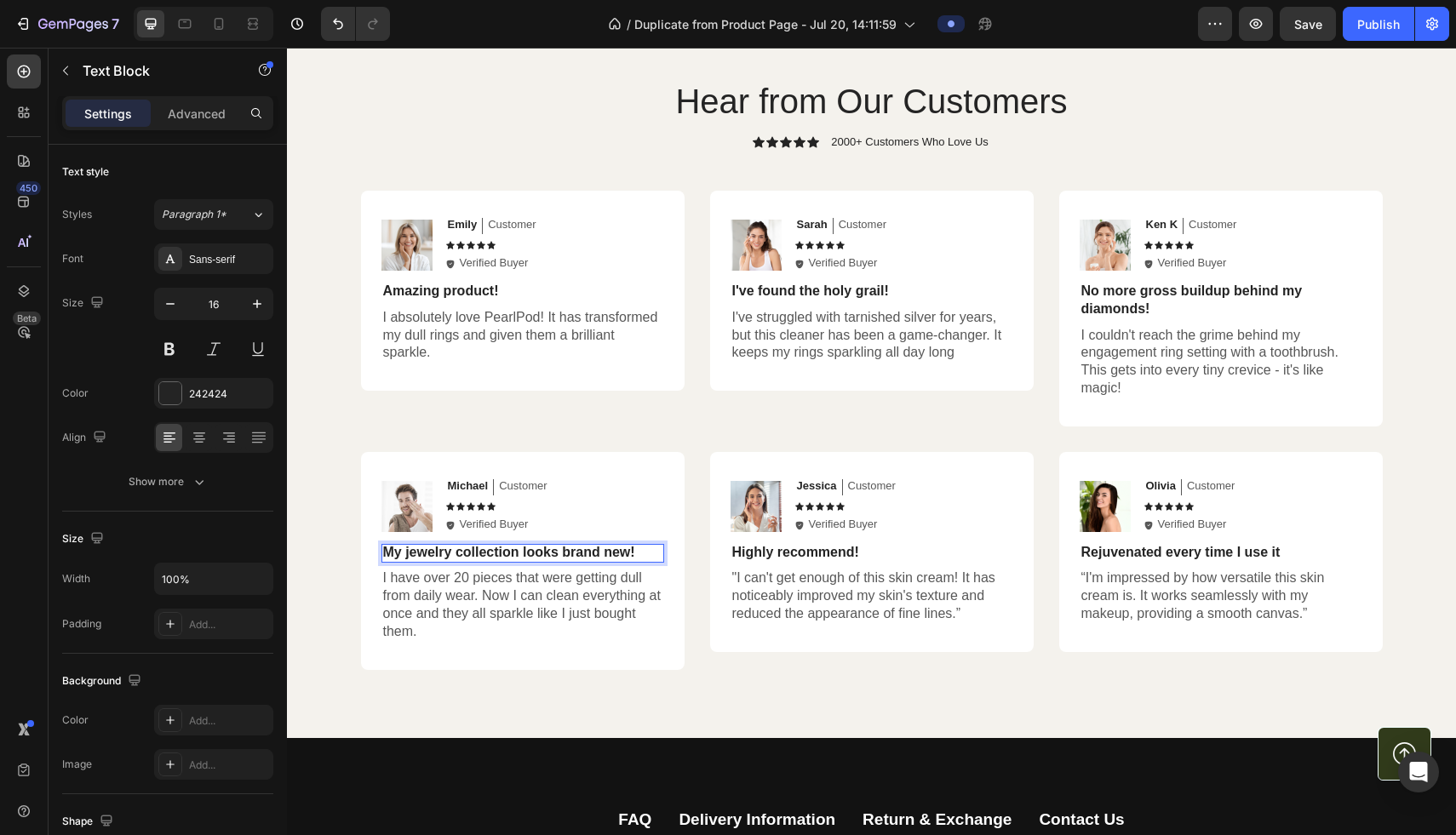 click on "My jewelry collection looks brand new!" at bounding box center (523, 552) 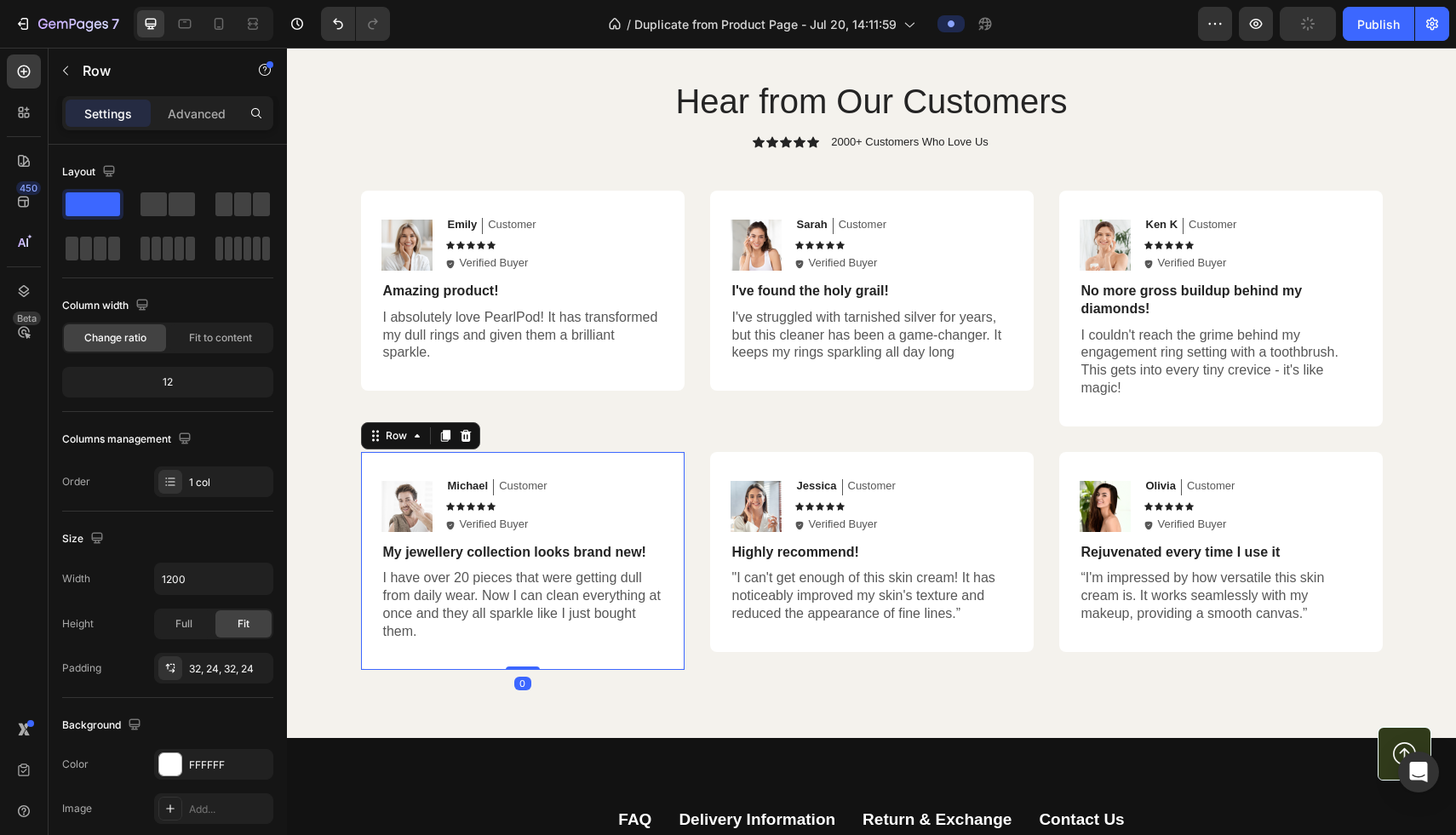 click on "Image [FIRST] [LAST] Text Block Customer Text Block Row Icon Icon Icon Icon Icon Icon List Icon Verified Buyer Text Block Row Row My jewellery collection looks brand new! Text Block I have over 20 pieces that were getting dull from daily wear. Now I can clean everything at once and they all sparkle like I just bought them. Text Block Row 0" at bounding box center (523, 561) 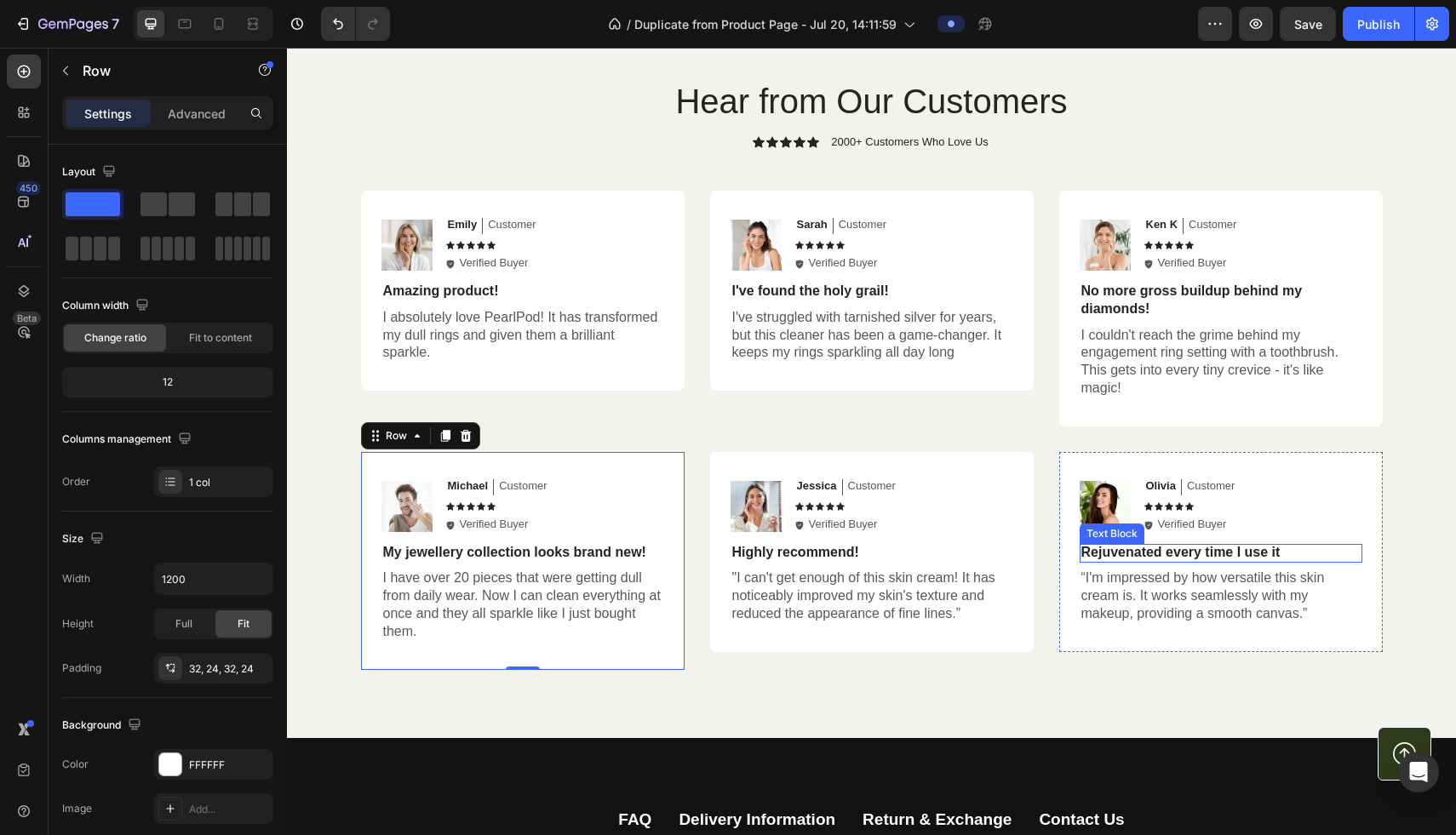 click on "Rejuvenated every time I use it" at bounding box center [1221, 552] 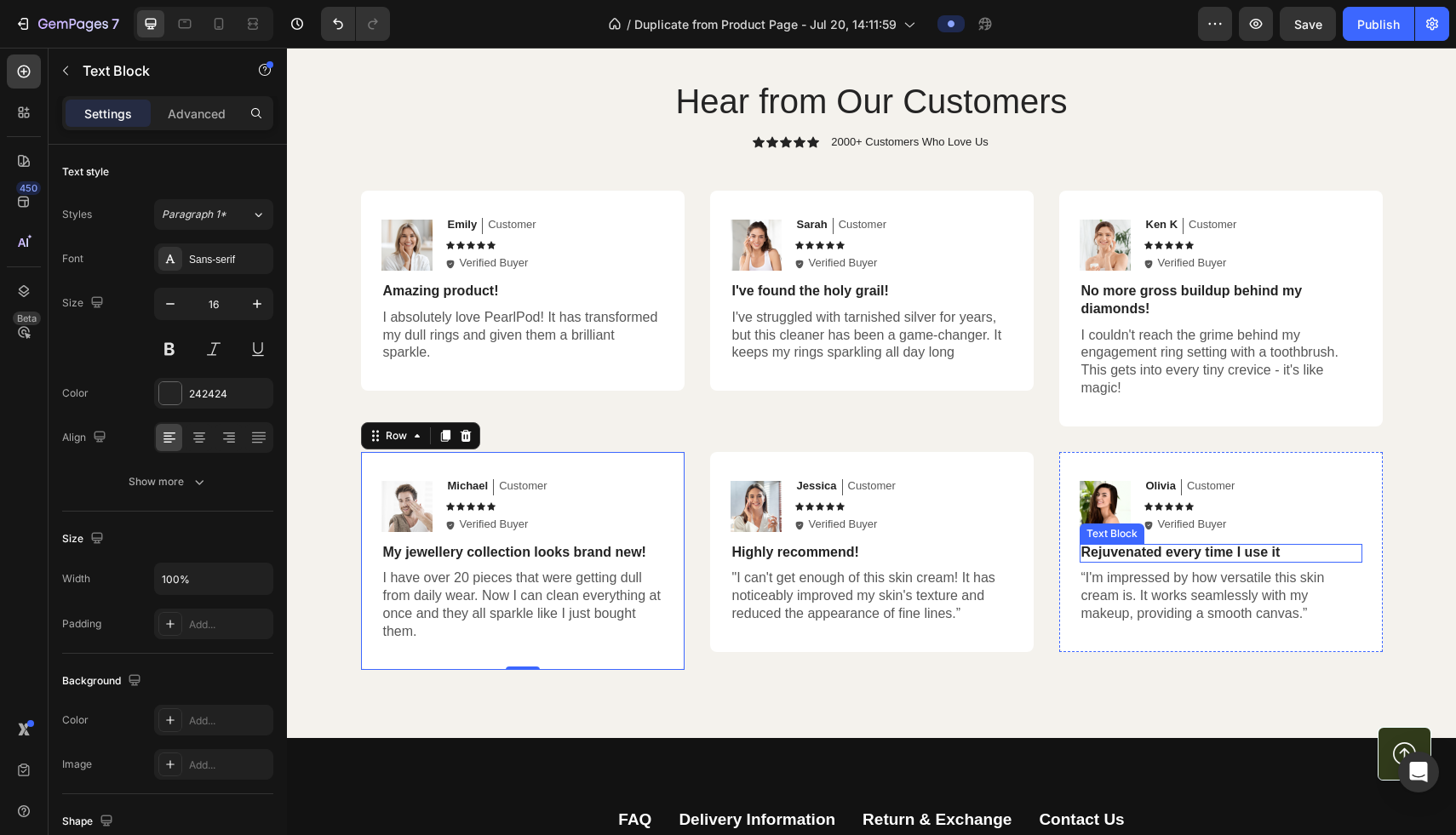 click on "Rejuvenated every time I use it" at bounding box center (1221, 552) 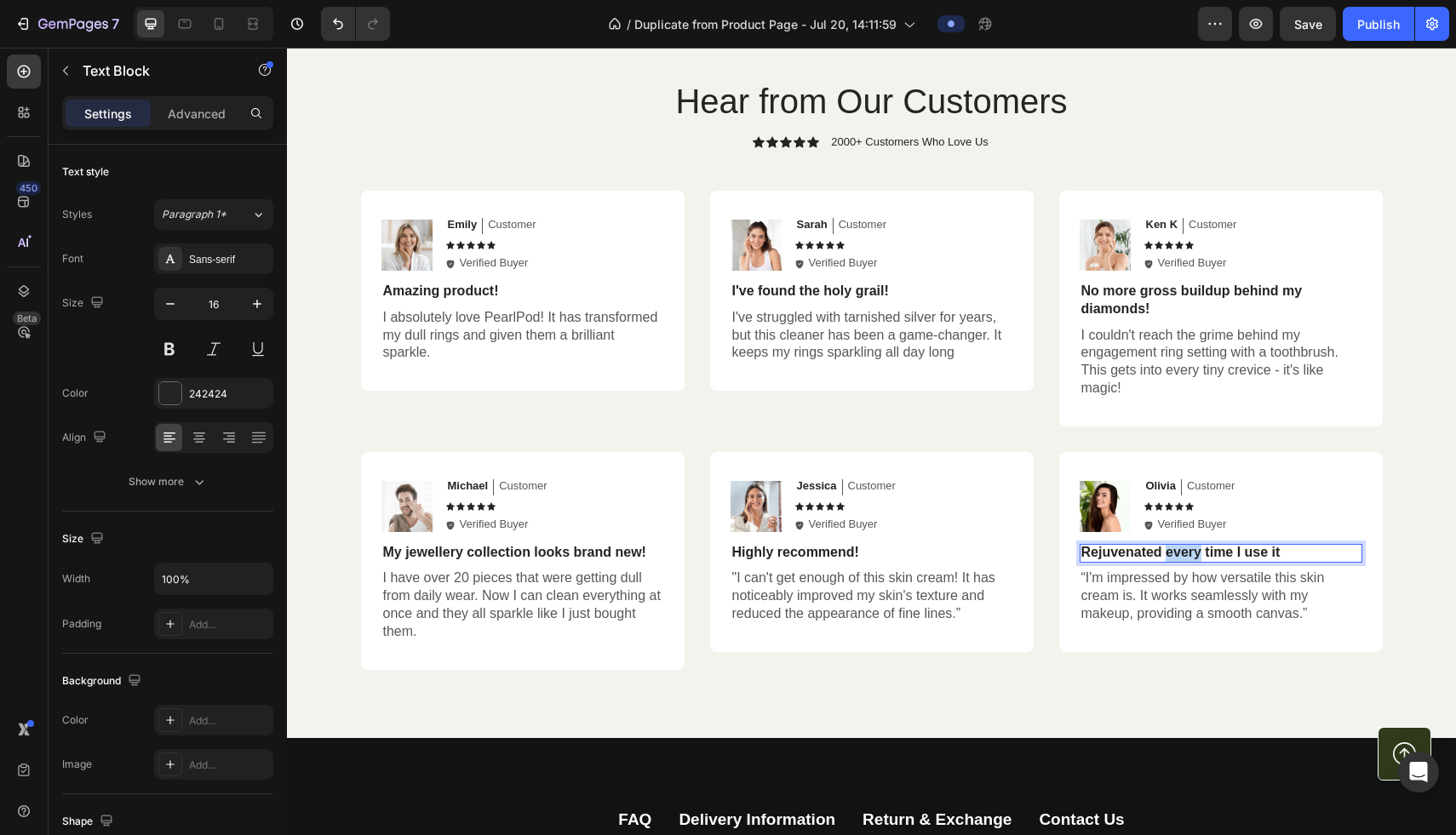 click on "Rejuvenated every time I use it" at bounding box center [1221, 552] 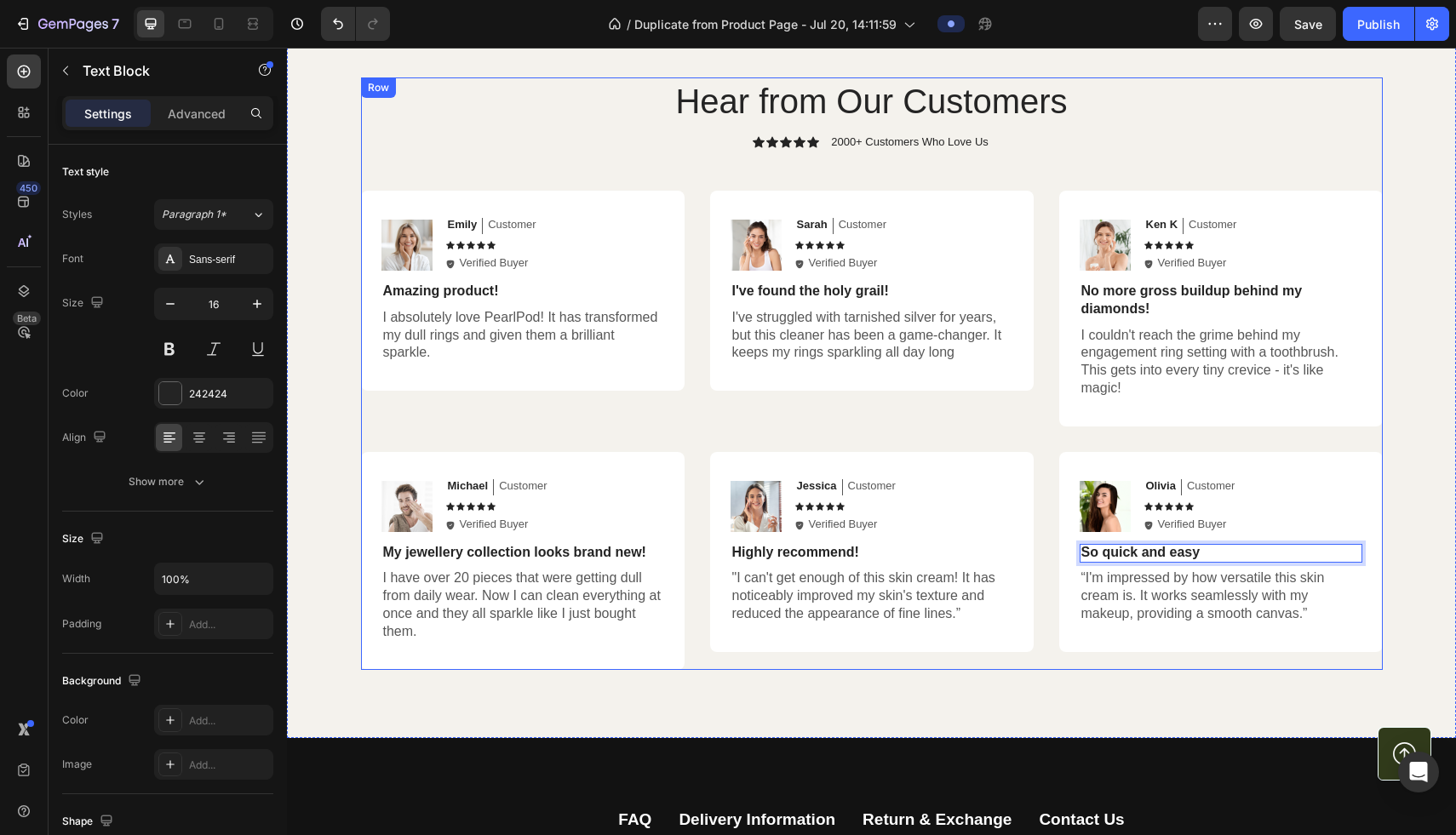 click on "Hear from Our Customers Heading Icon Icon Icon Icon Icon Icon List 2000+ Customers Who Love Us Text Block Row Image Emily Text Block Customer  Text Block Row Icon Icon Icon Icon Icon Icon List
Icon Verified Buyer Text Block Row Row Amazing product! Text Block I absolutely love PearlPod! It has transformed my dull rings and given them a brilliant sparkle. Text Block Row Image Sarah Text Block Customer  Text Block Row Icon Icon Icon Icon Icon Icon List
Icon Verified Buyer Text Block Row Row I've found the holy grail! Text Block I've struggled with tarnished silver for years, but this cleaner has been a game-changer. It keeps my rings sparkling all day long Text Block Row Image Ken K Text Block Customer  Text Block Row Icon Icon Icon Icon Icon Icon List
Icon Verified Buyer Text Block Row Row No more gross buildup behind my diamonds! Text Block Text Block Row Row Image Michael Text Block Customer  Text Block Row Icon Icon Icon Icon Icon Icon List" at bounding box center (872, 374) 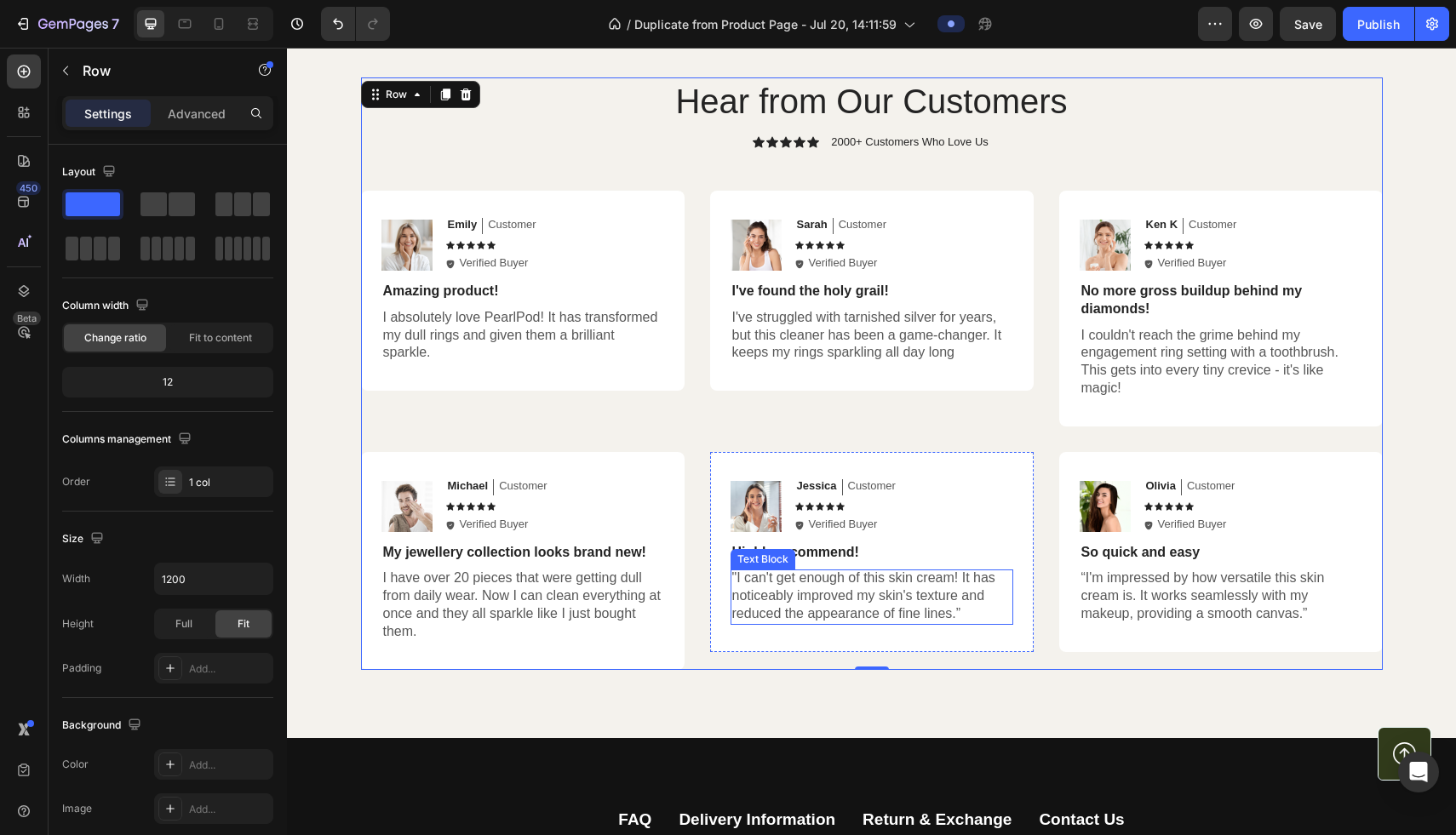 click on ""I can't get enough of this skin cream! It has noticeably improved my skin's texture and reduced the appearance of fine lines.”" at bounding box center [872, 596] 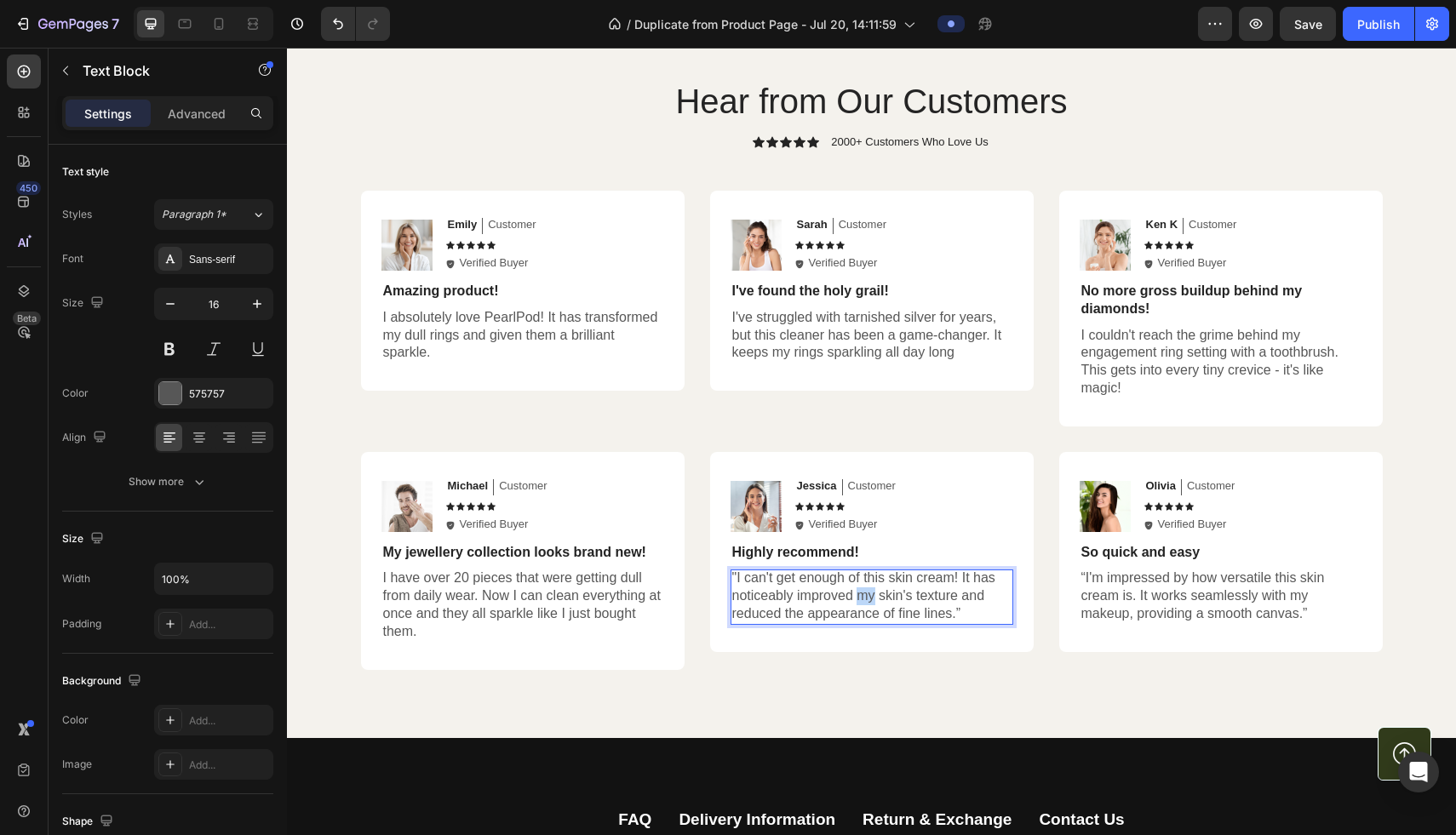 click on ""I can't get enough of this skin cream! It has noticeably improved my skin's texture and reduced the appearance of fine lines.”" at bounding box center (872, 596) 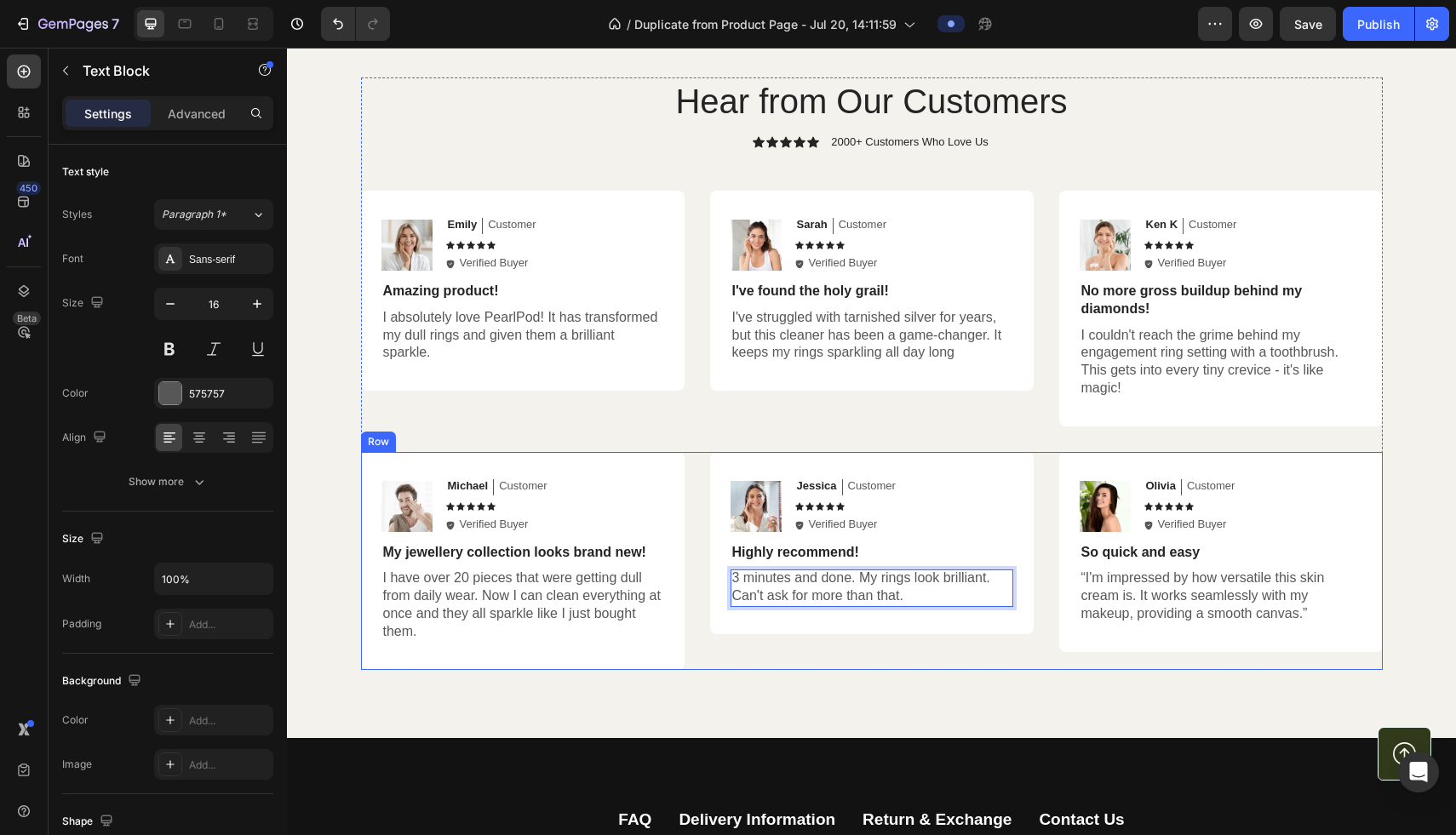 click on "Image [FIRST] Text Block Customer Text Block Row Icon Icon Icon Icon Icon Icon List Icon Verified Buyer Text Block Row Row Highly recommend! Text Block 3 minutes and done. My rings look brilliant. Can't ask for more than that. Text Block 0 Row" at bounding box center [872, 561] 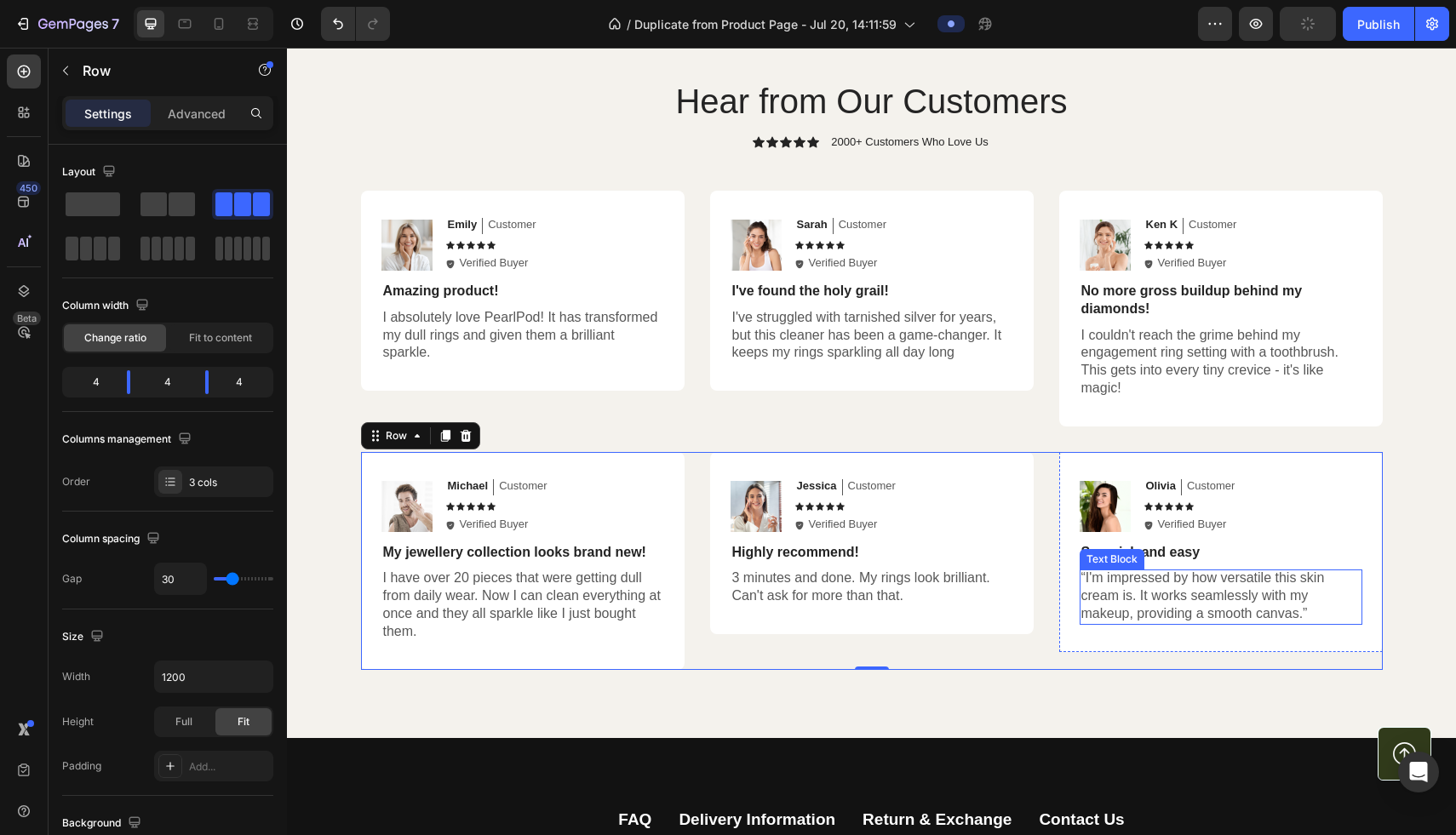 click on "“I'm impressed by how versatile this skin cream is. It works seamlessly with my makeup, providing a smooth canvas.”" at bounding box center [1221, 596] 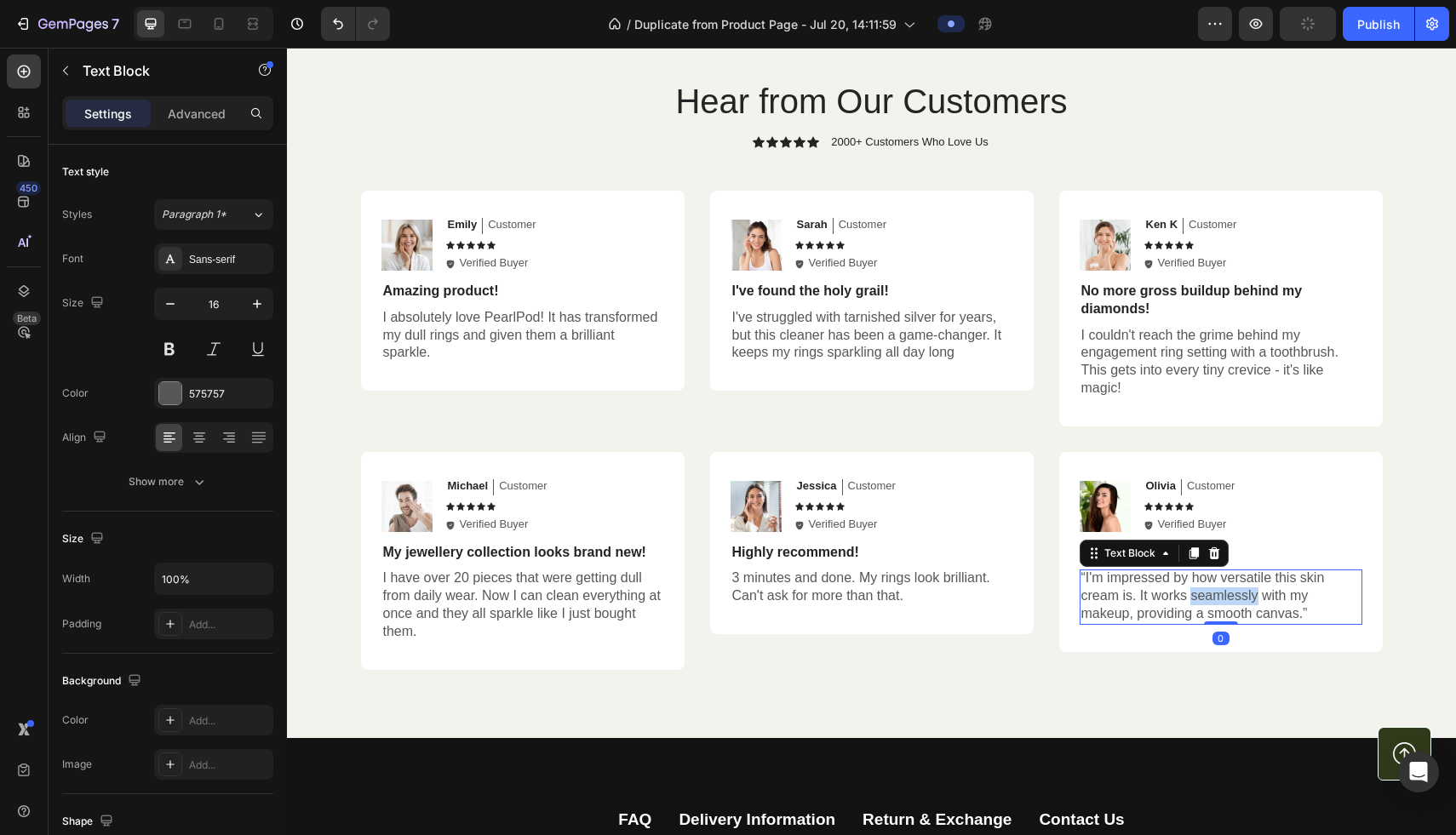click on "“I'm impressed by how versatile this skin cream is. It works seamlessly with my makeup, providing a smooth canvas.”" at bounding box center [1221, 596] 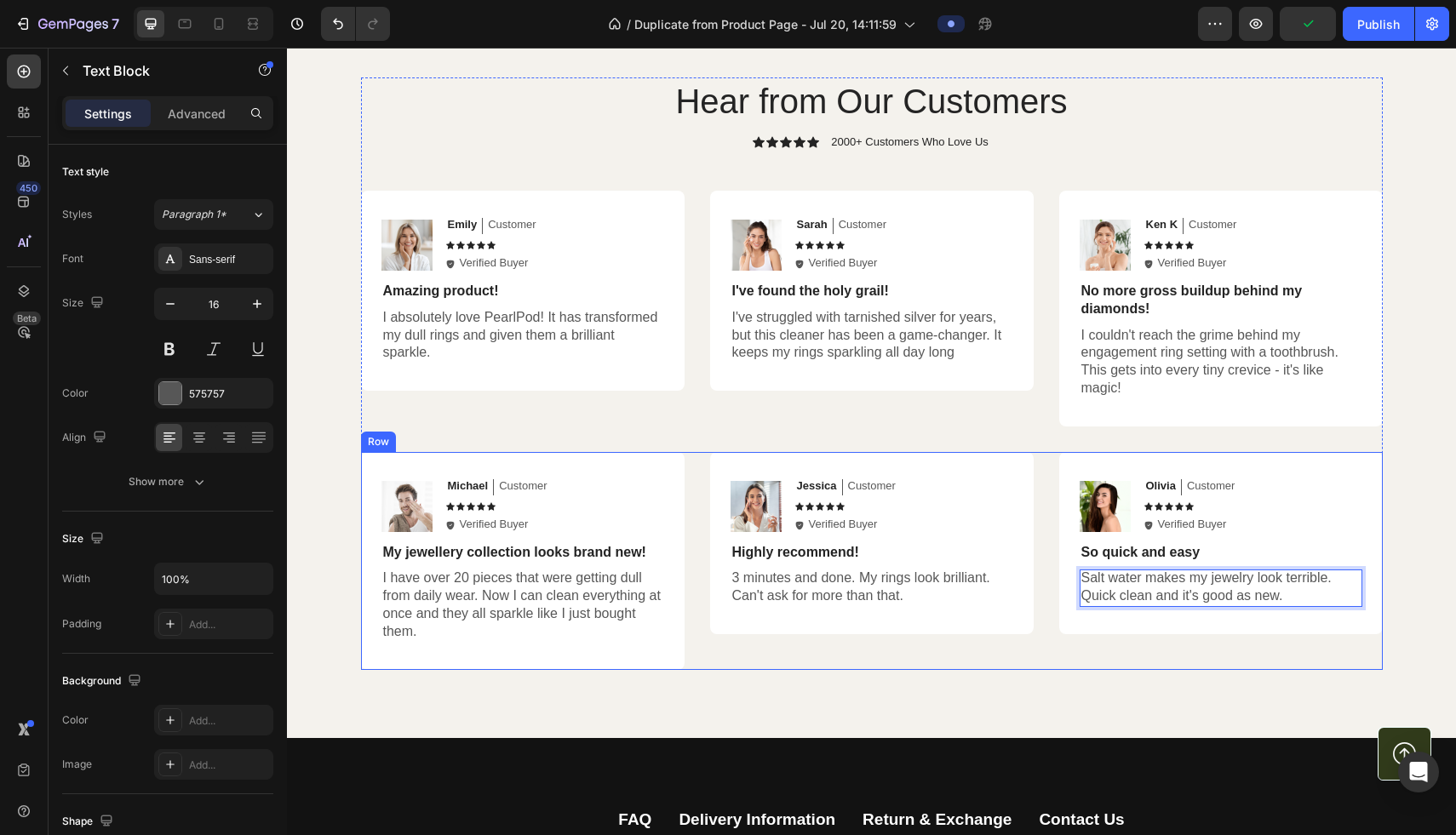 click on "Image [FIRST] Text Block Customer Text Block Row Icon Icon Icon Icon Icon Icon List Icon Verified Buyer Text Block Row Row So quick and easy Text Block Salt water makes my jewelry look terrible. Quick clean and it's good as new. Text Block 0 Row" at bounding box center [1221, 561] 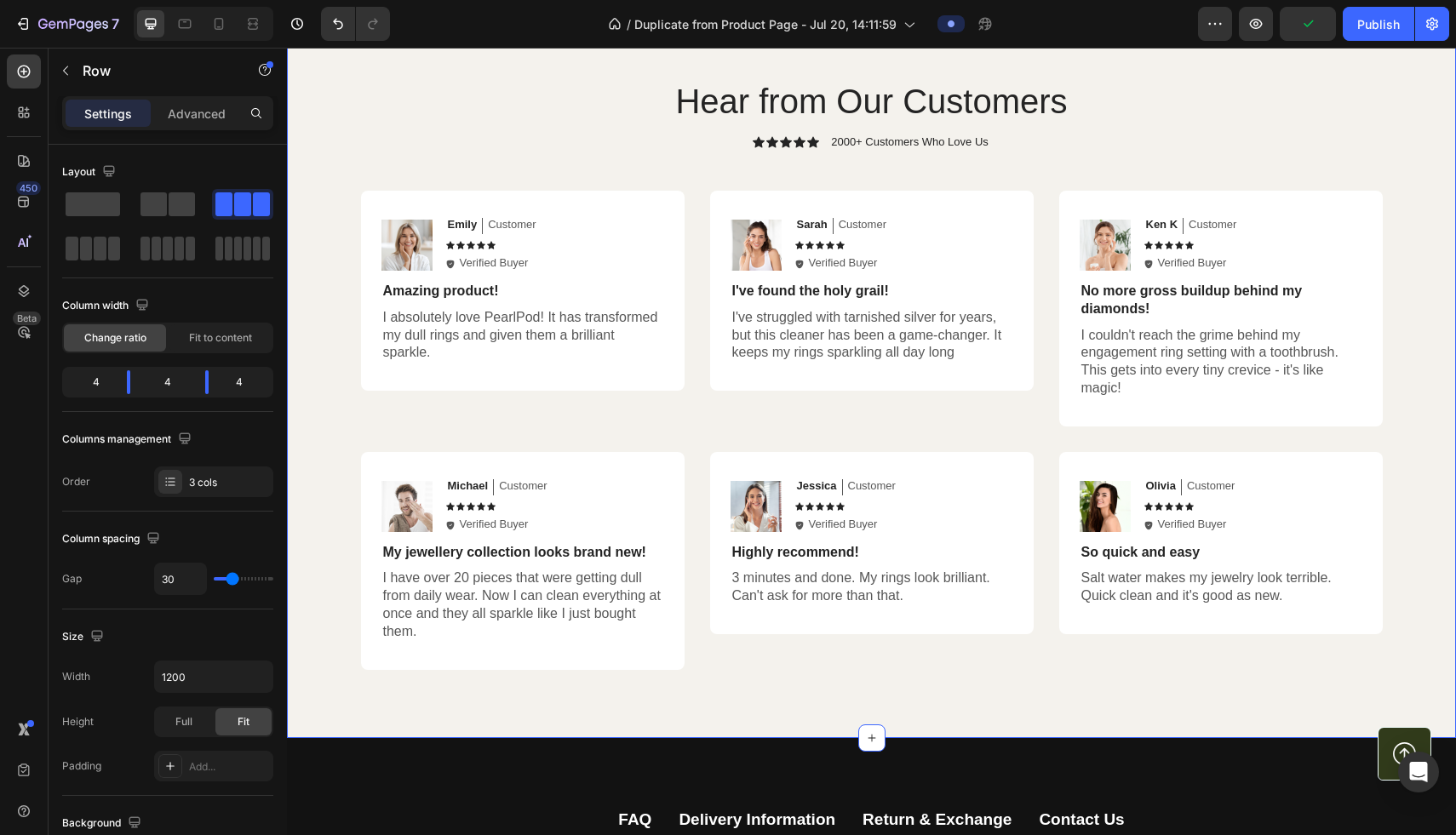 click on "Hear from Our Customers Heading Icon Icon Icon Icon Icon Icon List 2000+ Customers Who Love Us Text Block Row Image Emily Text Block Customer  Text Block Row Icon Icon Icon Icon Icon Icon List
Icon Verified Buyer Text Block Row Row Amazing product! Text Block I absolutely love PearlPod! It has transformed my dull rings and given them a brilliant sparkle. Text Block Row Image Sarah Text Block Customer  Text Block Row Icon Icon Icon Icon Icon Icon List
Icon Verified Buyer Text Block Row Row I've found the holy grail! Text Block I've struggled with tarnished silver for years, but this cleaner has been a game-changer. It keeps my rings sparkling all day long Text Block Row Image Ken K Text Block Customer  Text Block Row Icon Icon Icon Icon Icon Icon List
Icon Verified Buyer Text Block Row Row No more gross buildup behind my diamonds! Text Block Text Block Row Row Image Michael Text Block Customer  Text Block Row Icon Icon Icon Icon Icon Icon List" at bounding box center [871, 374] 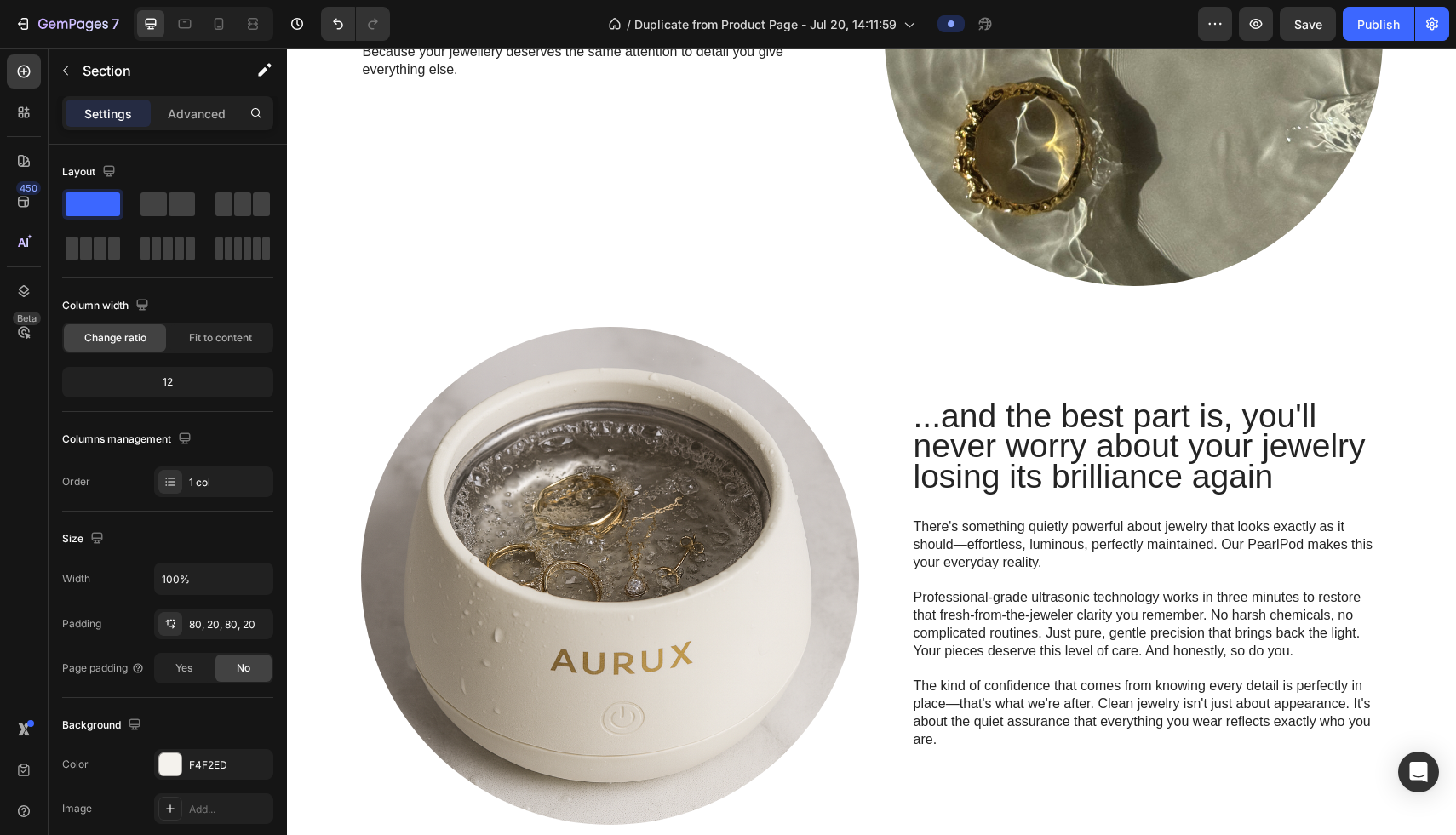 scroll, scrollTop: 0, scrollLeft: 0, axis: both 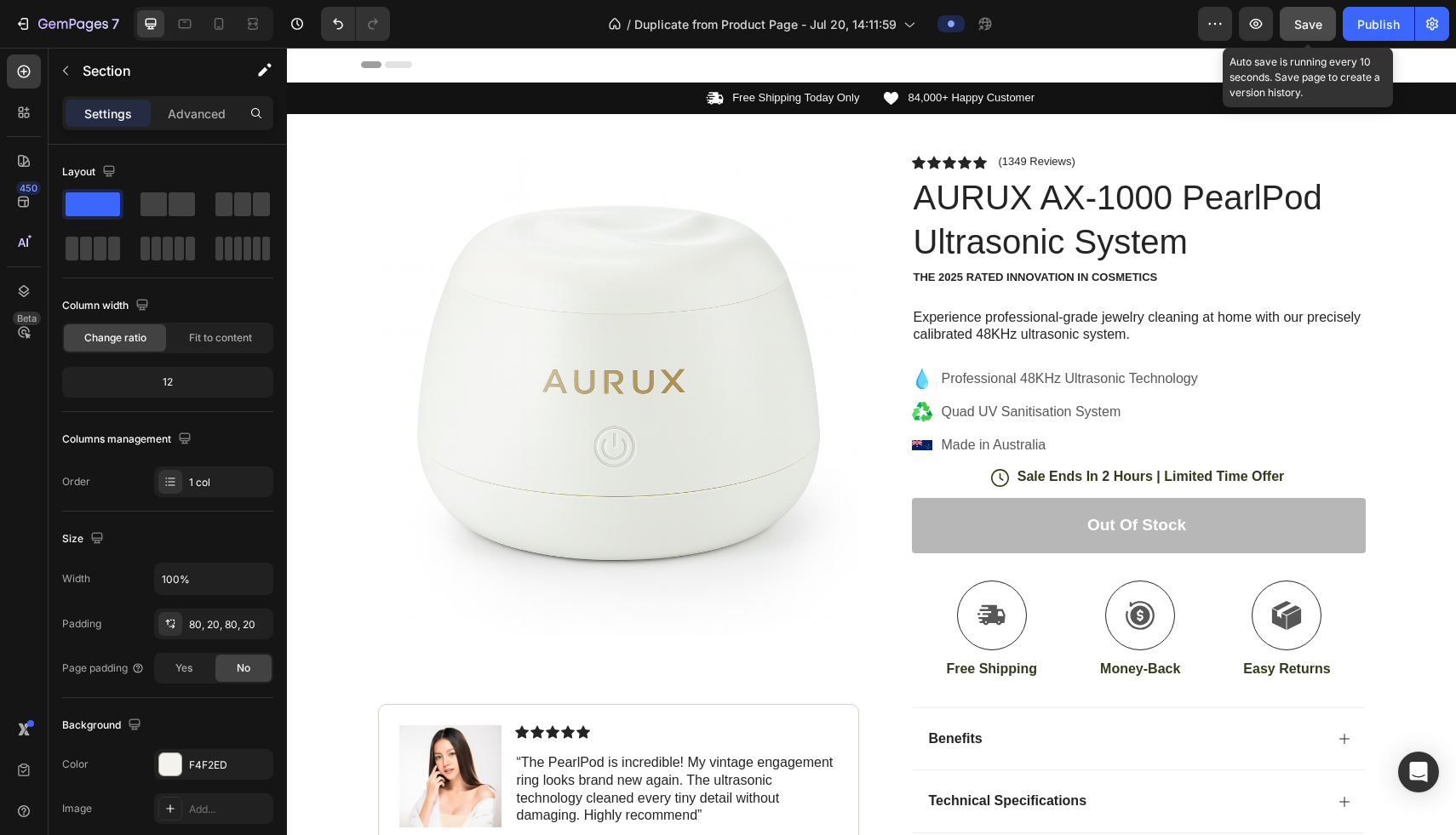 click on "Save" at bounding box center (1308, 24) 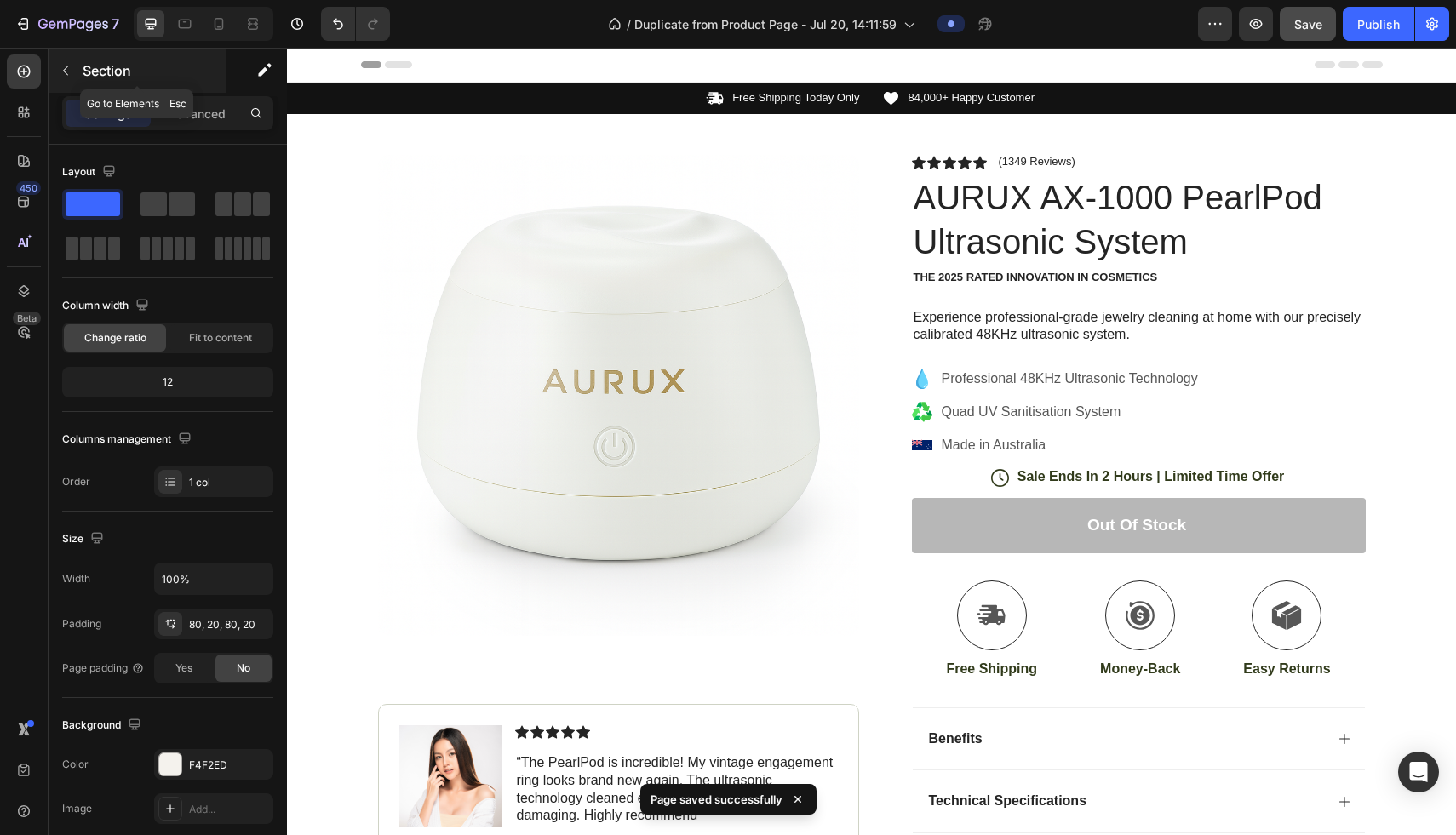 click 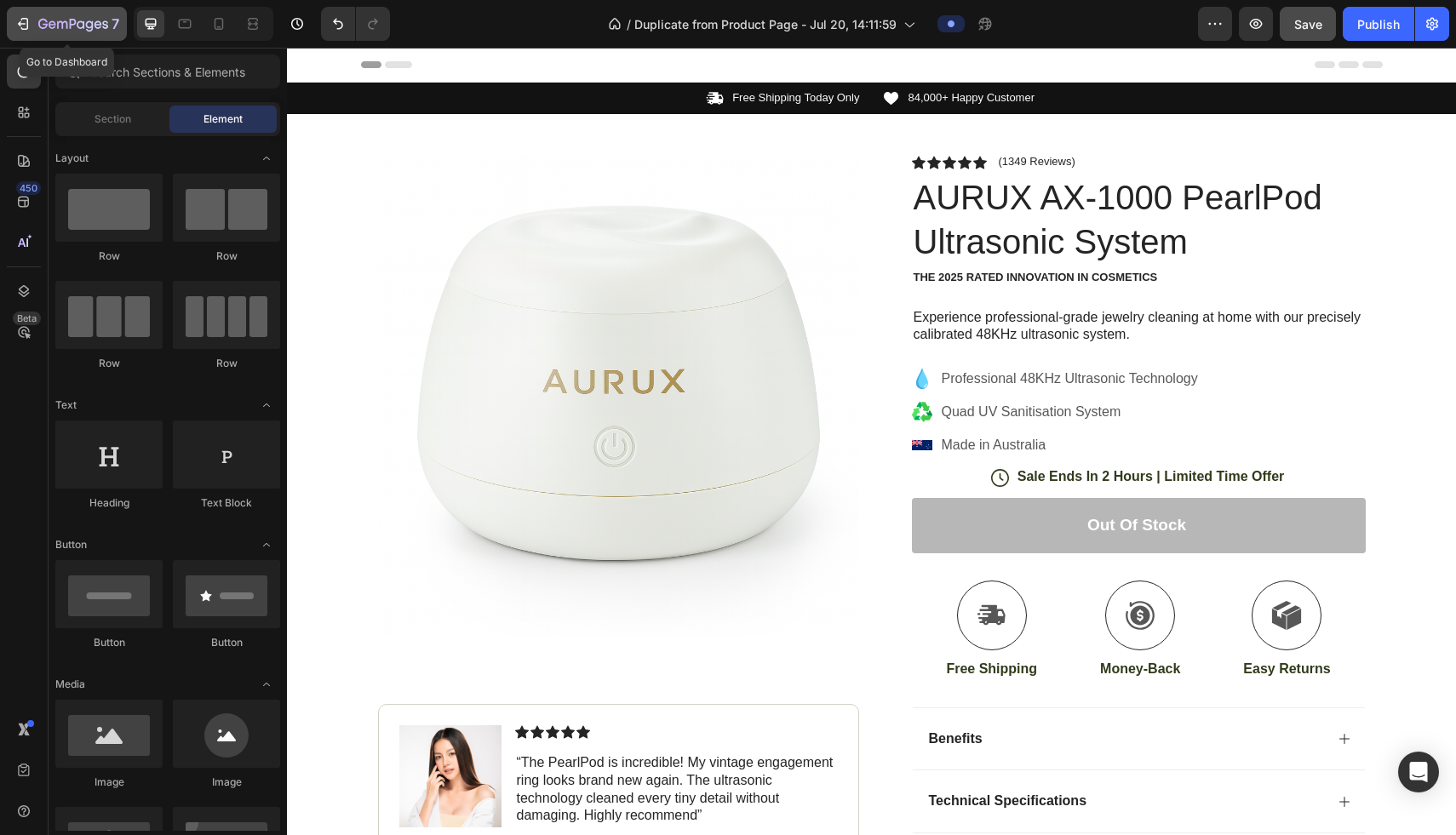 click 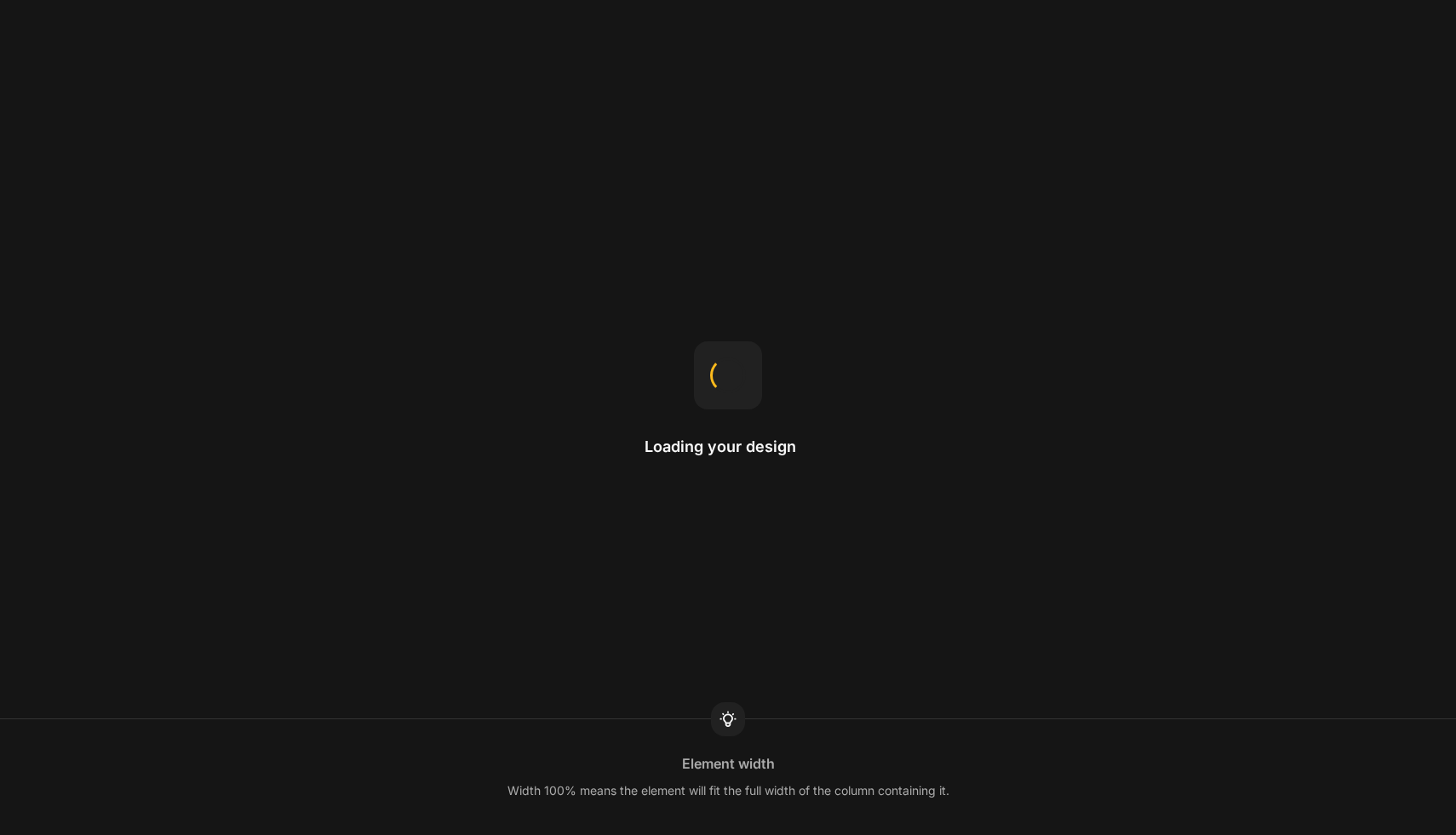 scroll, scrollTop: 0, scrollLeft: 0, axis: both 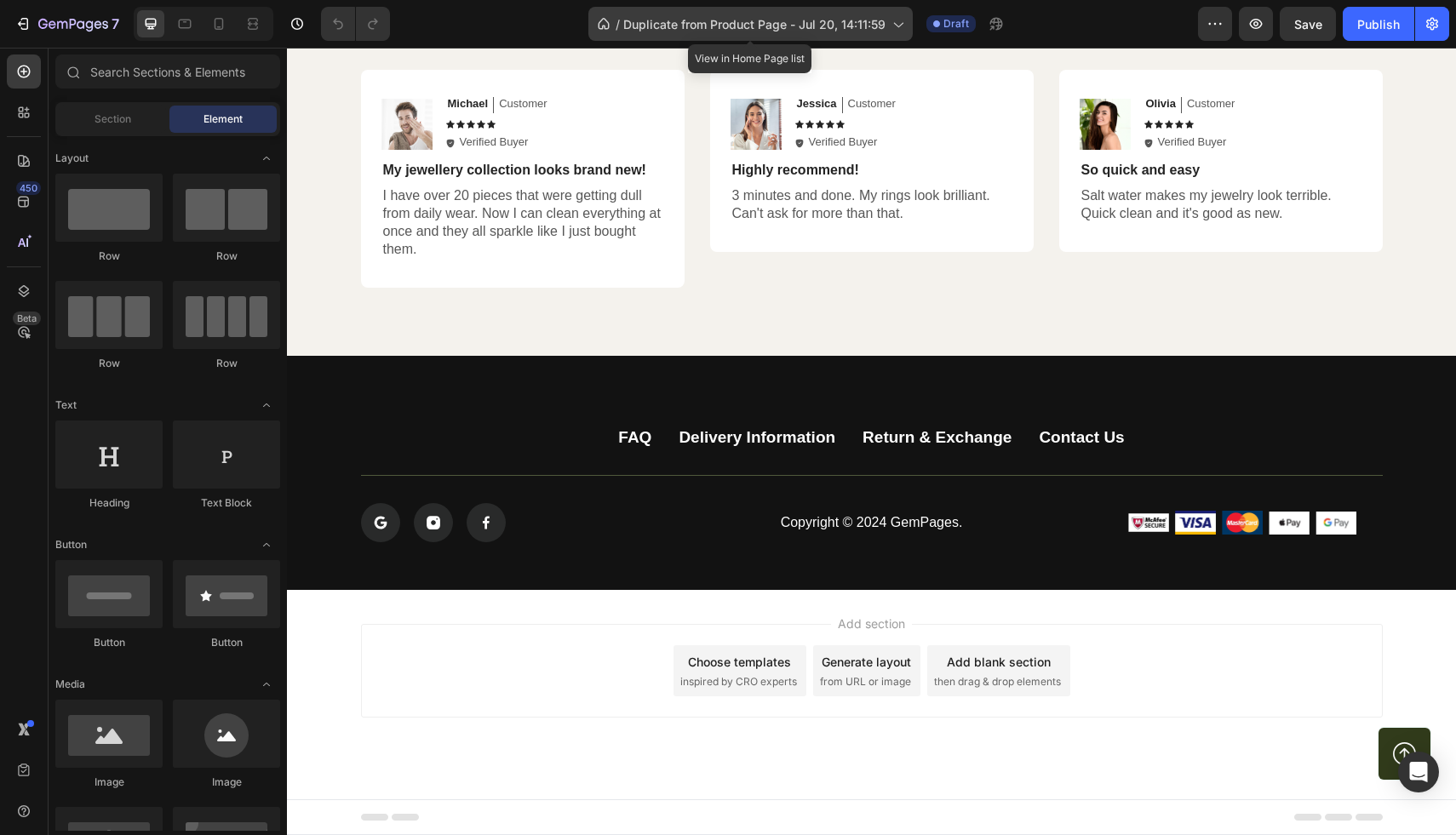 click on "/  Duplicate from Product Page - Jul 20, 14:11:59" 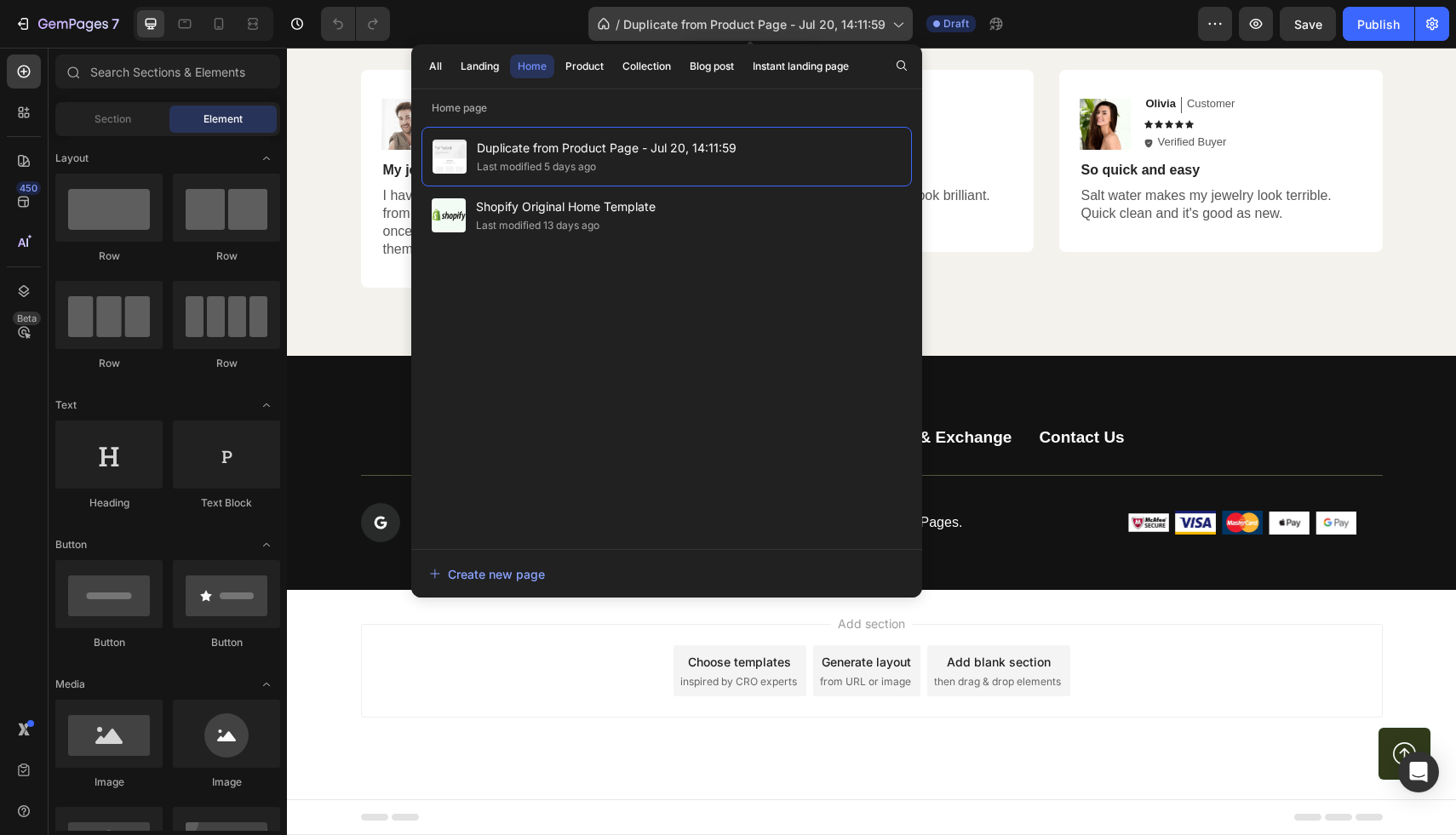 click on "Duplicate from Product Page - Jul 20, 14:11:59" at bounding box center (754, 24) 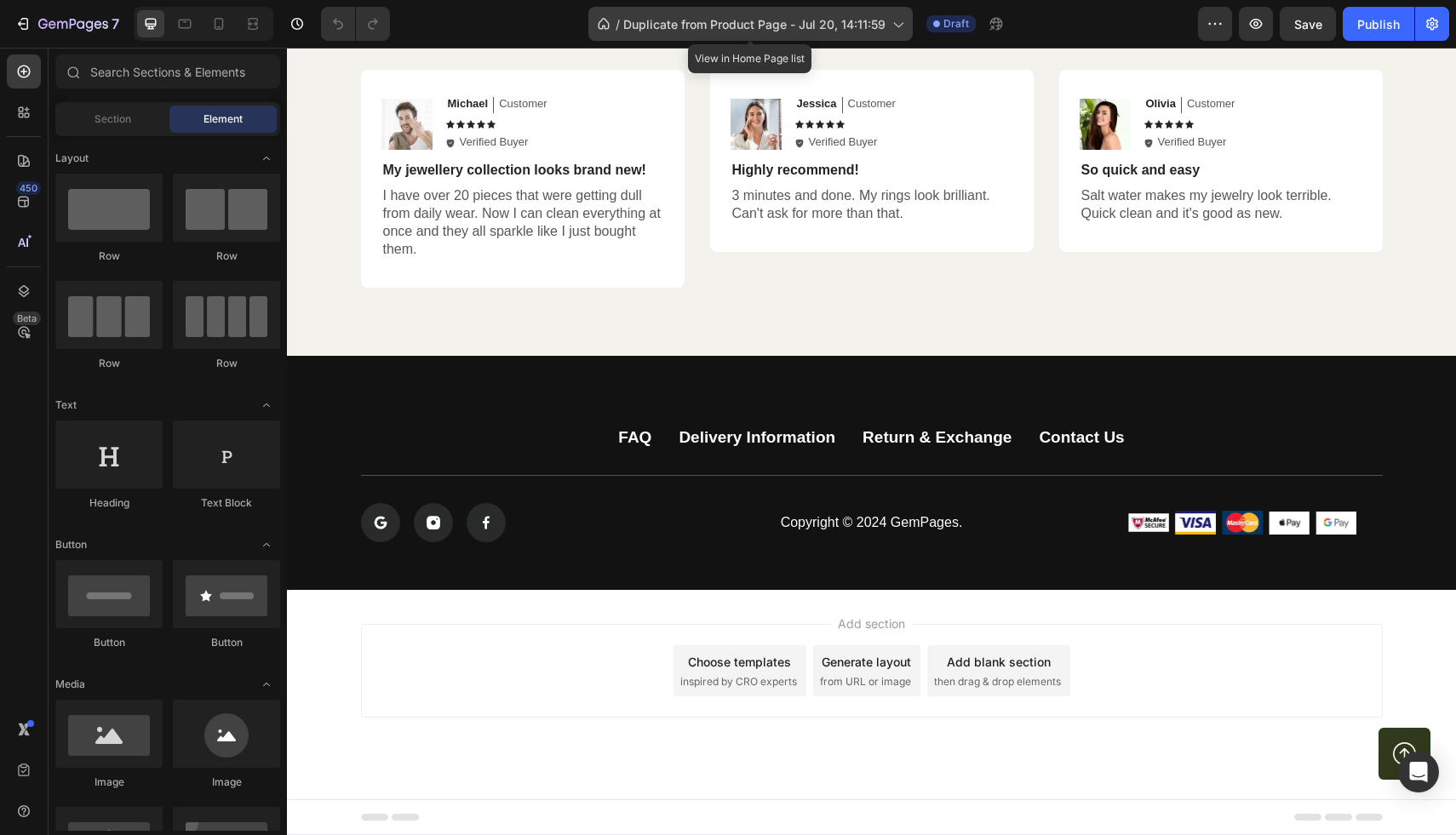 click on "Duplicate from Product Page - Jul 20, 14:11:59" at bounding box center [754, 24] 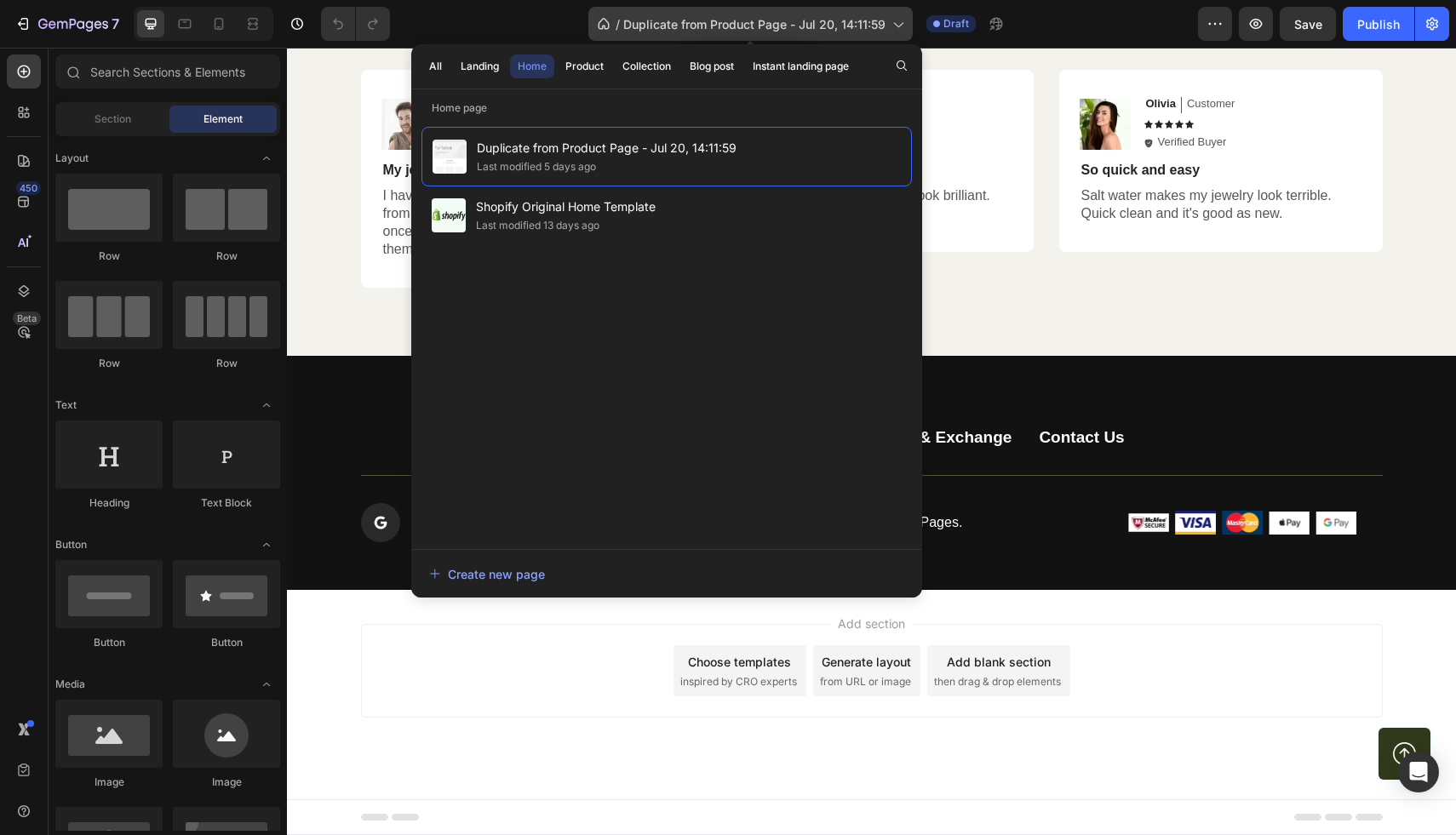 click on "Duplicate from Product Page - Jul 20, 14:11:59" at bounding box center [754, 24] 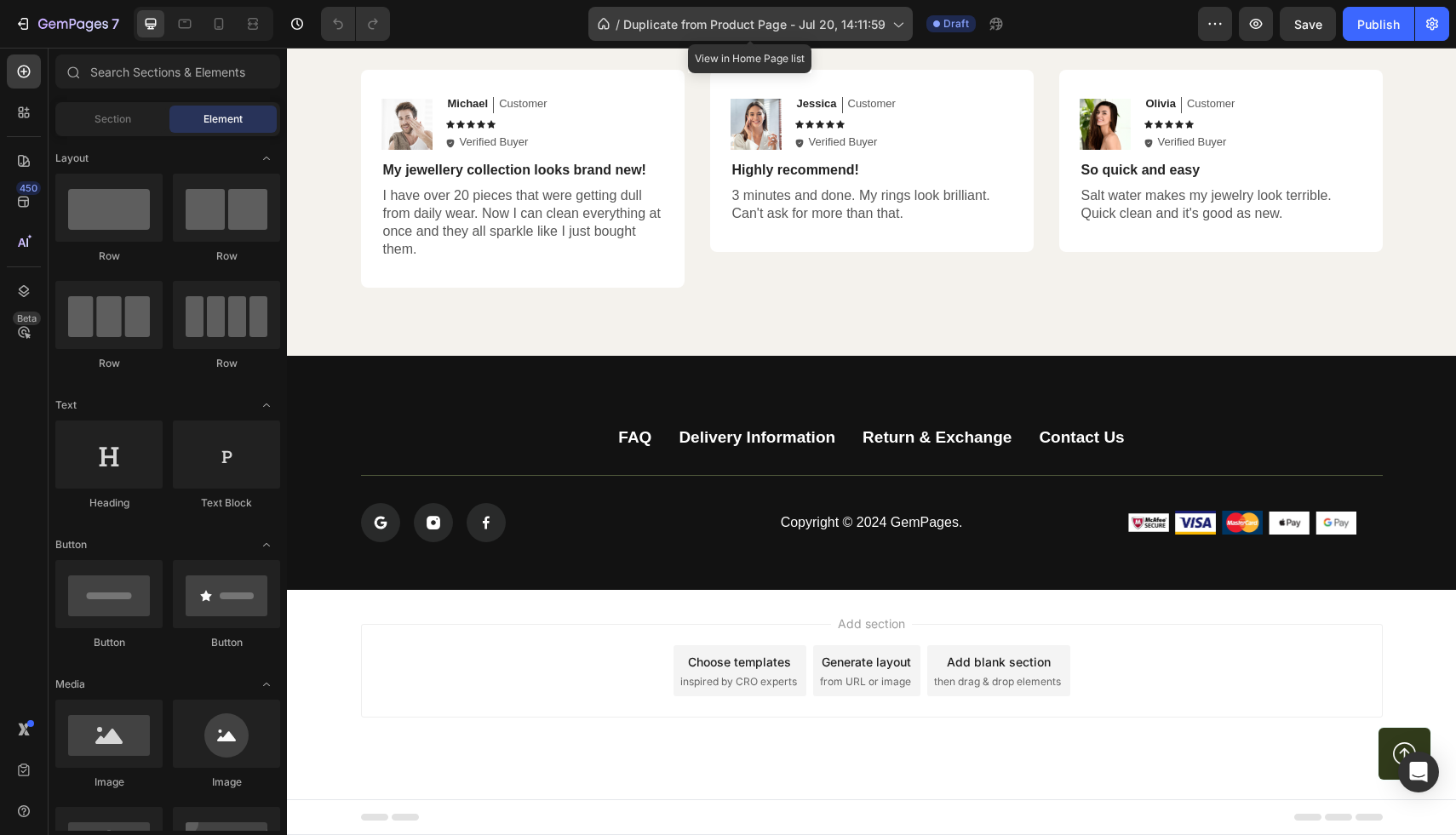 click on "Duplicate from Product Page - Jul 20, 14:11:59" at bounding box center (754, 24) 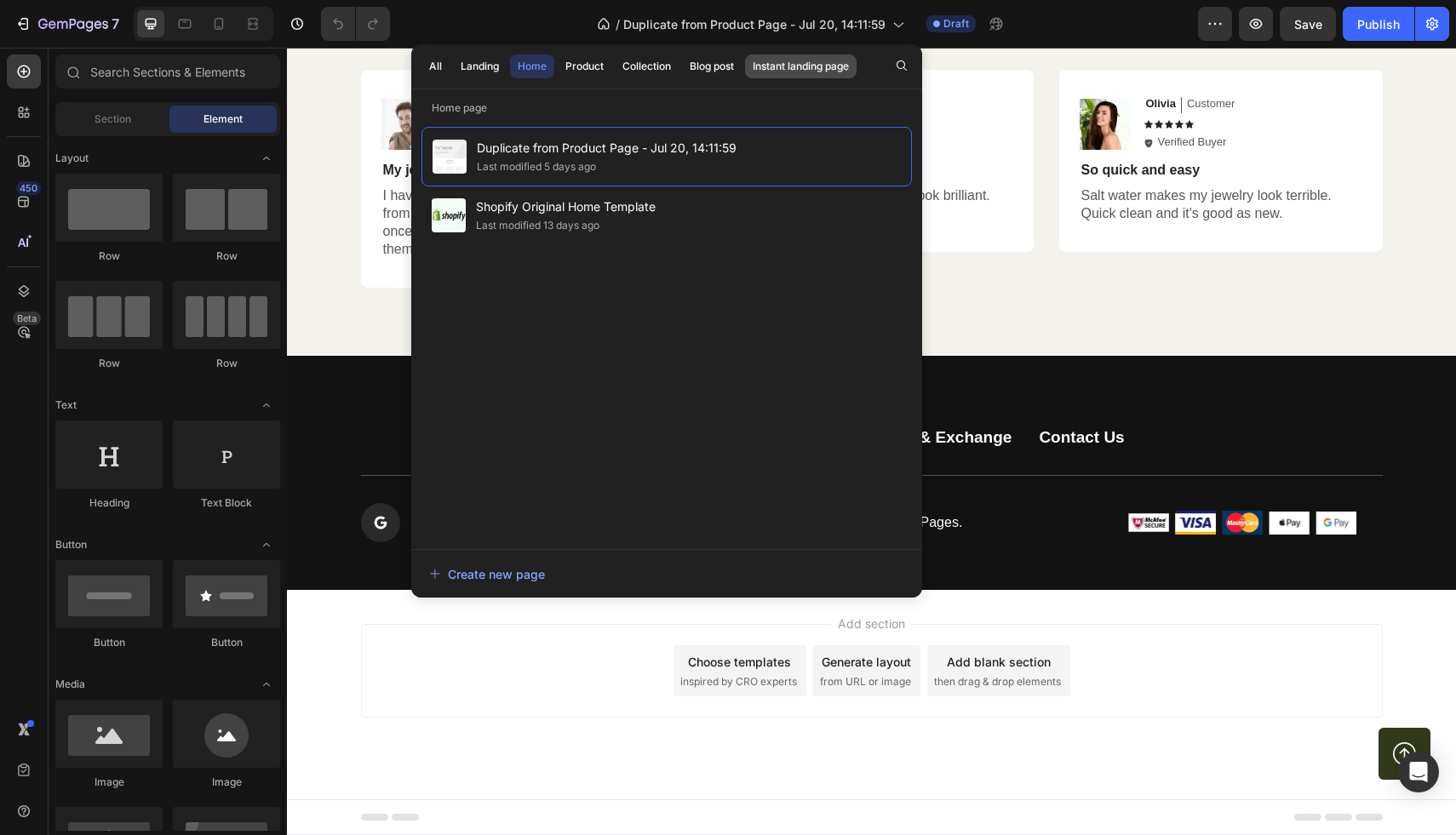 click on "Instant landing page" at bounding box center [800, 66] 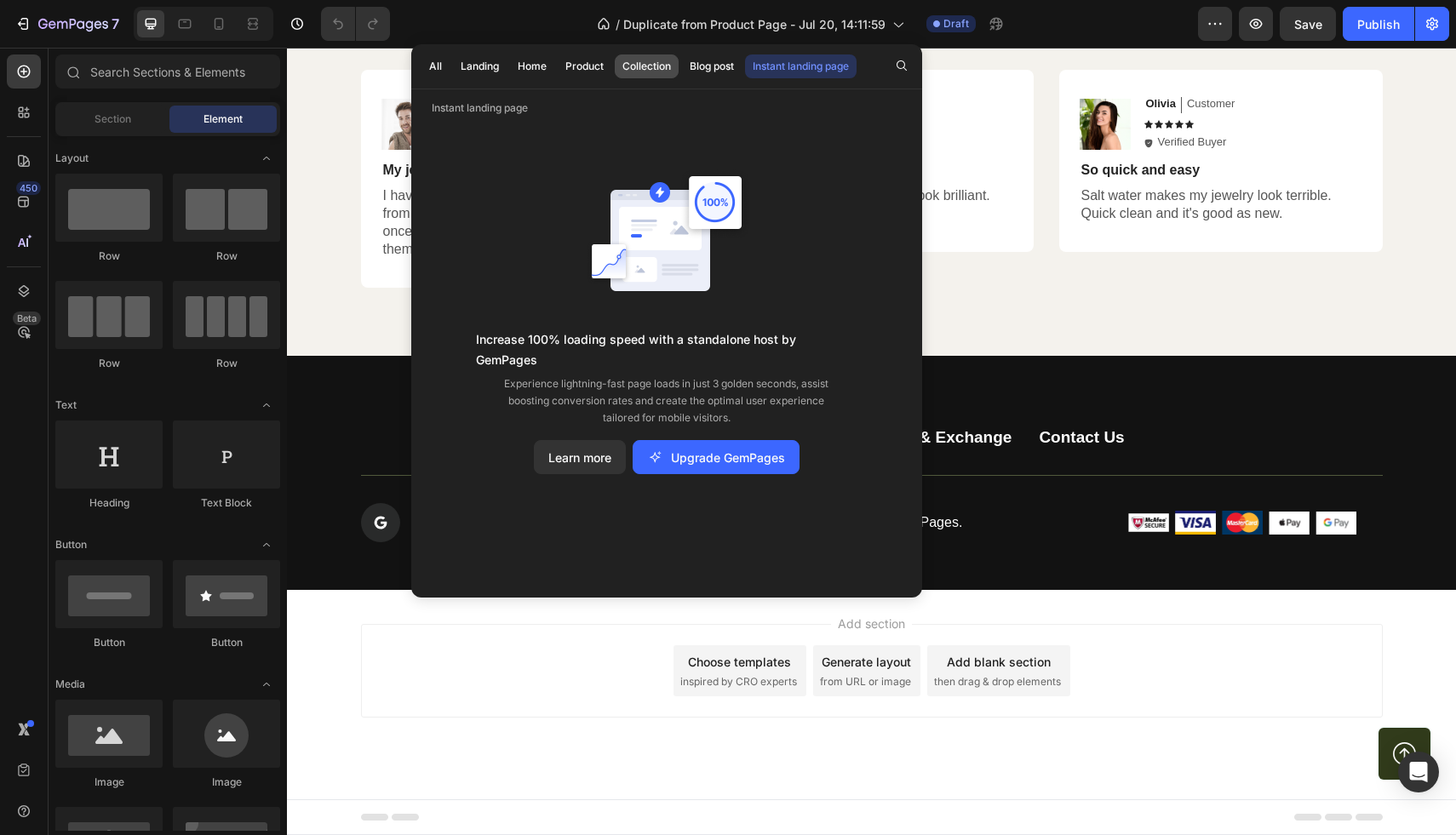 click on "Collection" at bounding box center [646, 66] 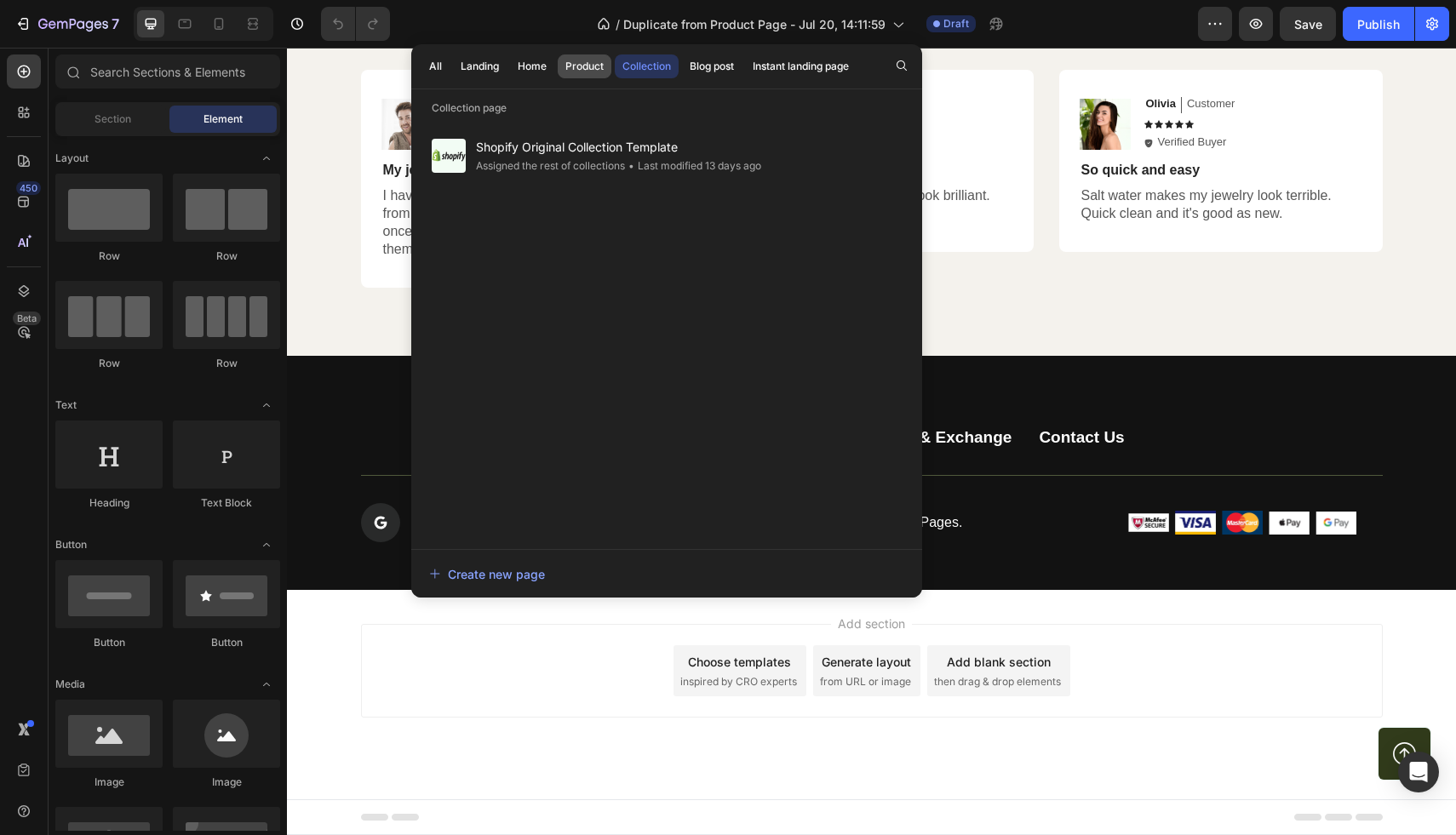 click on "Product" at bounding box center [584, 66] 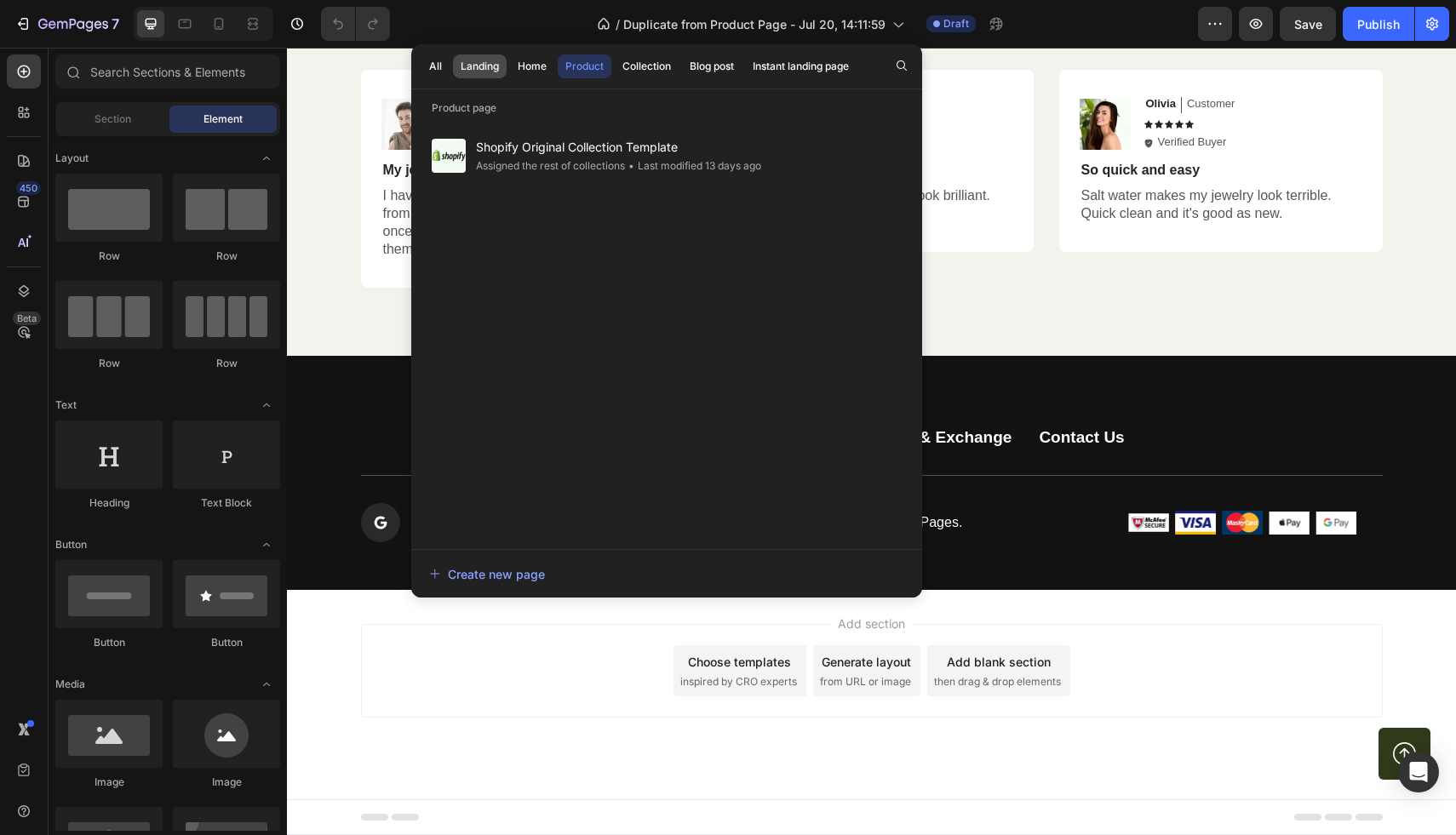click on "Landing" 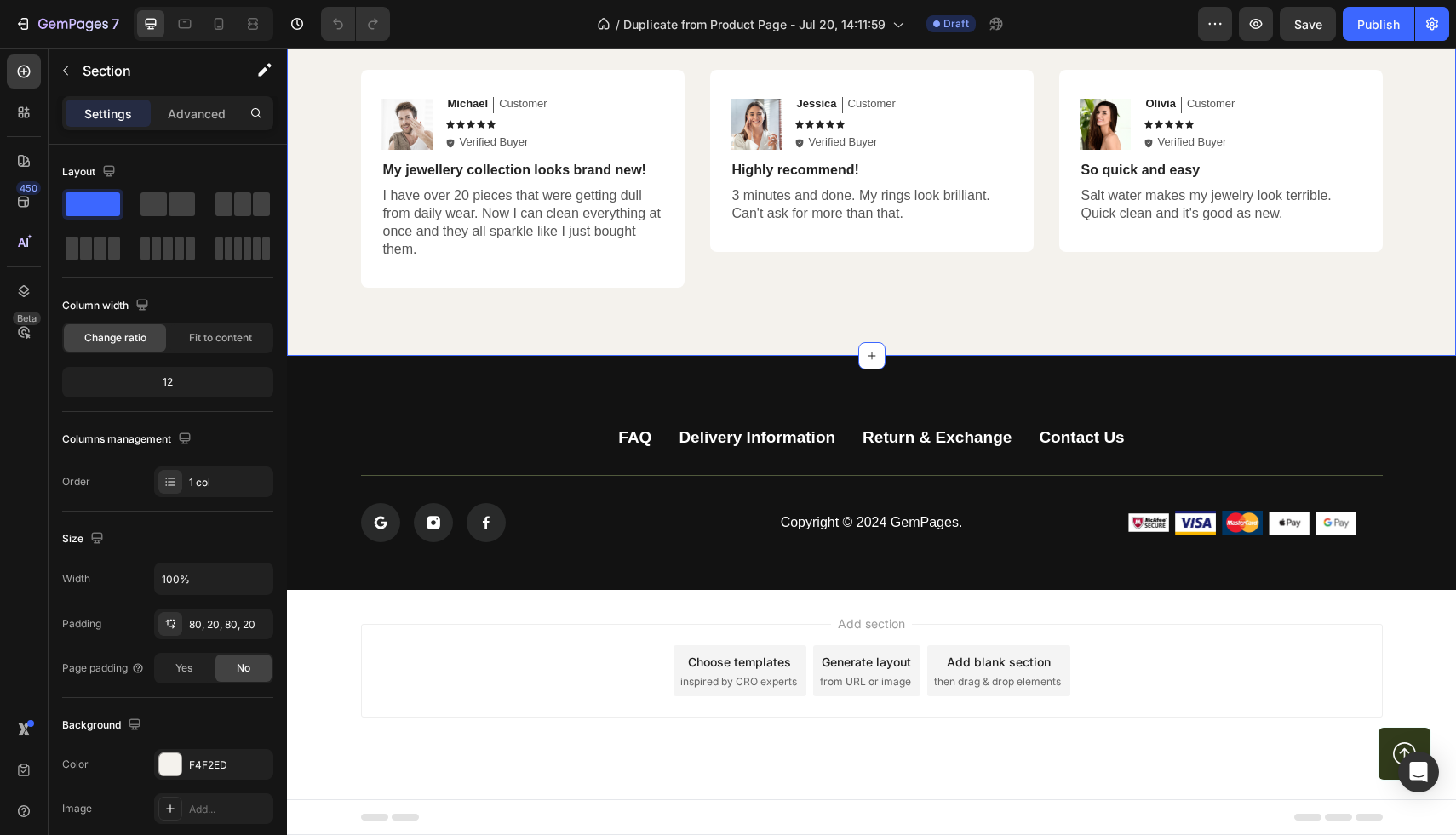 click on "Hear from Our Customers Heading Icon Icon Icon Icon Icon Icon List 2000+ Customers Who Love Us Text Block Row Image Emily Text Block Customer  Text Block Row Icon Icon Icon Icon Icon Icon List
Icon Verified Buyer Text Block Row Row Amazing product! Text Block I absolutely love PearlPod! It has transformed my dull rings and given them a brilliant sparkle. Text Block Row Image Sarah Text Block Customer  Text Block Row Icon Icon Icon Icon Icon Icon List
Icon Verified Buyer Text Block Row Row I've found the holy grail! Text Block I've struggled with tarnished silver for years, but this cleaner has been a game-changer. It keeps my rings sparkling all day long Text Block Row Image Ken K Text Block Customer  Text Block Row Icon Icon Icon Icon Icon Icon List
Icon Verified Buyer Text Block Row Row No more gross buildup behind my diamonds! Text Block Text Block Row Row Image Michael Text Block Customer  Text Block Row Icon Icon Icon Icon Icon Icon List" at bounding box center (871, -9) 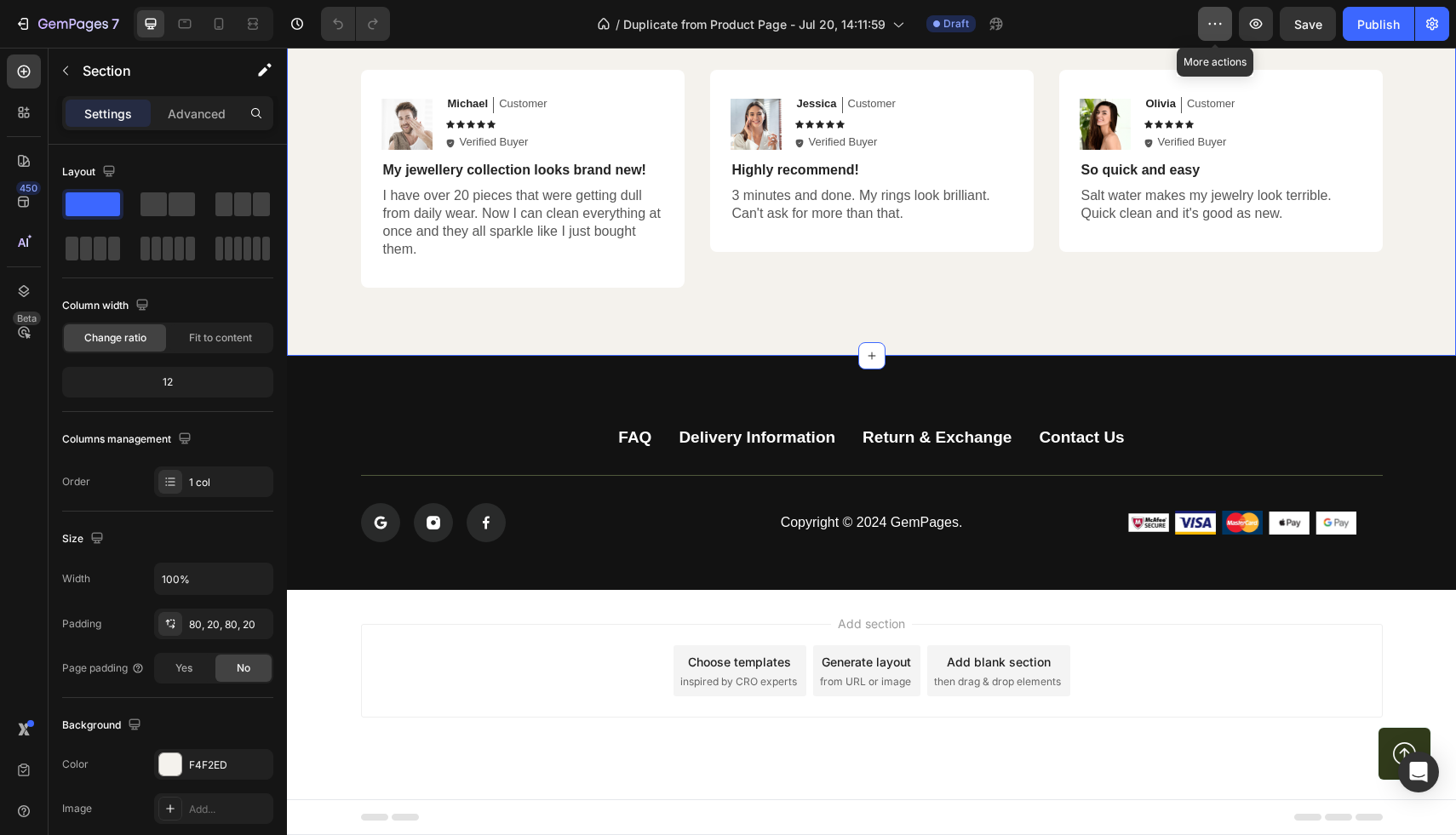 click 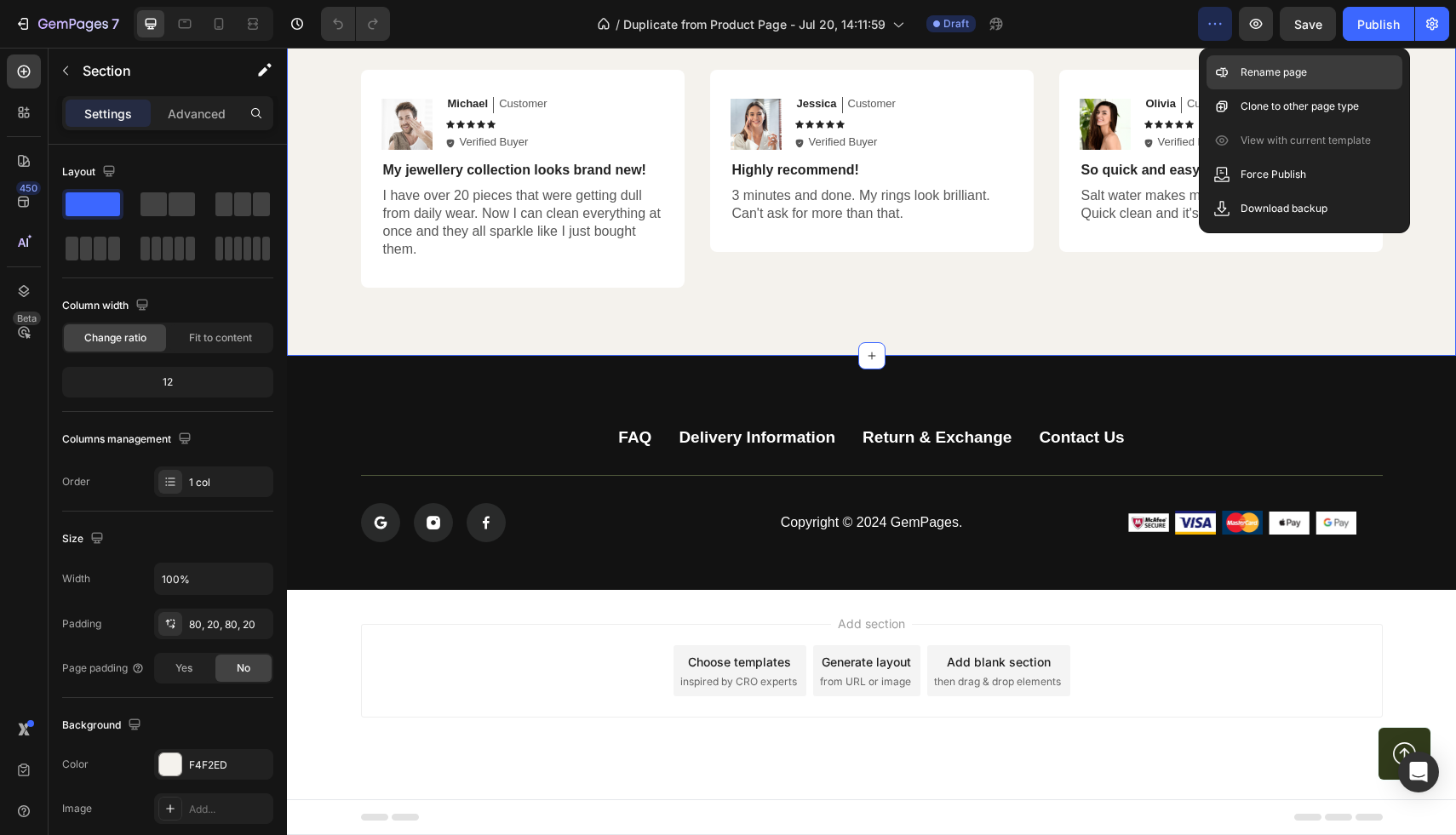 click 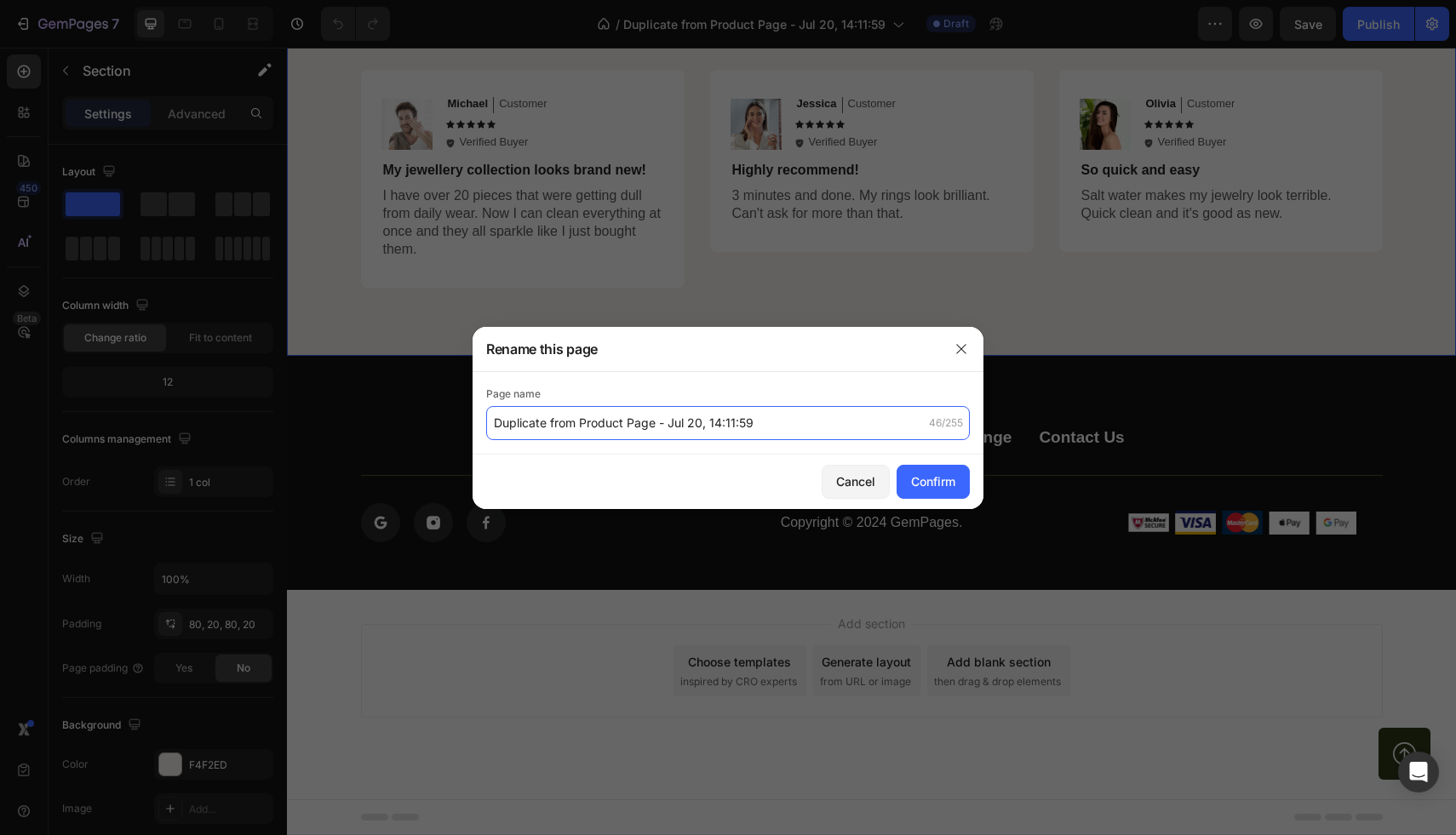 click on "Duplicate from Product Page - Jul 20, 14:11:59" 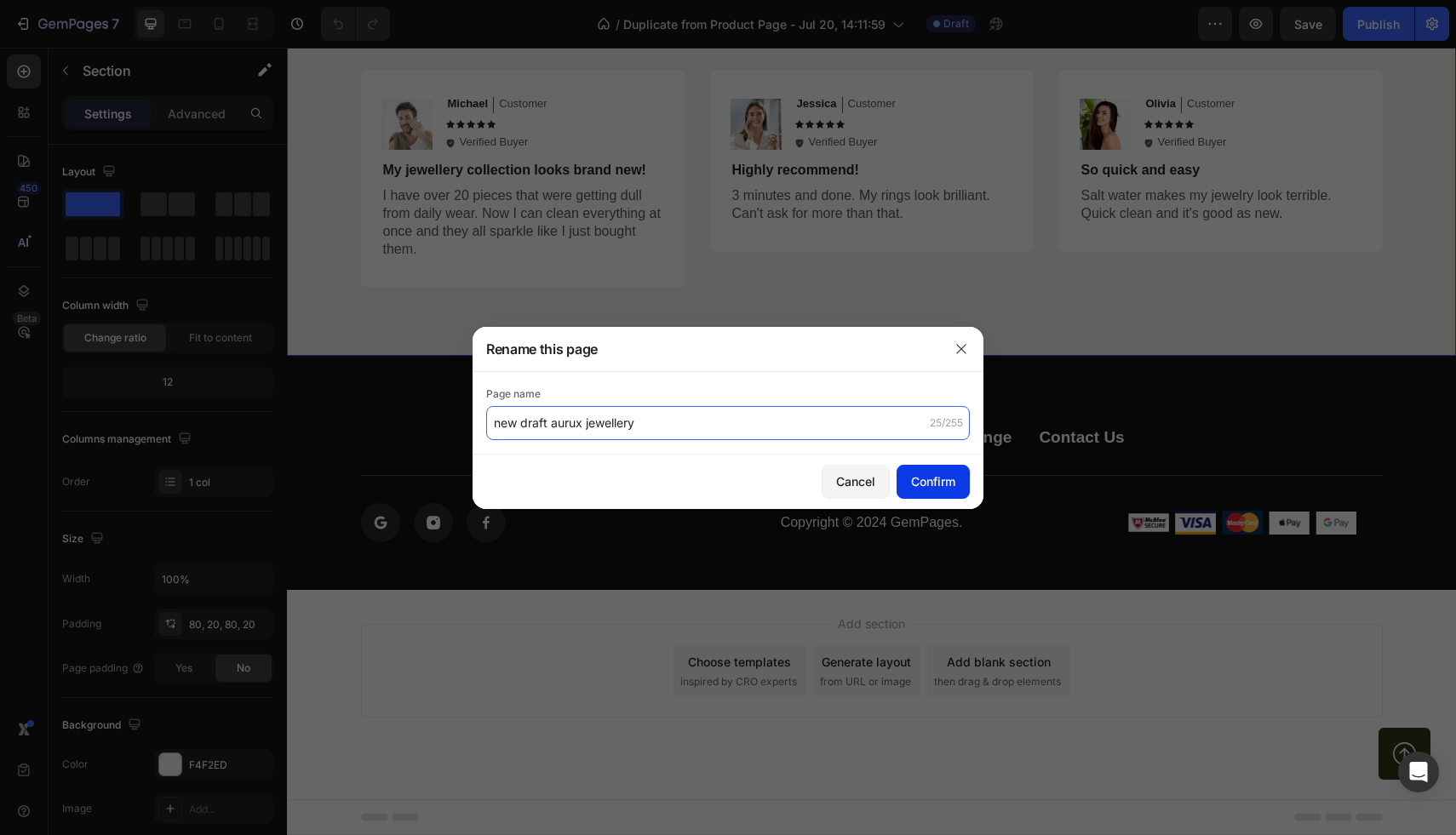 type on "new draft aurux jewellery" 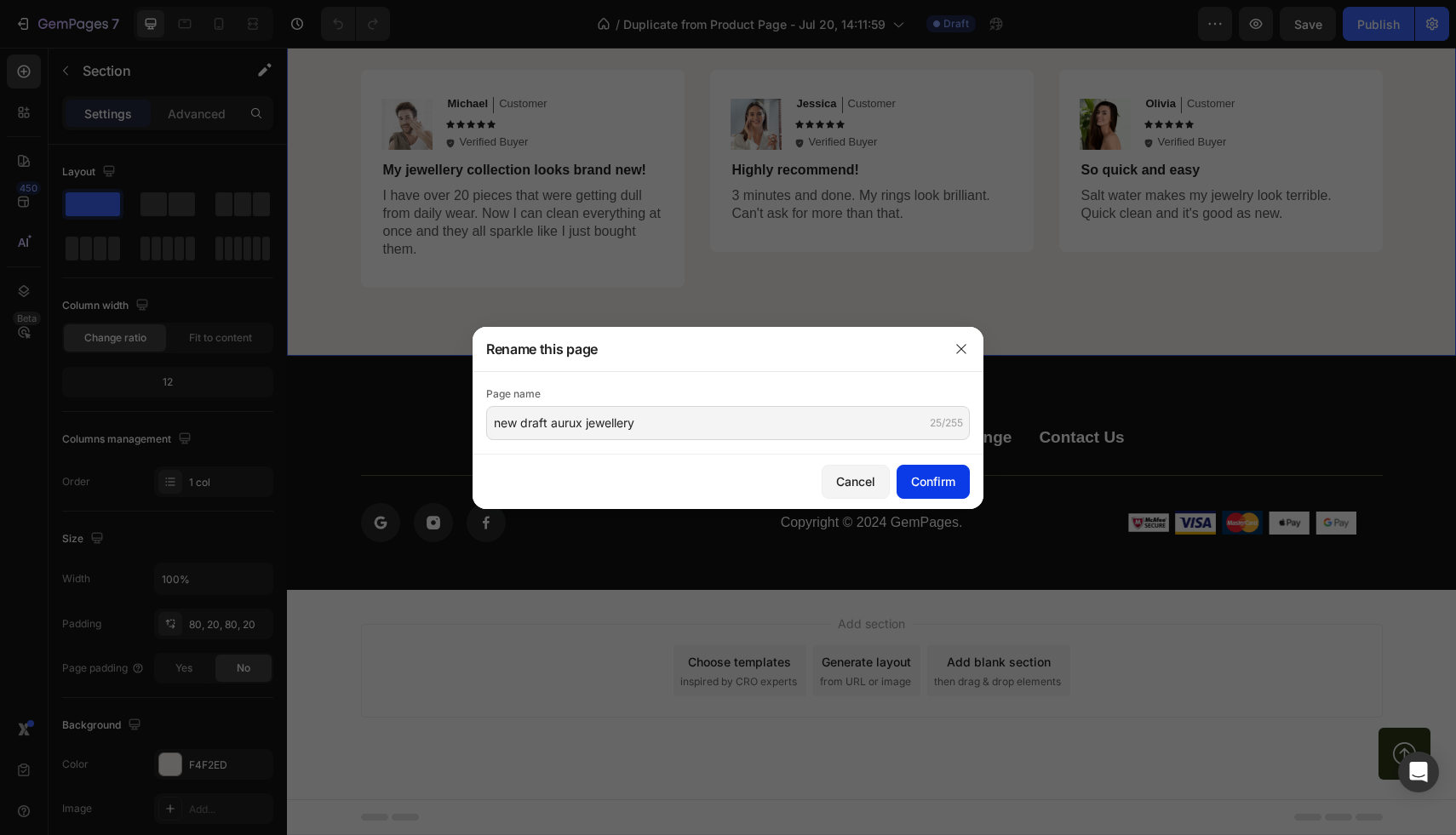 click on "Confirm" at bounding box center (933, 481) 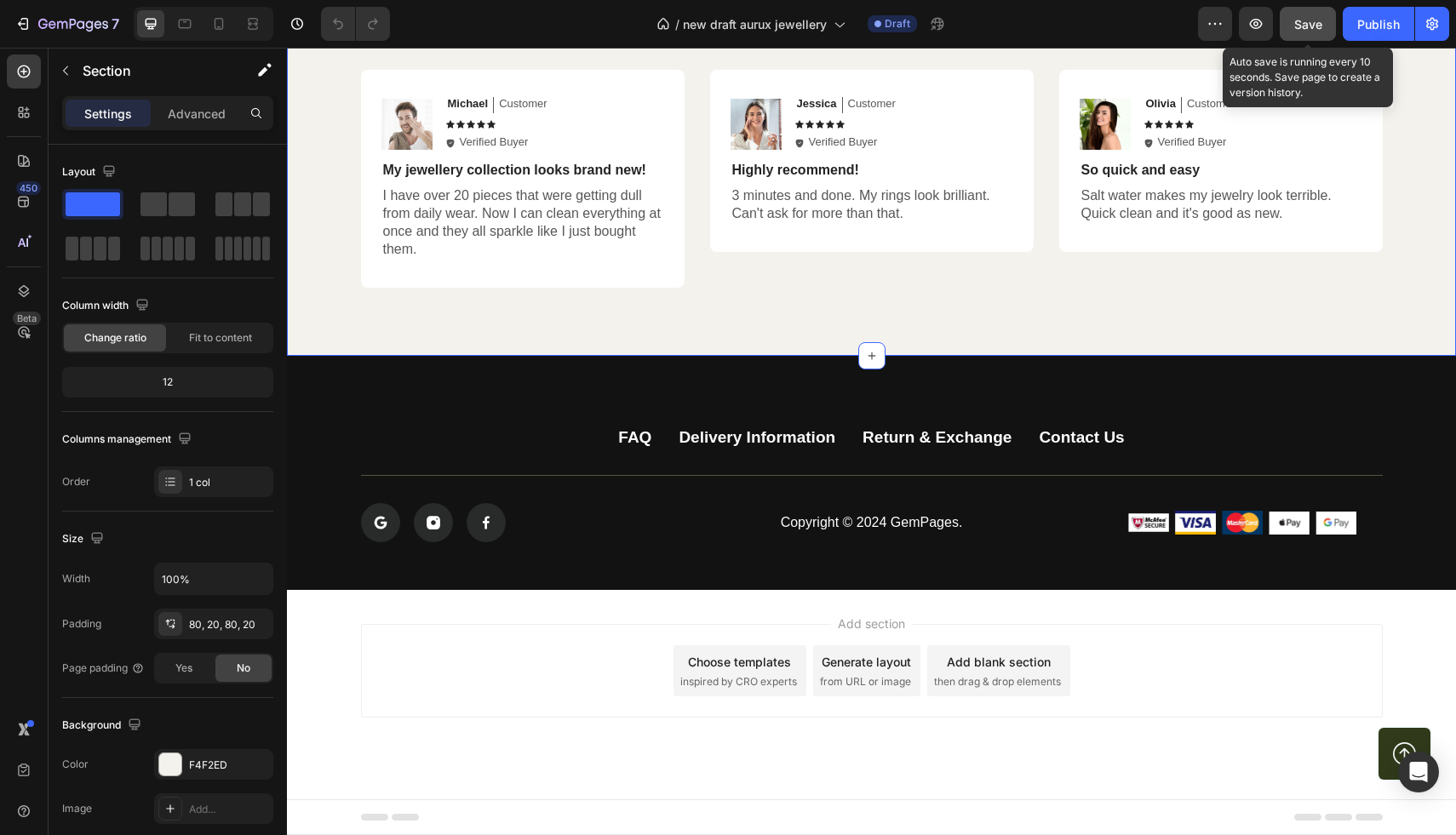 click on "Save" at bounding box center [1308, 24] 